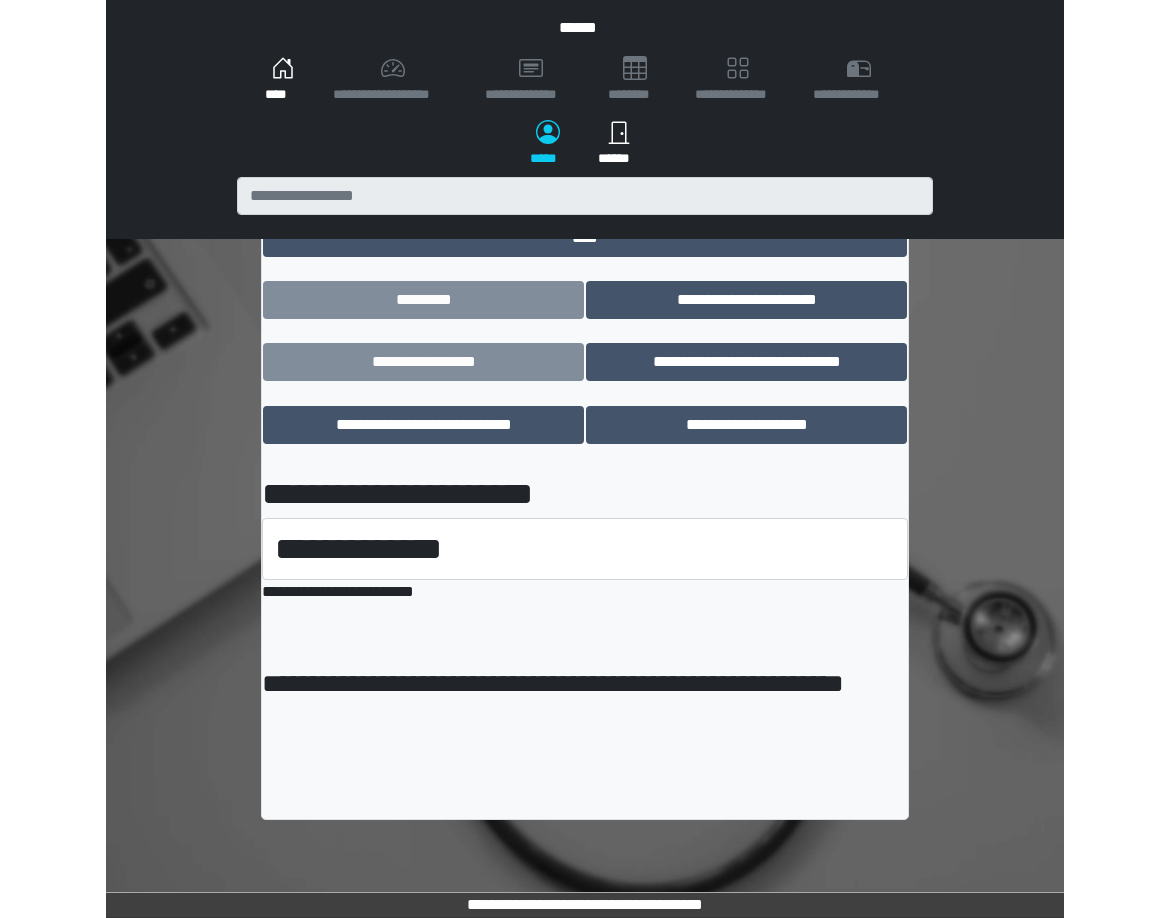 scroll, scrollTop: 0, scrollLeft: 0, axis: both 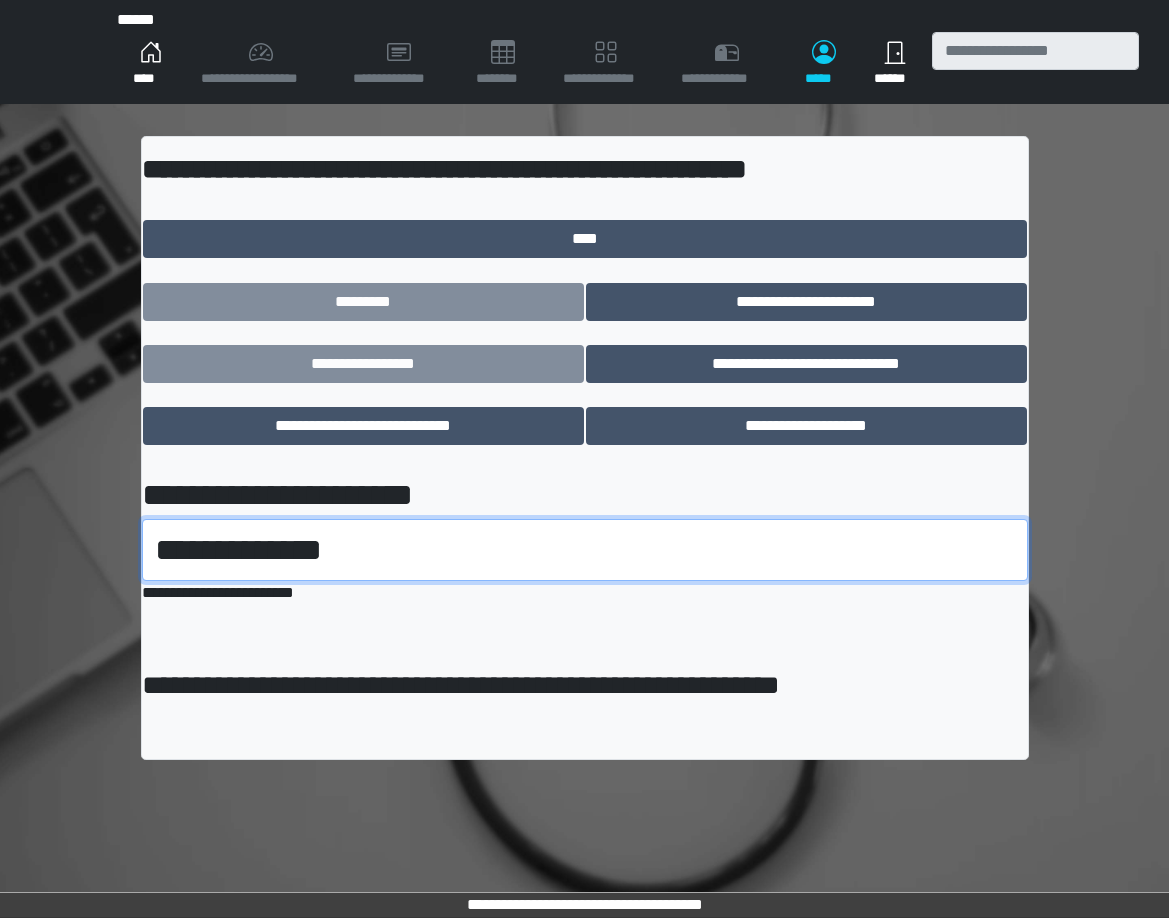 click on "**********" at bounding box center [585, 550] 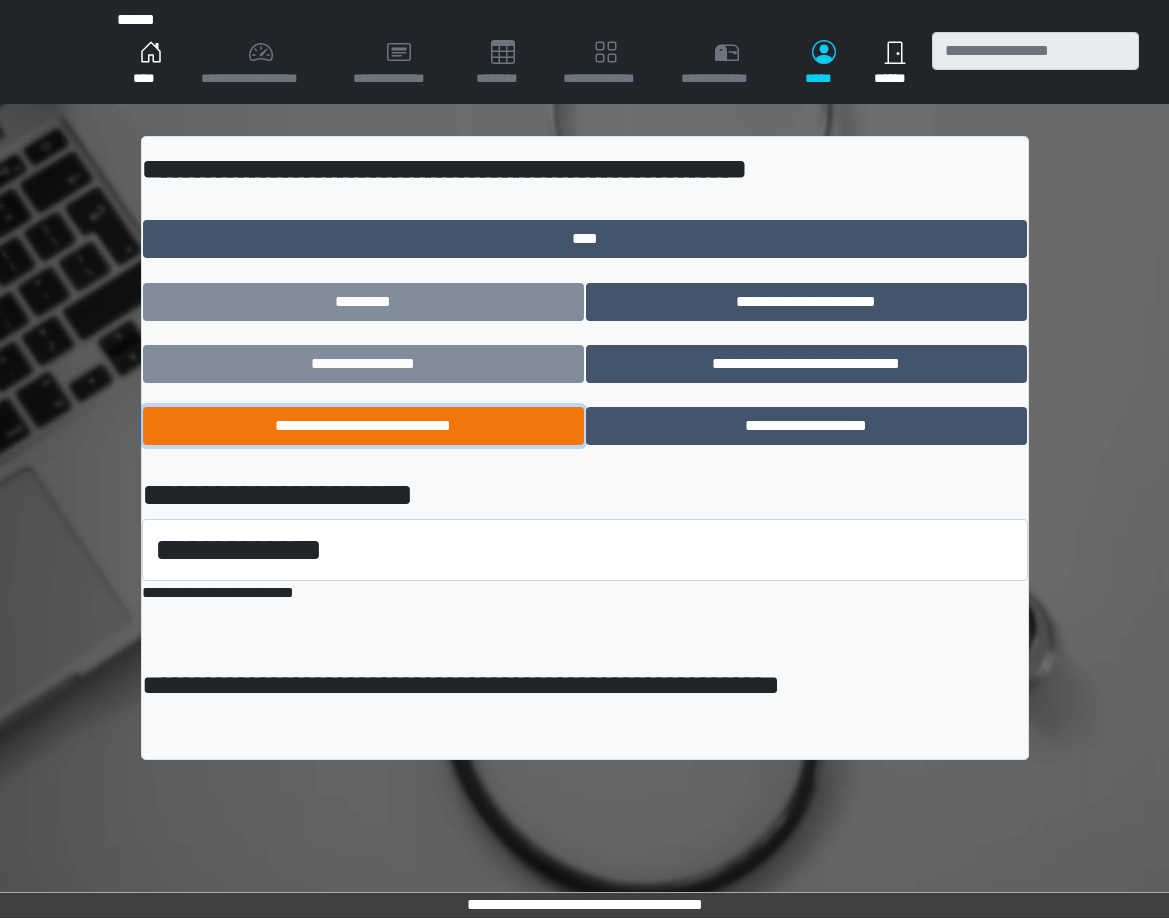 click on "**********" at bounding box center [363, 426] 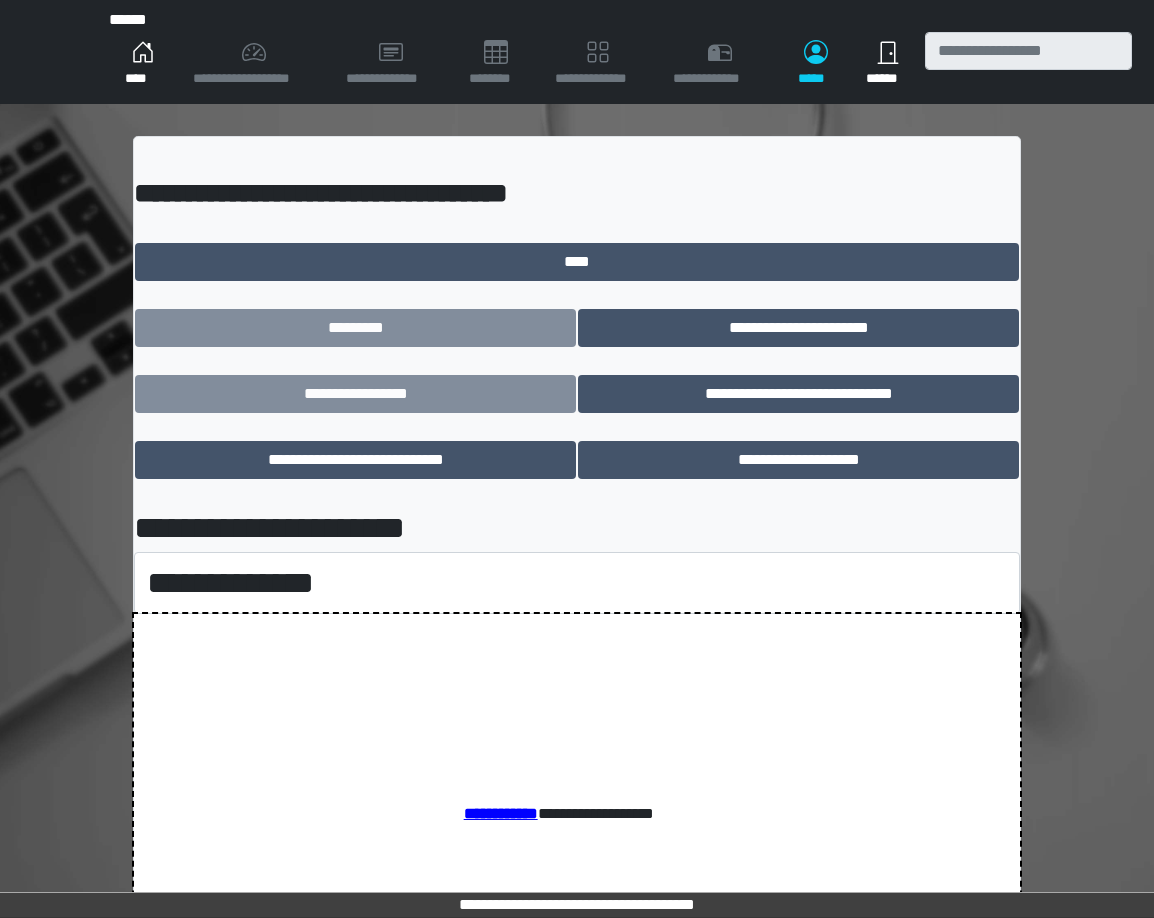 scroll, scrollTop: 0, scrollLeft: 0, axis: both 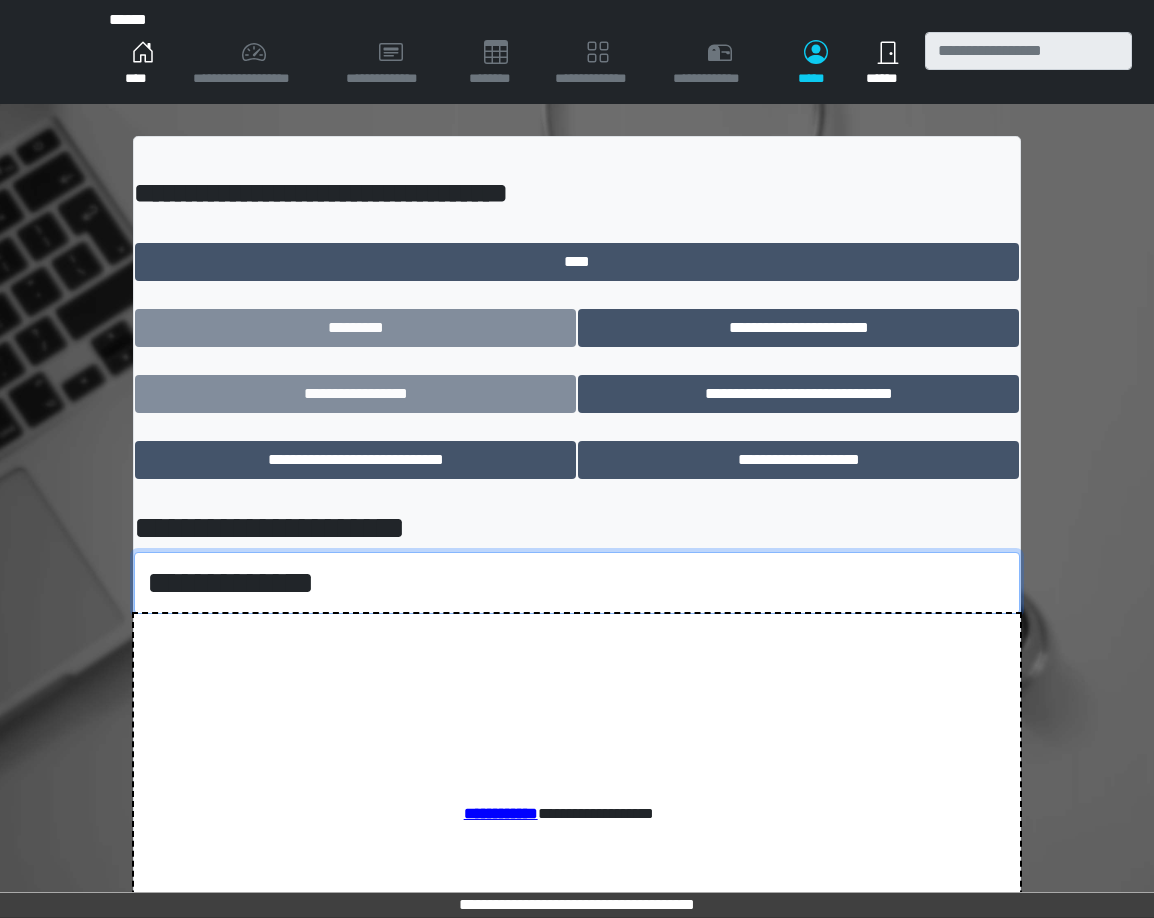 click on "**********" at bounding box center (577, 583) 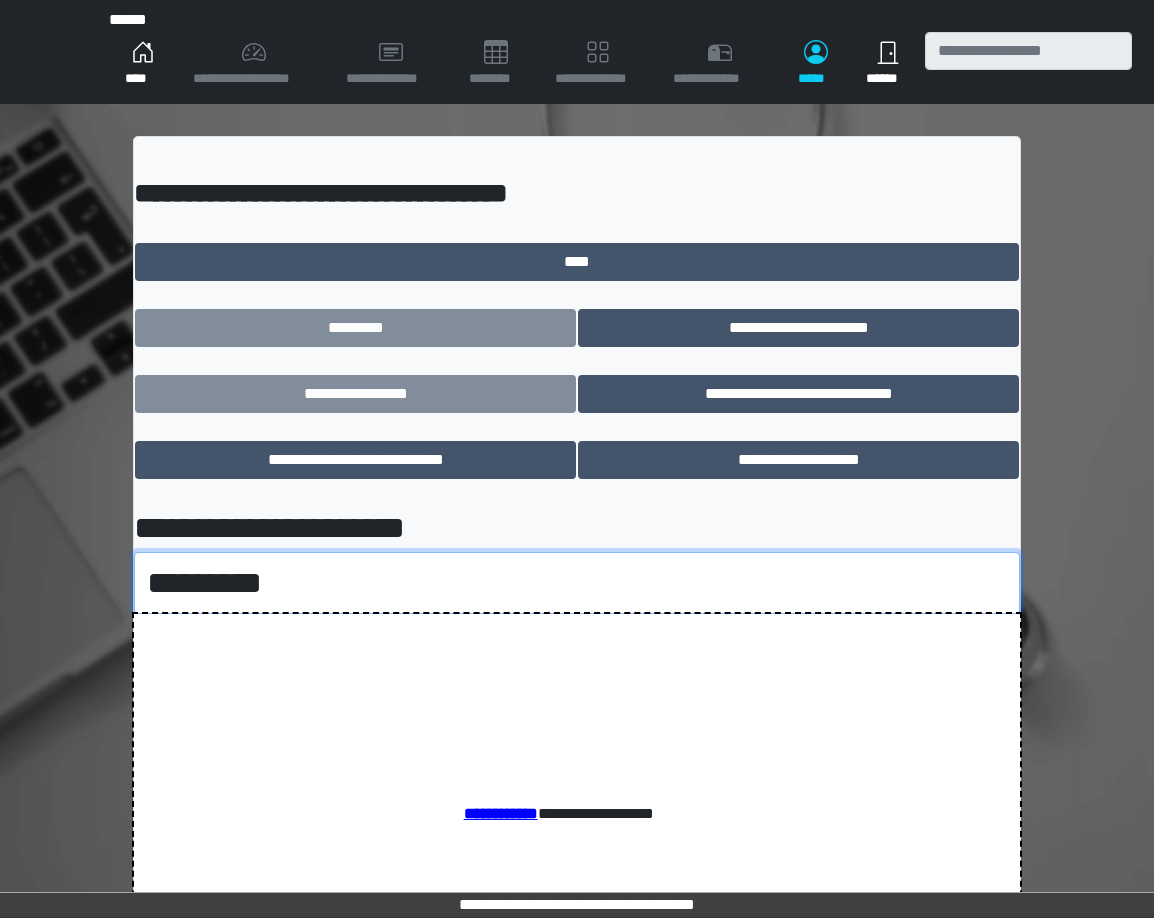 click on "**********" at bounding box center (577, 583) 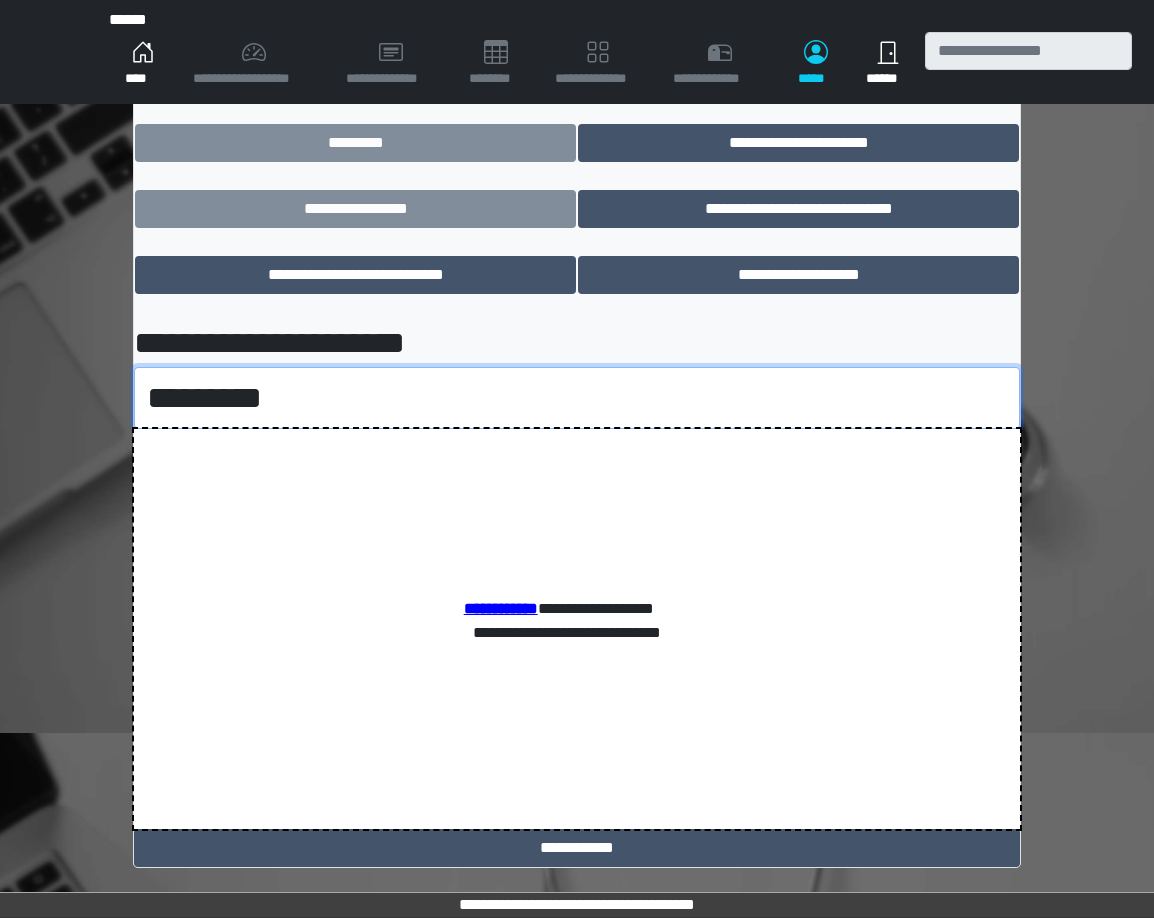 scroll, scrollTop: 189, scrollLeft: 0, axis: vertical 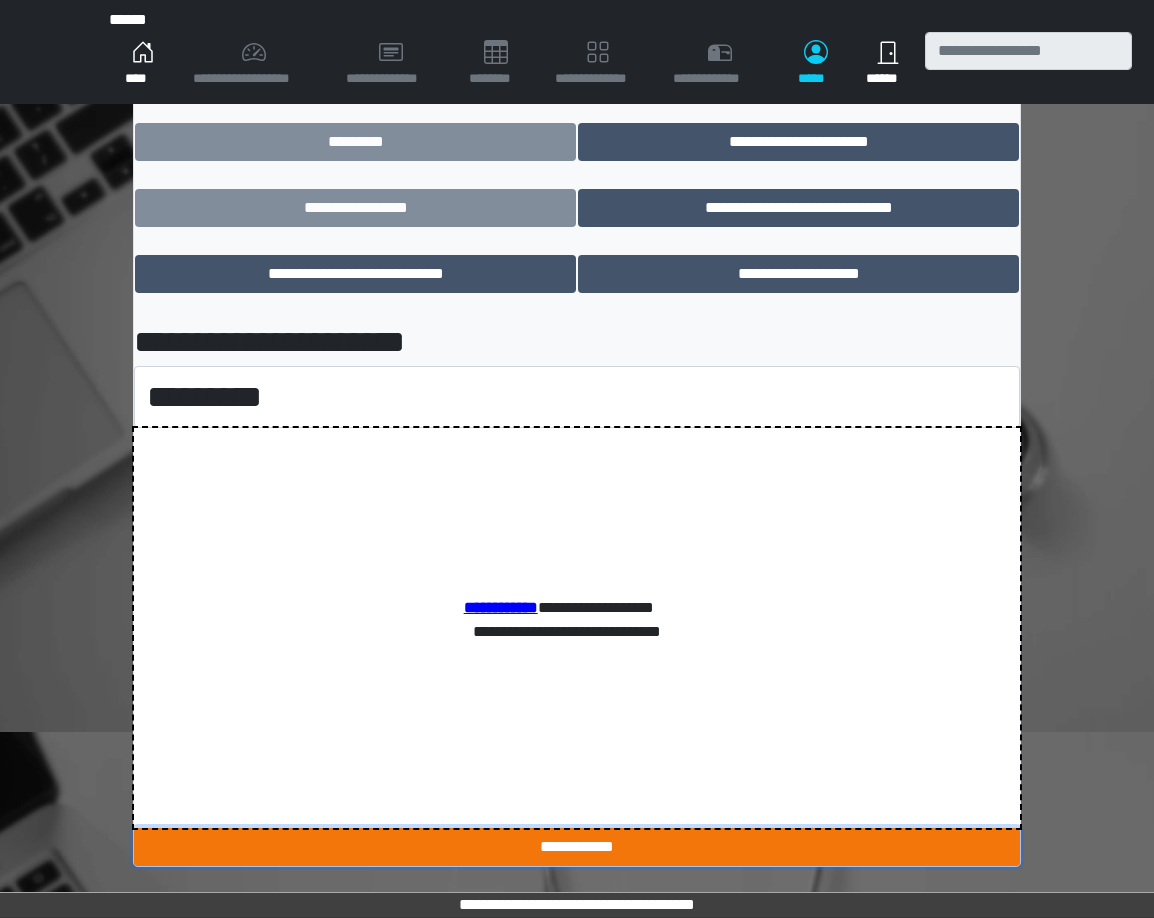 click on "**********" at bounding box center [577, 847] 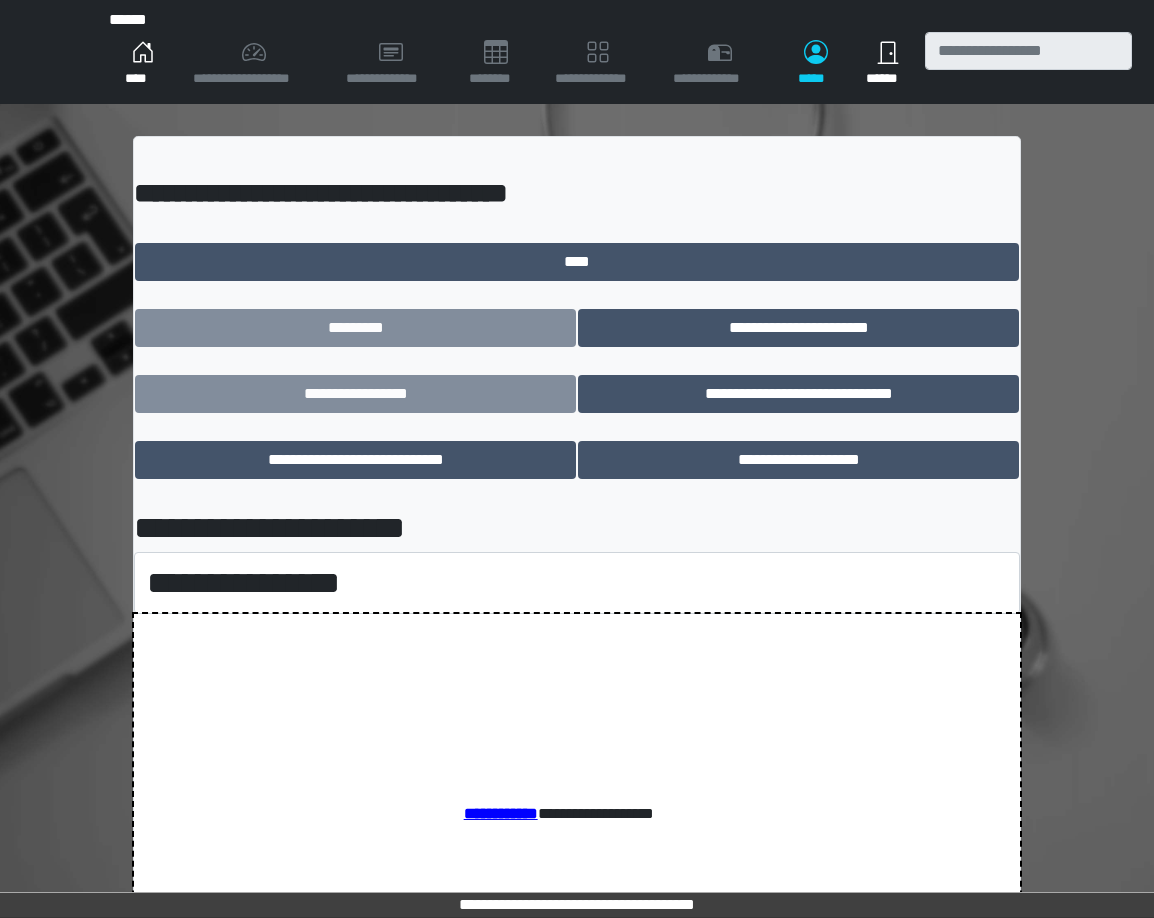 scroll, scrollTop: 0, scrollLeft: 0, axis: both 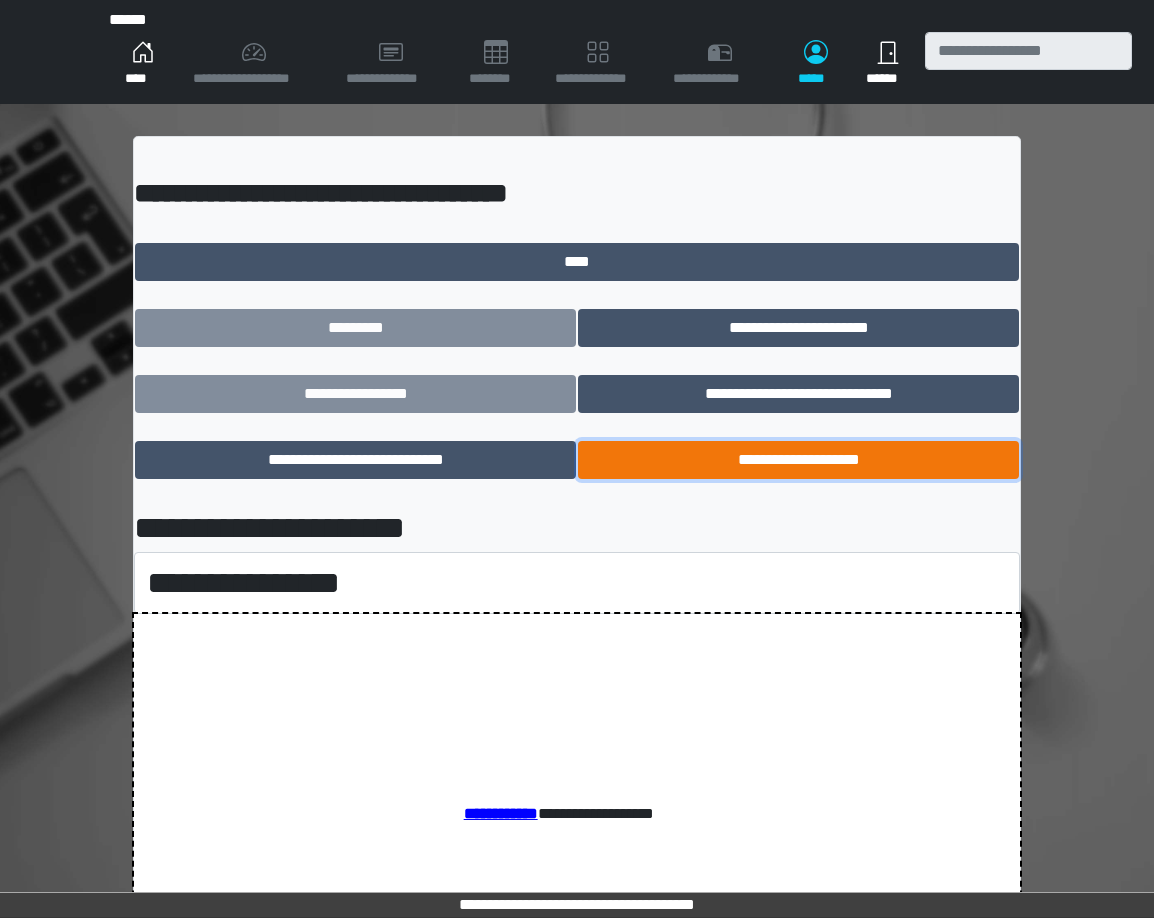 click on "**********" at bounding box center [798, 460] 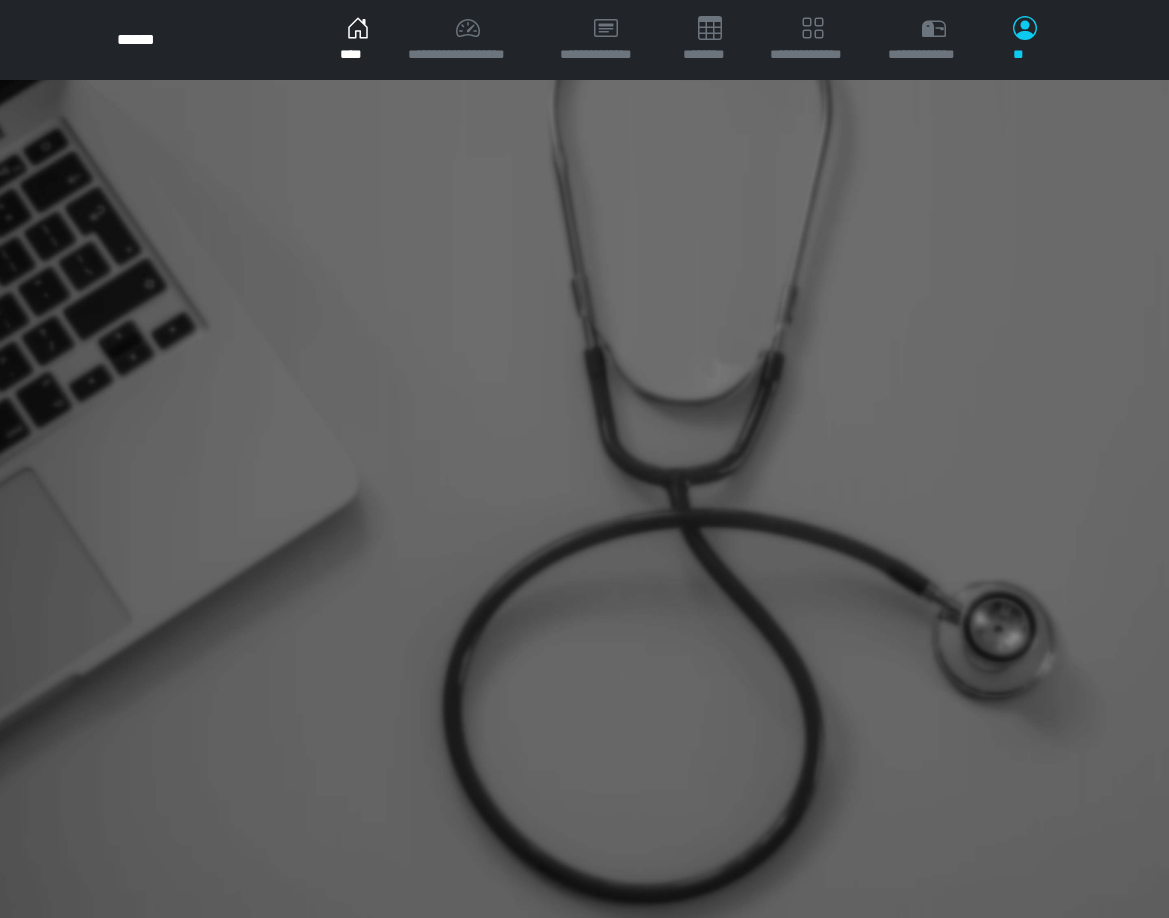 scroll, scrollTop: 0, scrollLeft: 0, axis: both 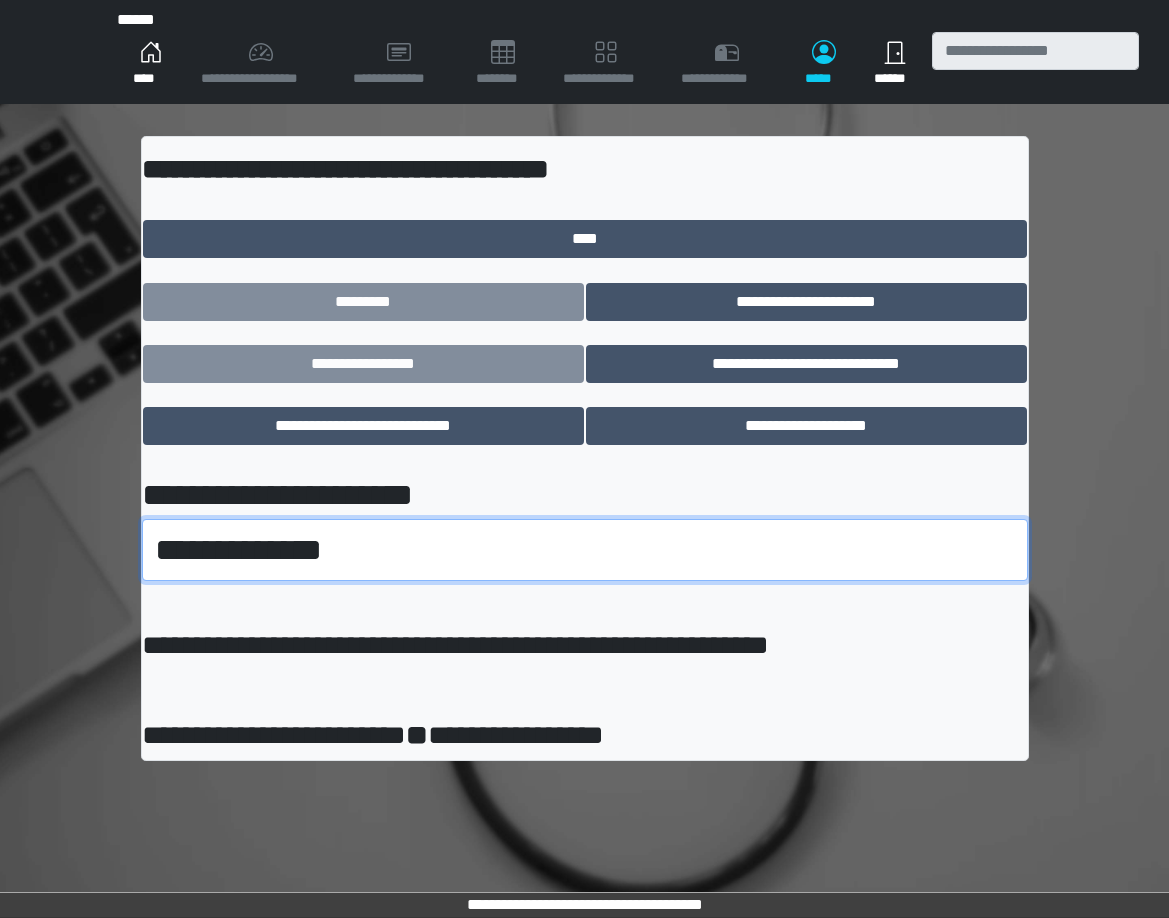 click on "**********" at bounding box center [585, 550] 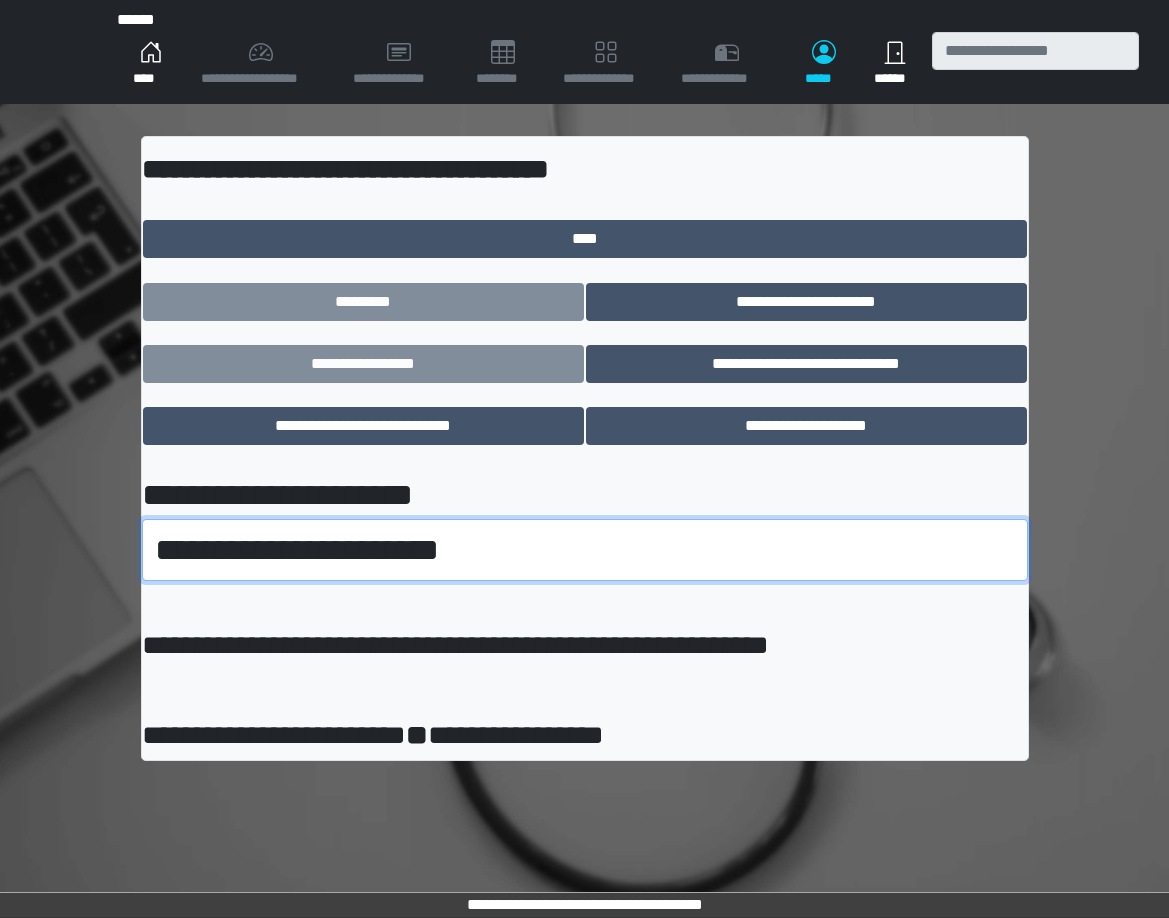 click on "**********" at bounding box center (585, 550) 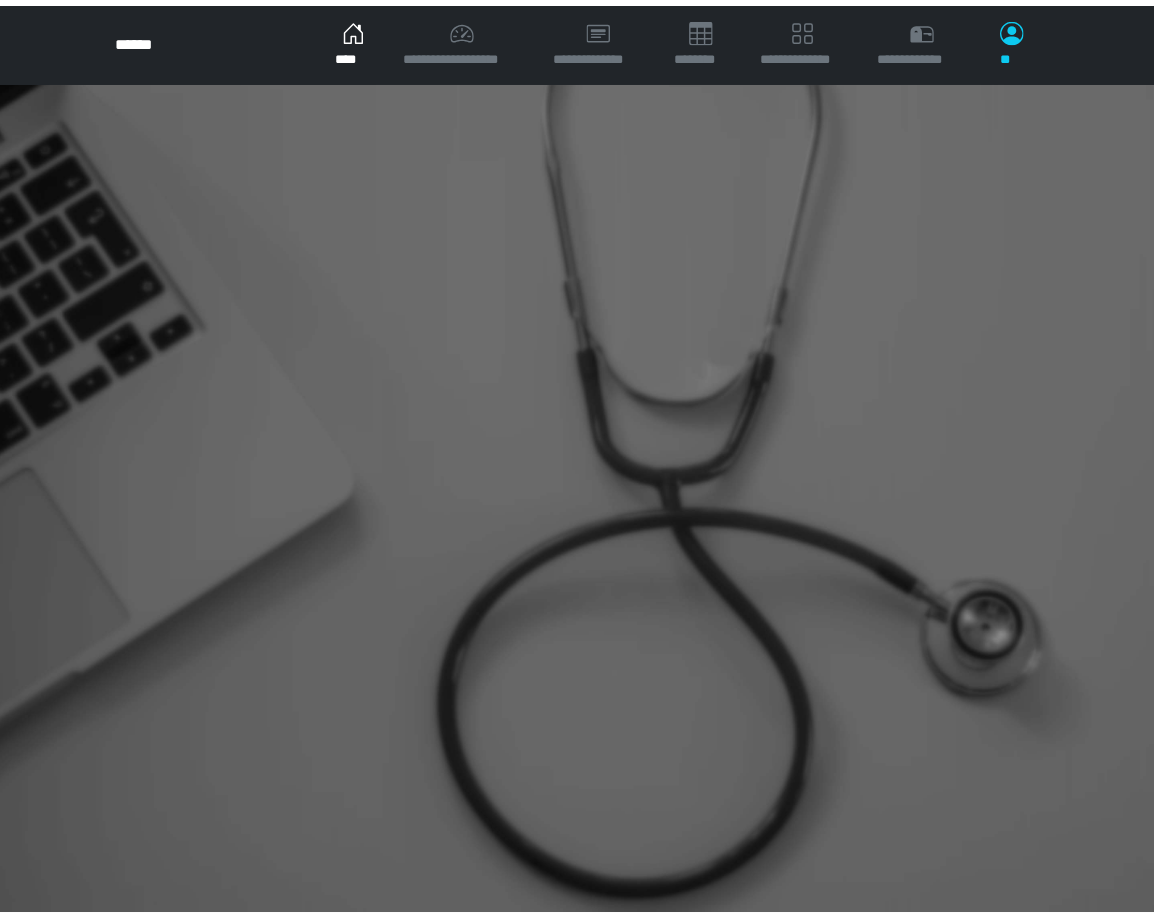 scroll, scrollTop: 0, scrollLeft: 0, axis: both 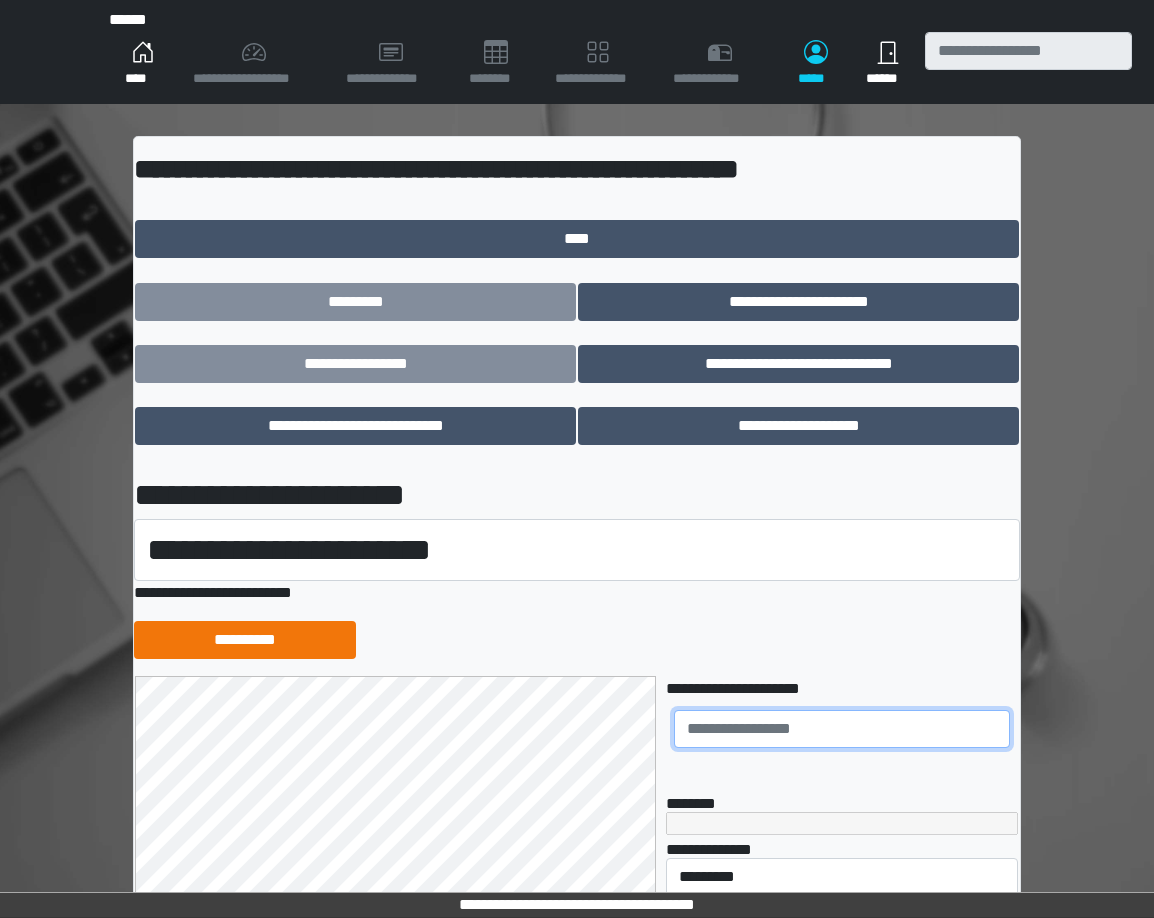 drag, startPoint x: 729, startPoint y: 713, endPoint x: 745, endPoint y: 676, distance: 40.311287 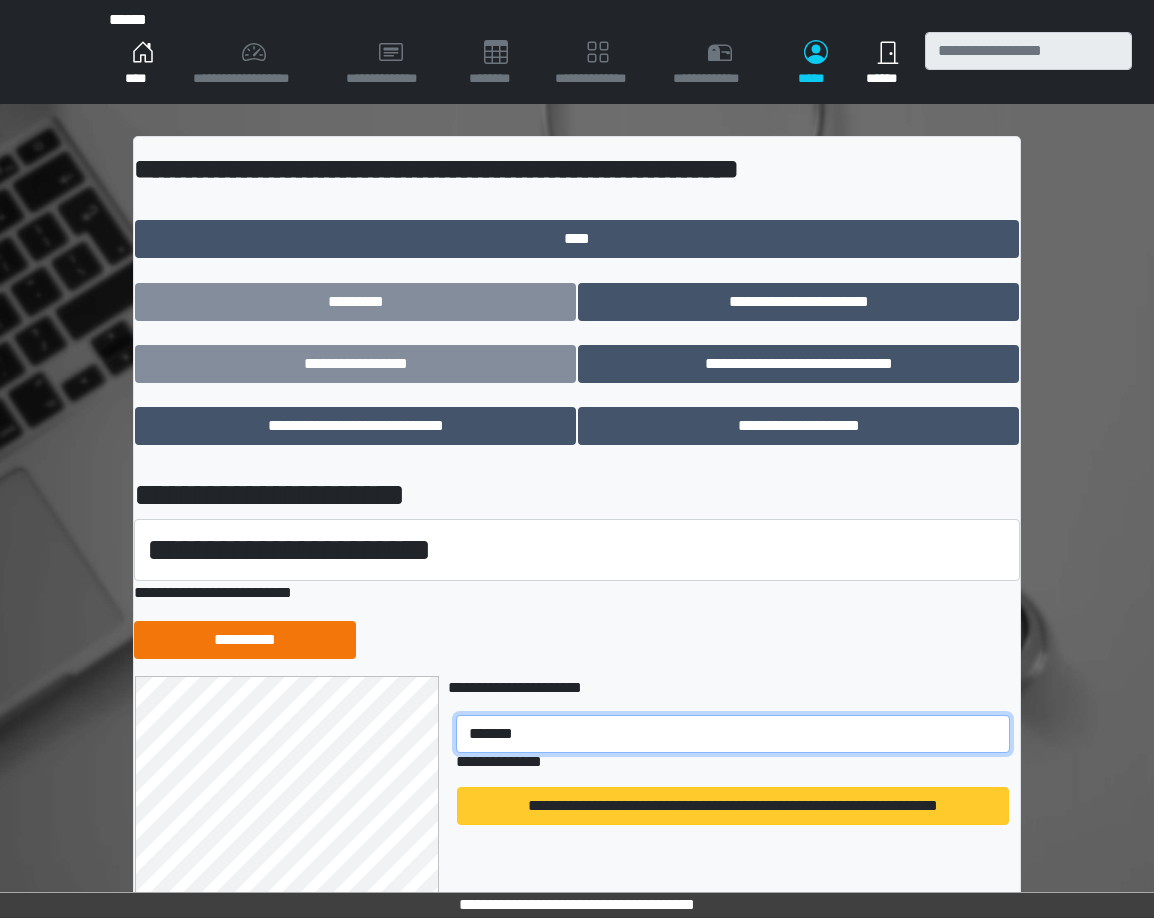 type on "*******" 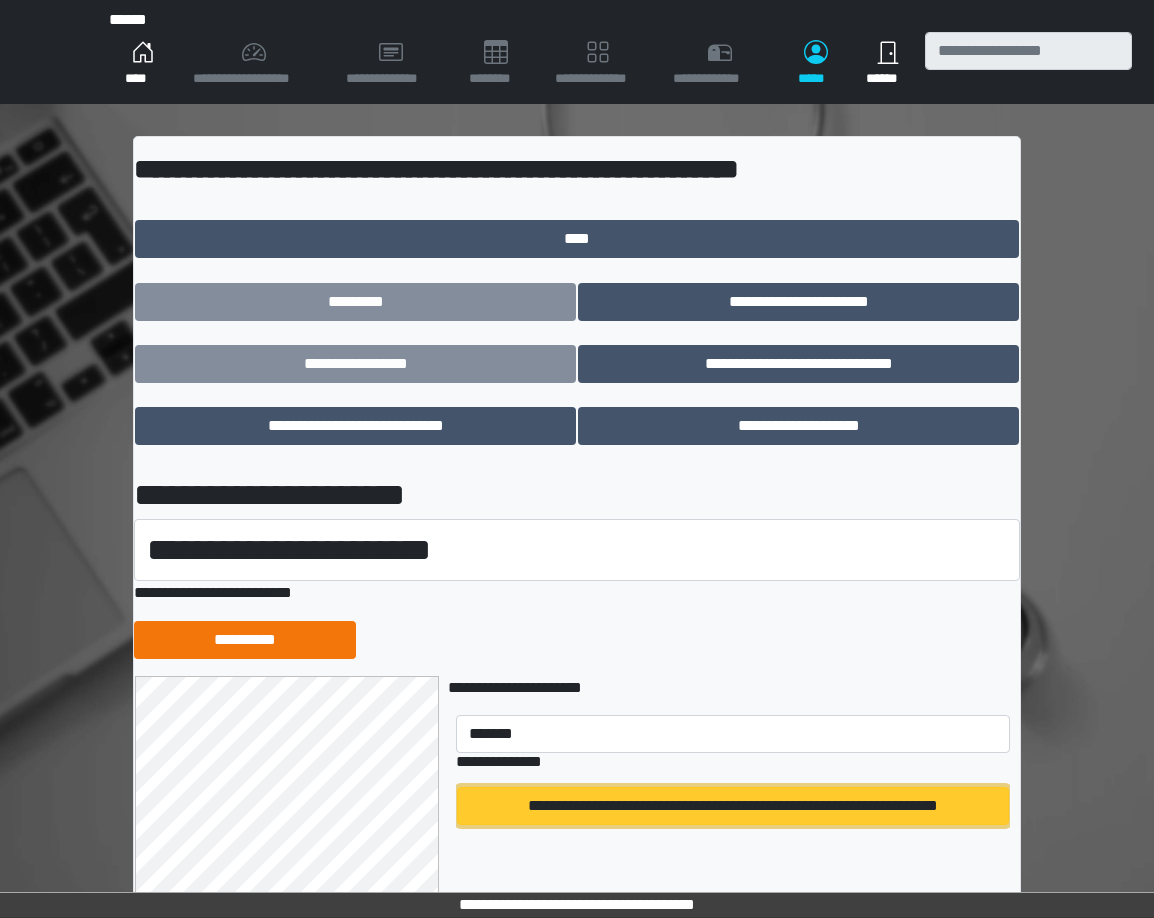click on "**********" at bounding box center (733, 806) 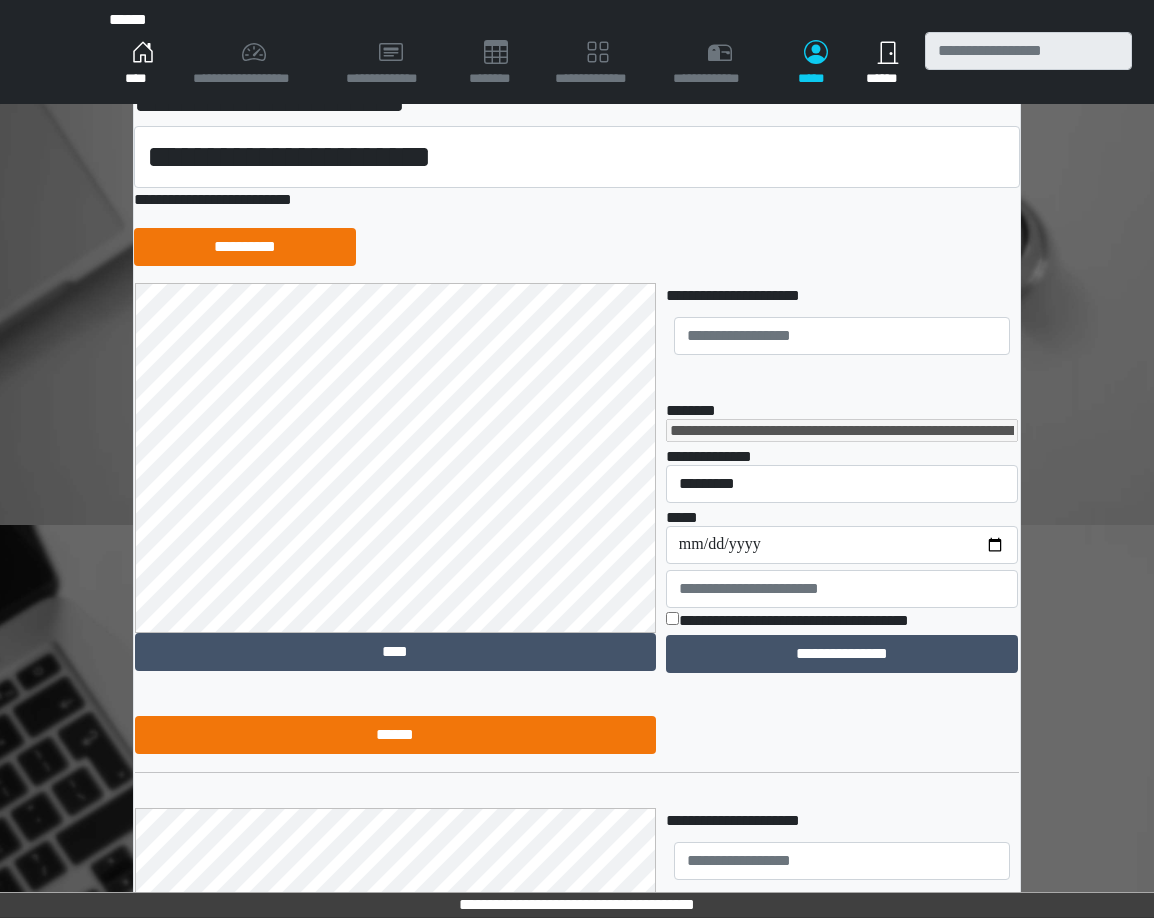scroll, scrollTop: 404, scrollLeft: 0, axis: vertical 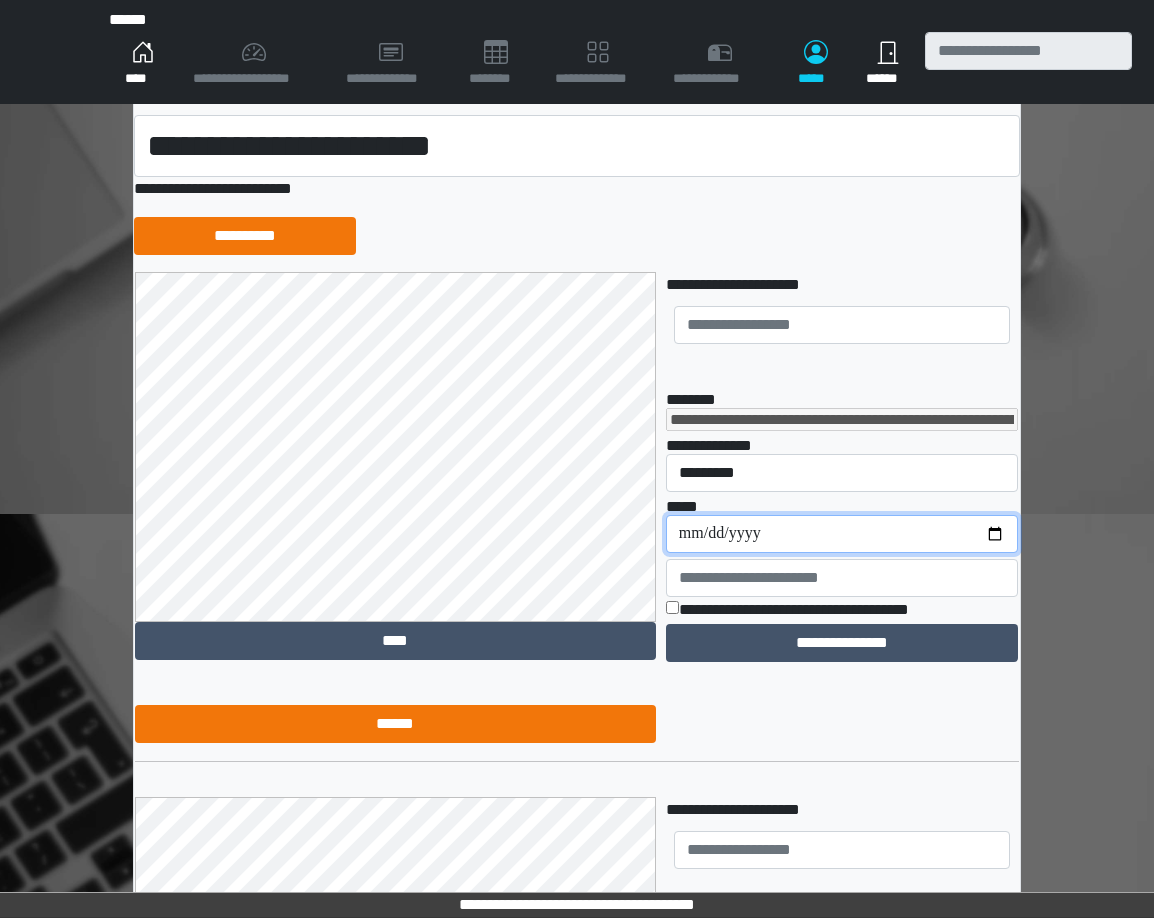 click on "**********" at bounding box center (842, 534) 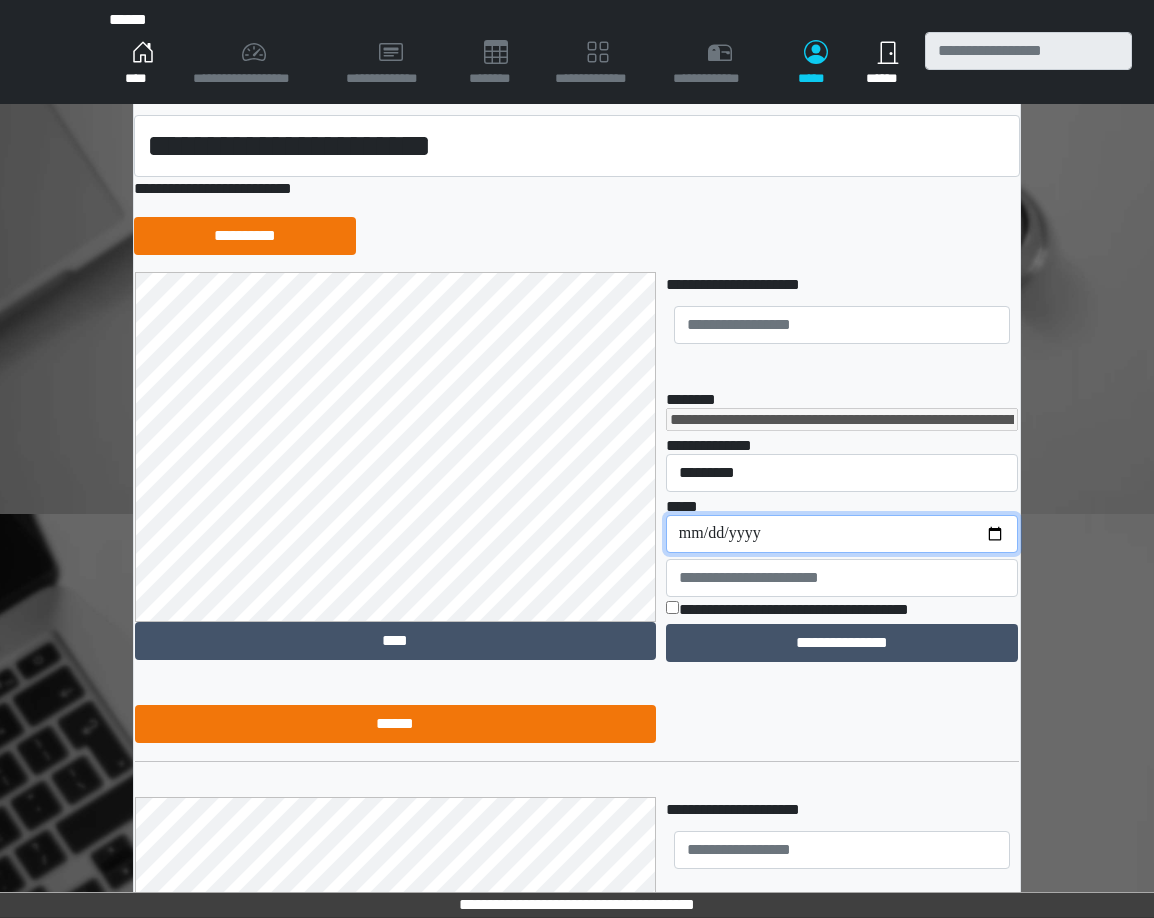 type on "**********" 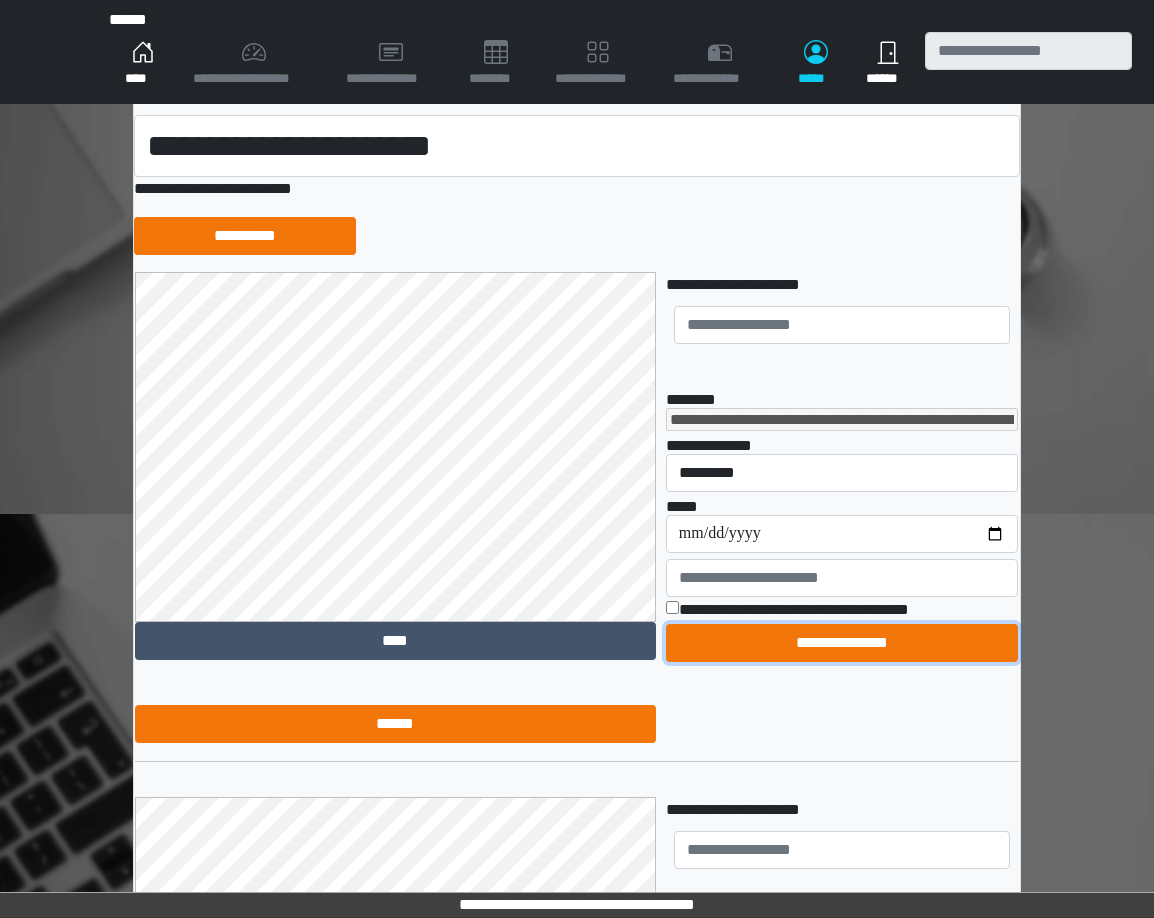 click on "**********" at bounding box center [842, 643] 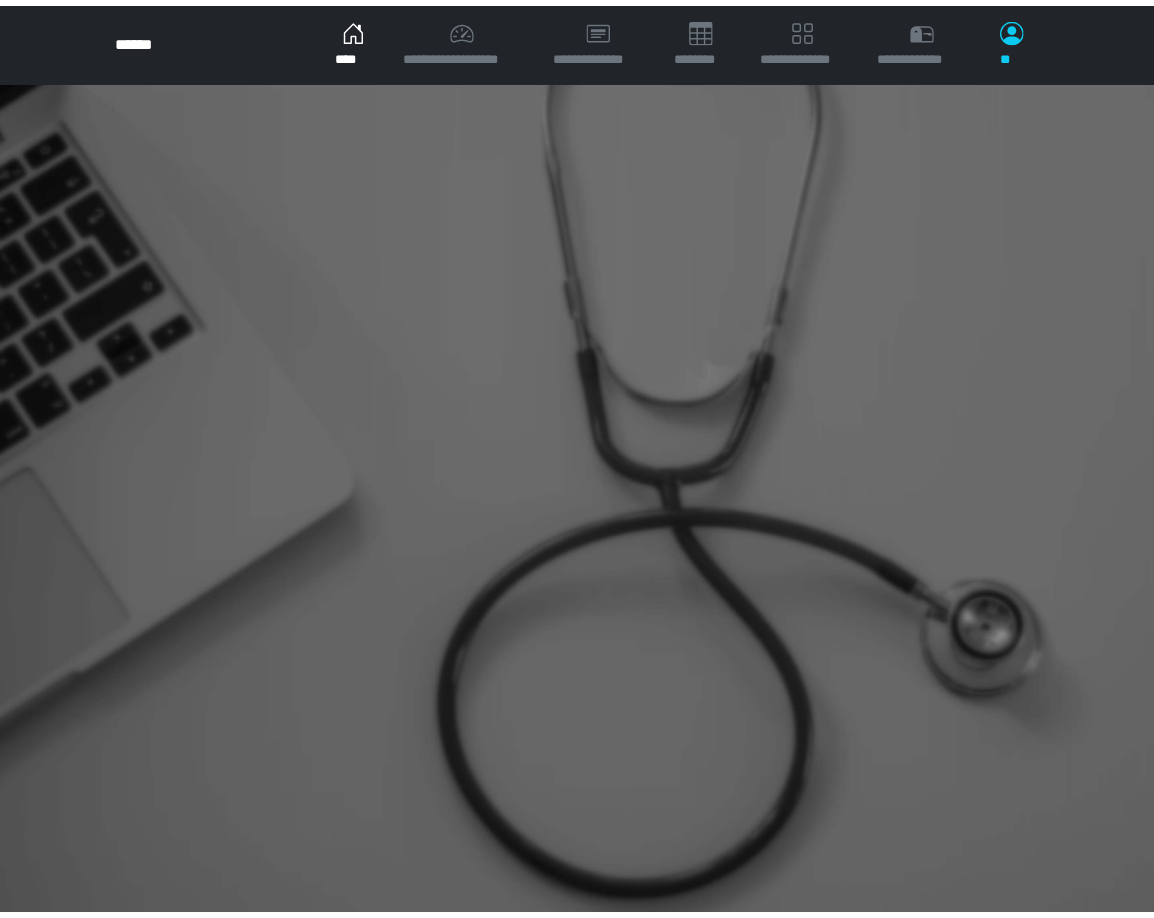 scroll, scrollTop: 0, scrollLeft: 0, axis: both 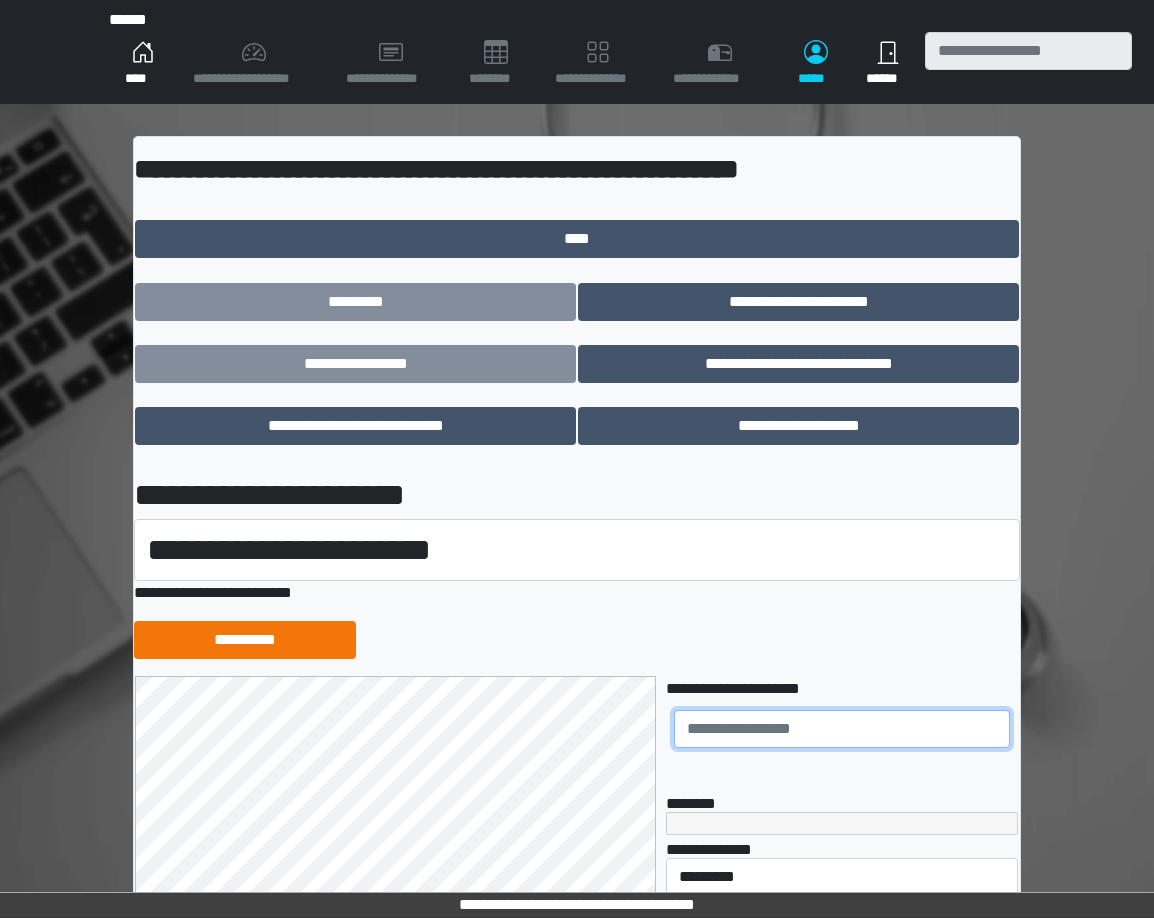 click at bounding box center (842, 729) 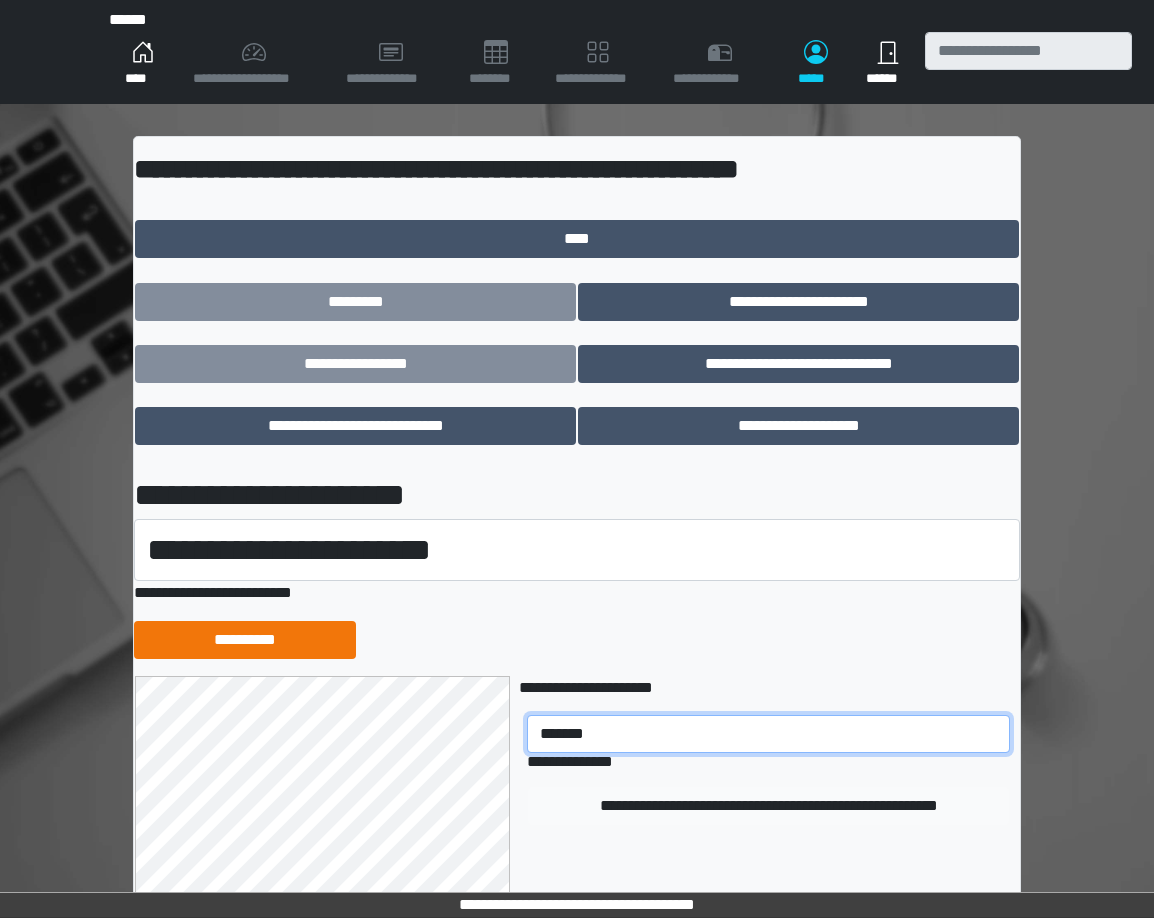 type on "*******" 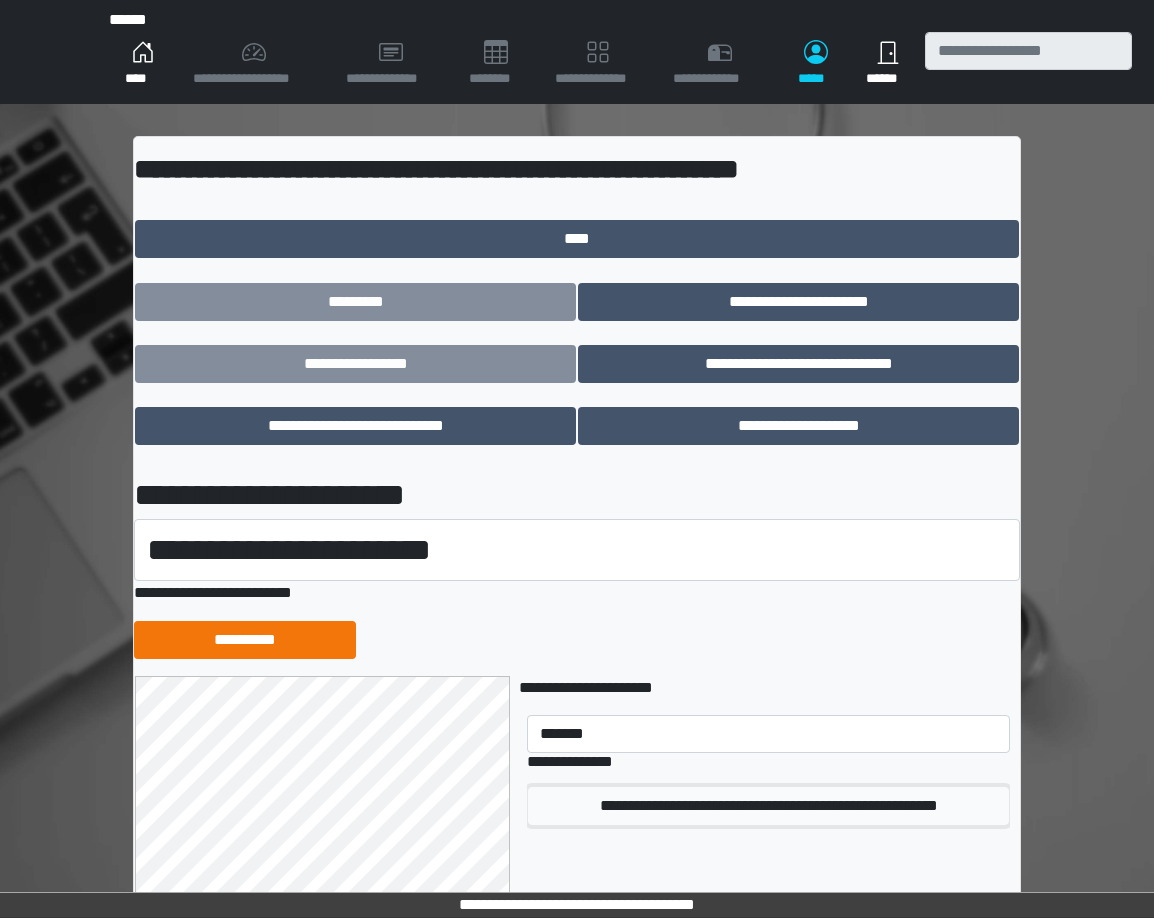 click on "**********" at bounding box center [768, 806] 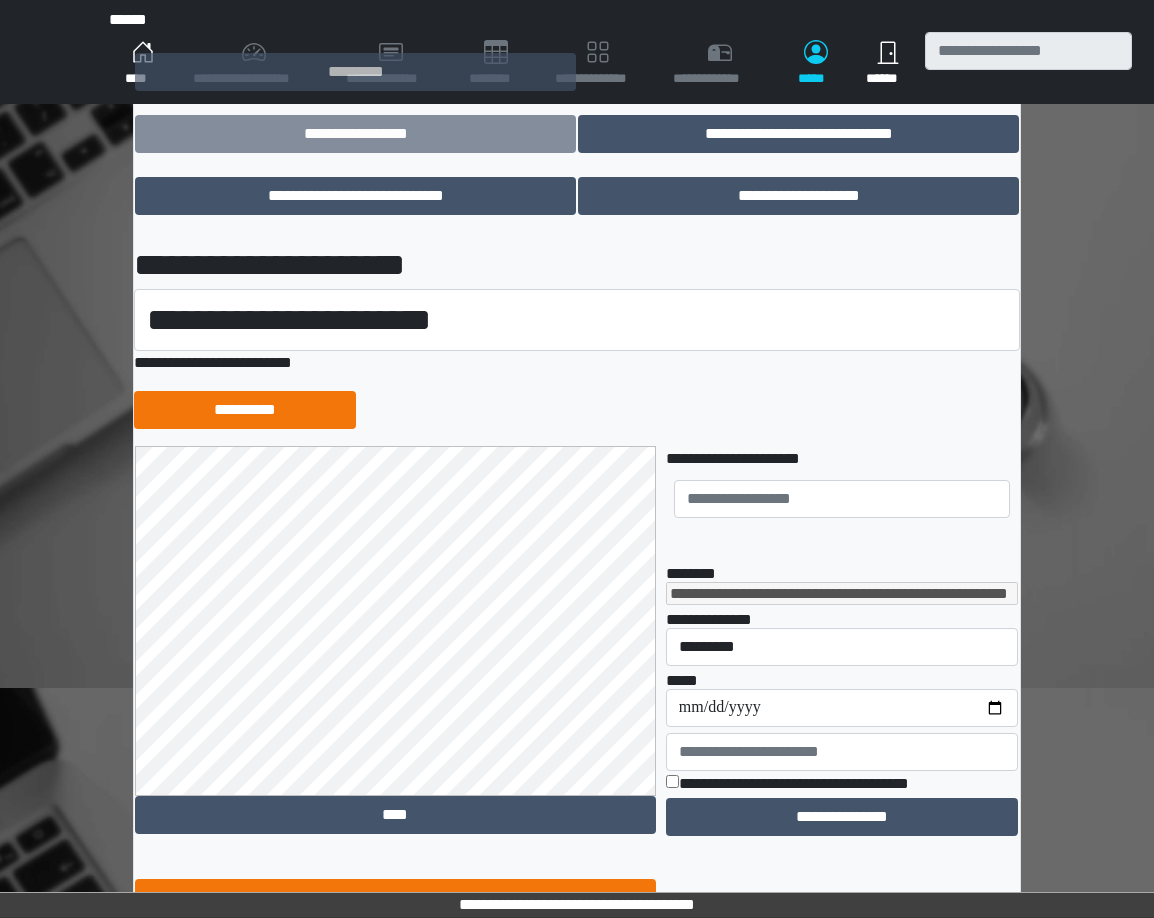 scroll, scrollTop: 252, scrollLeft: 0, axis: vertical 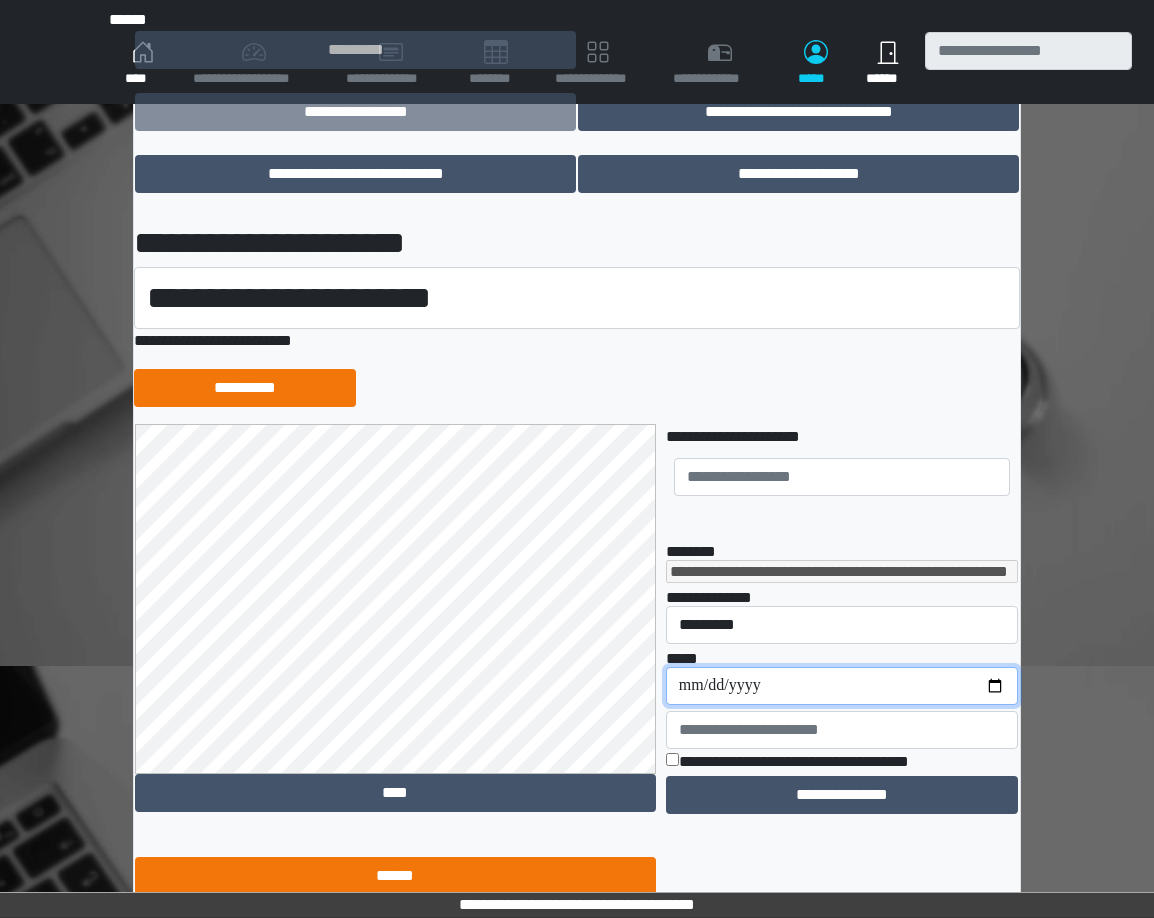 click on "**********" at bounding box center [842, 686] 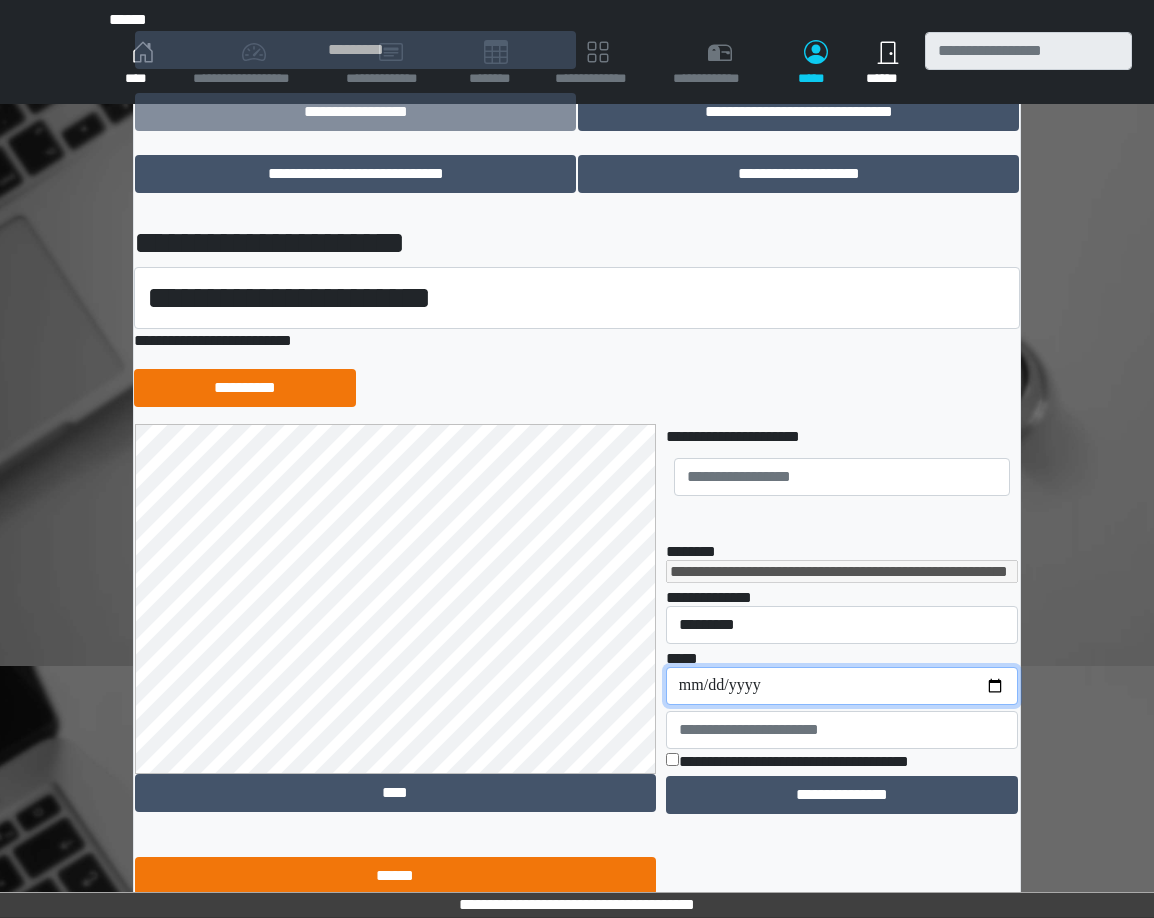 type on "**********" 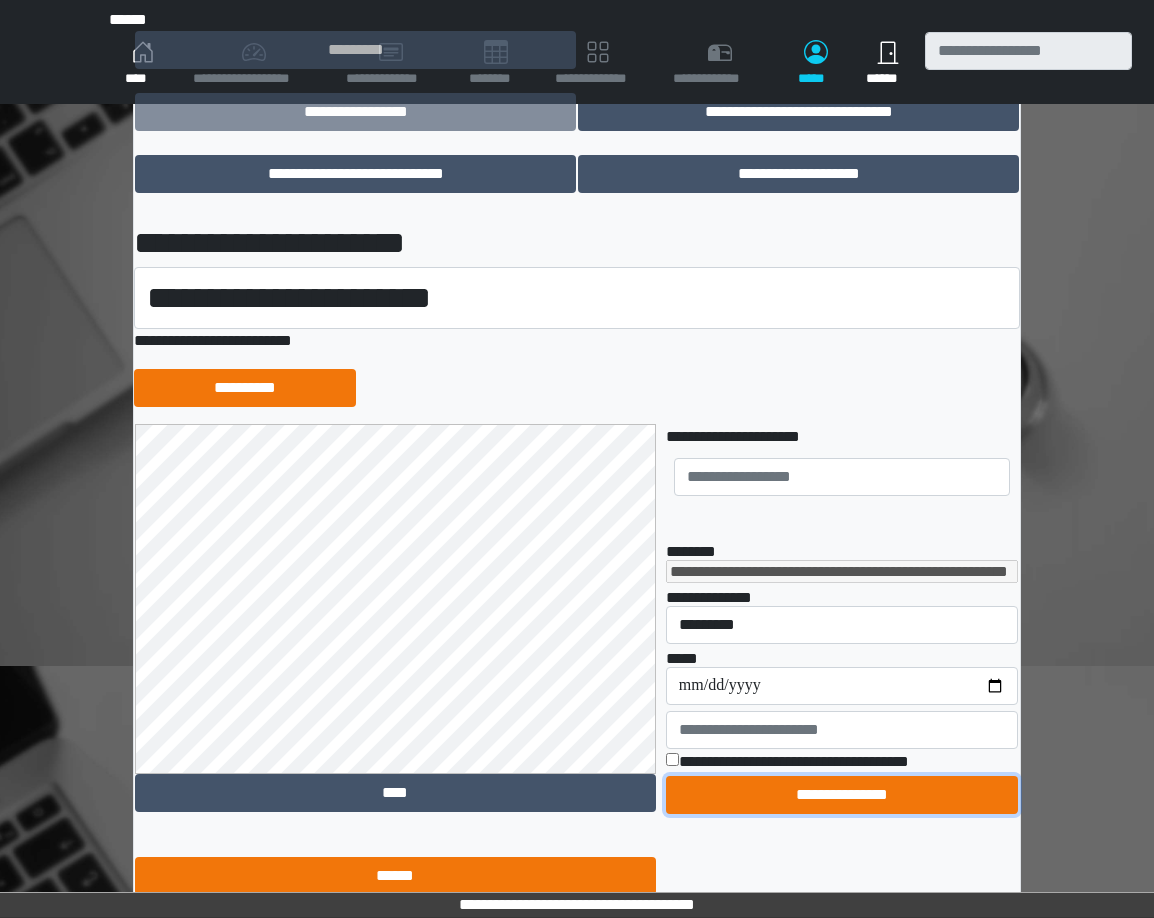 click on "**********" at bounding box center [842, 795] 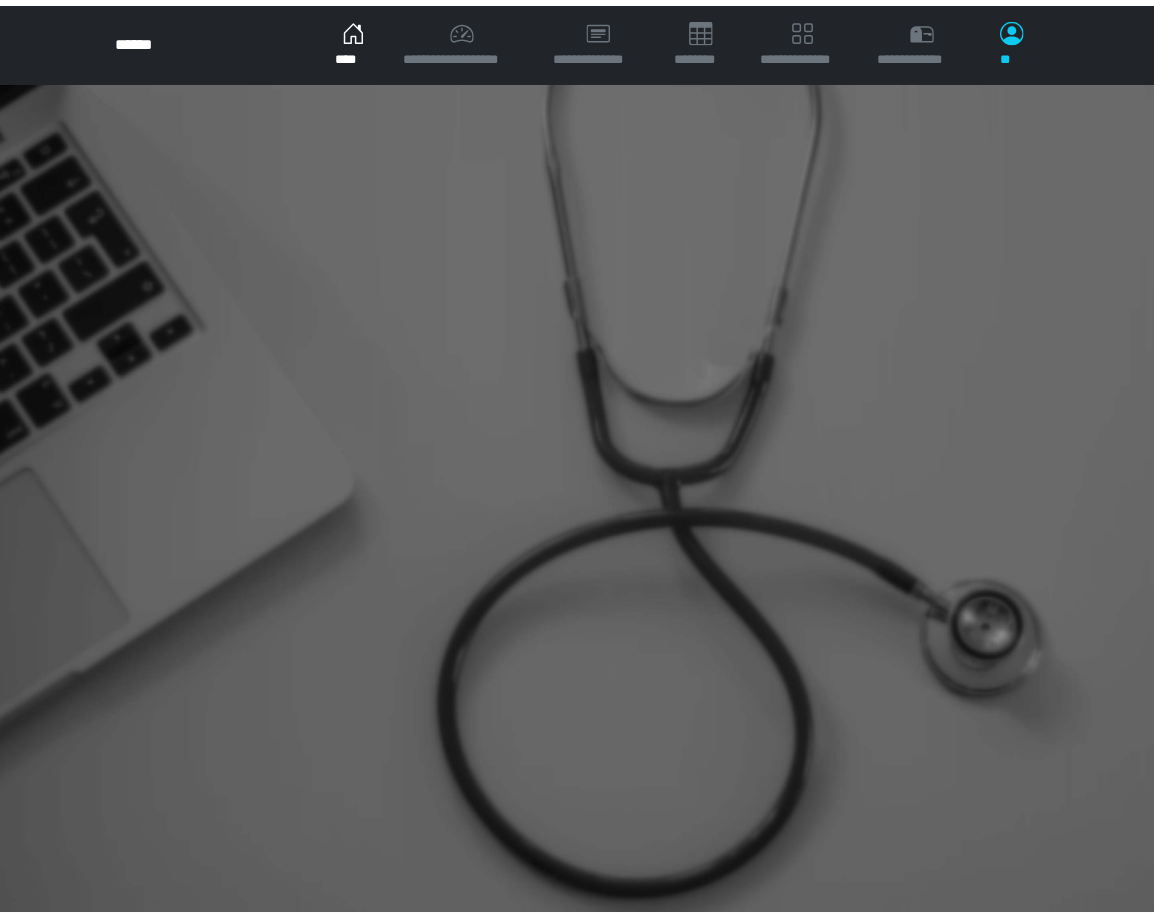 scroll, scrollTop: 0, scrollLeft: 0, axis: both 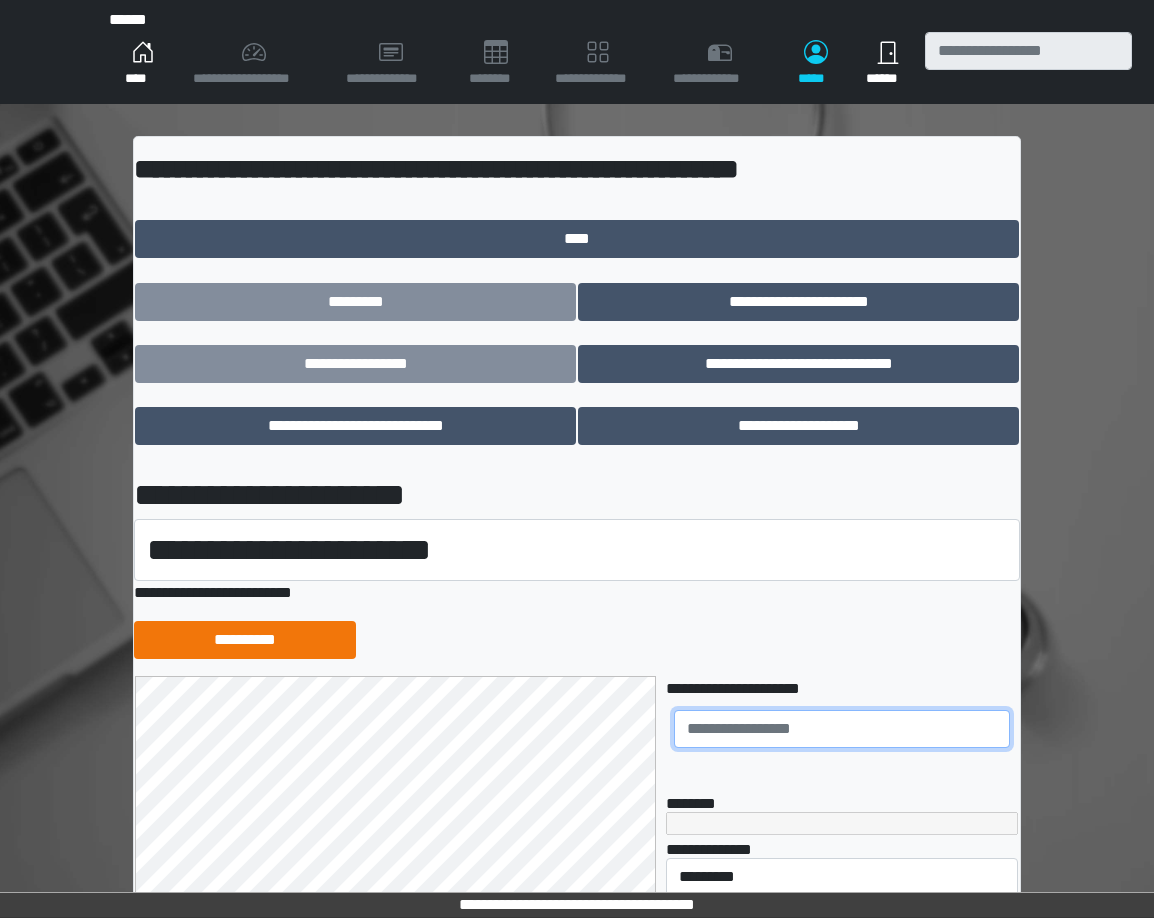 click at bounding box center [842, 729] 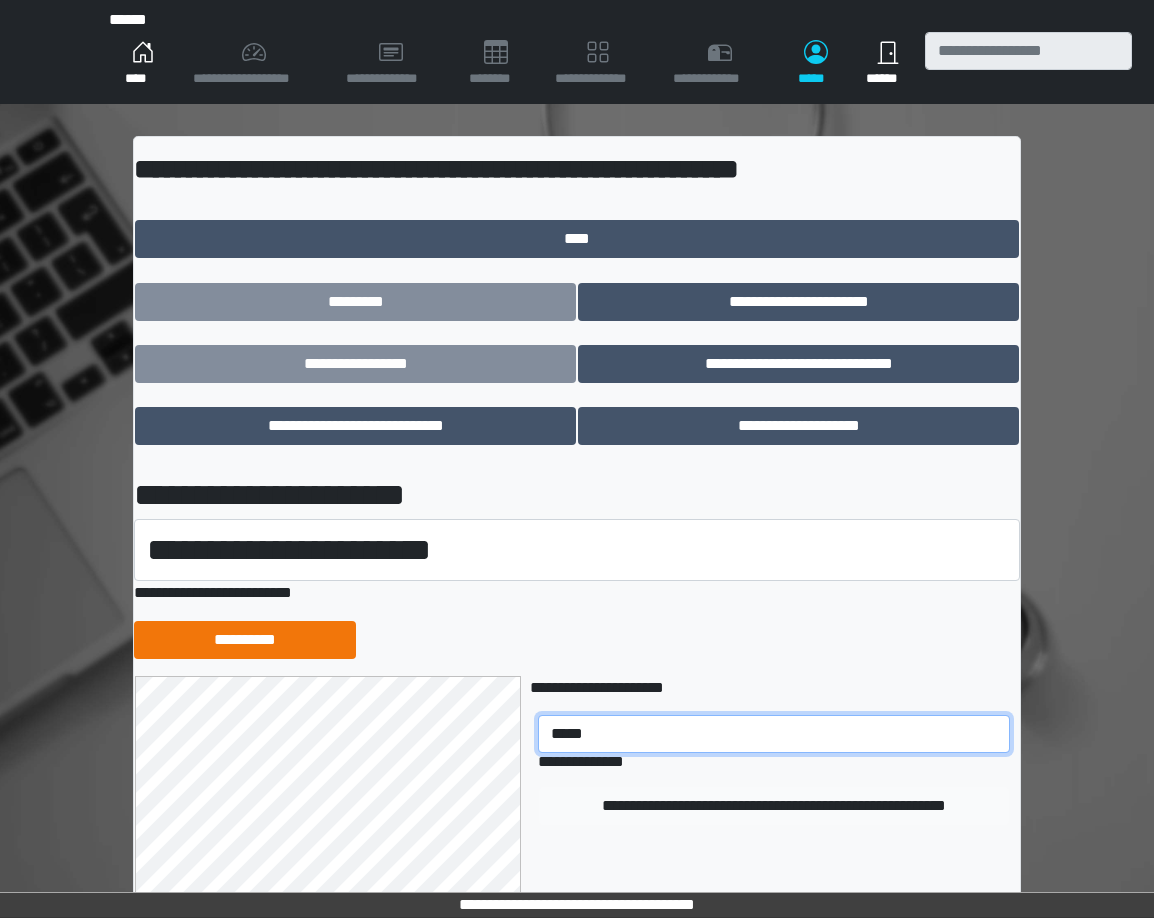 type on "*****" 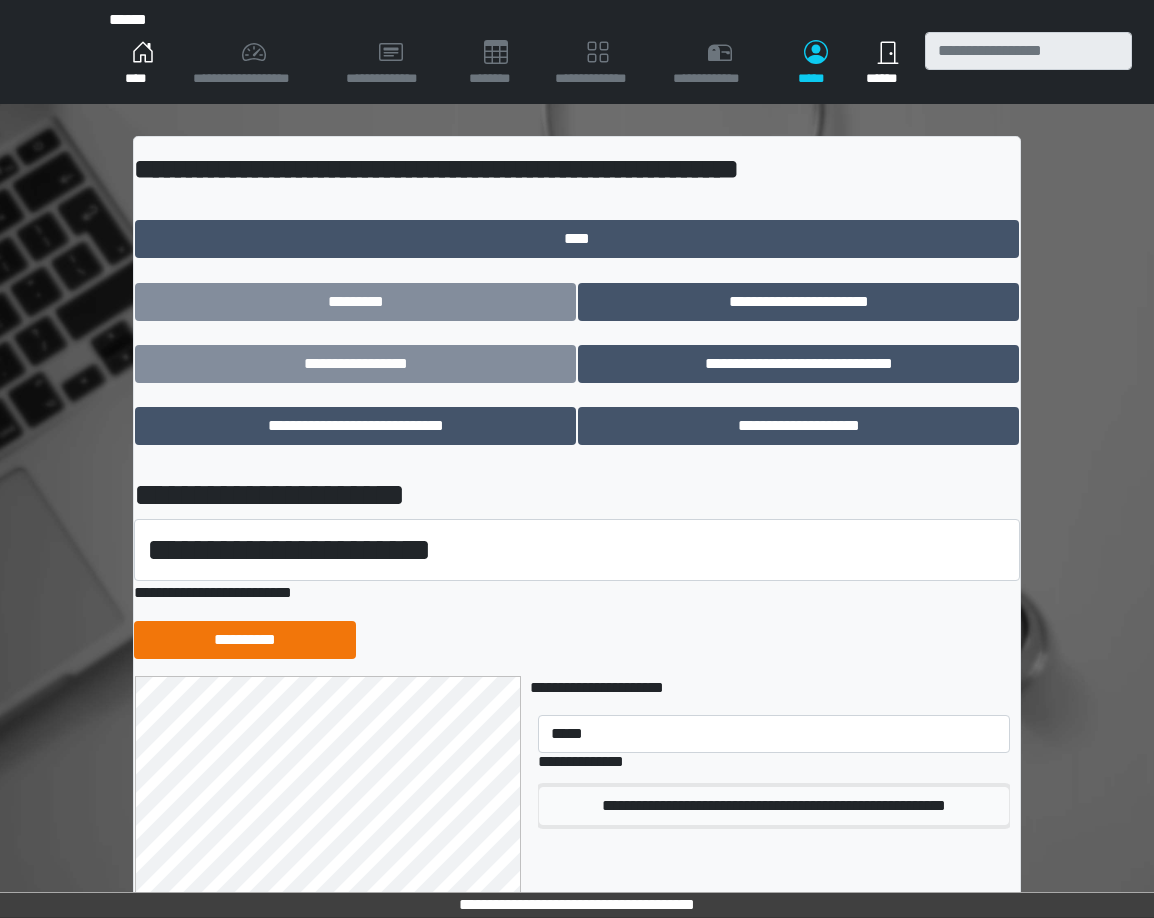 click on "**********" at bounding box center (774, 806) 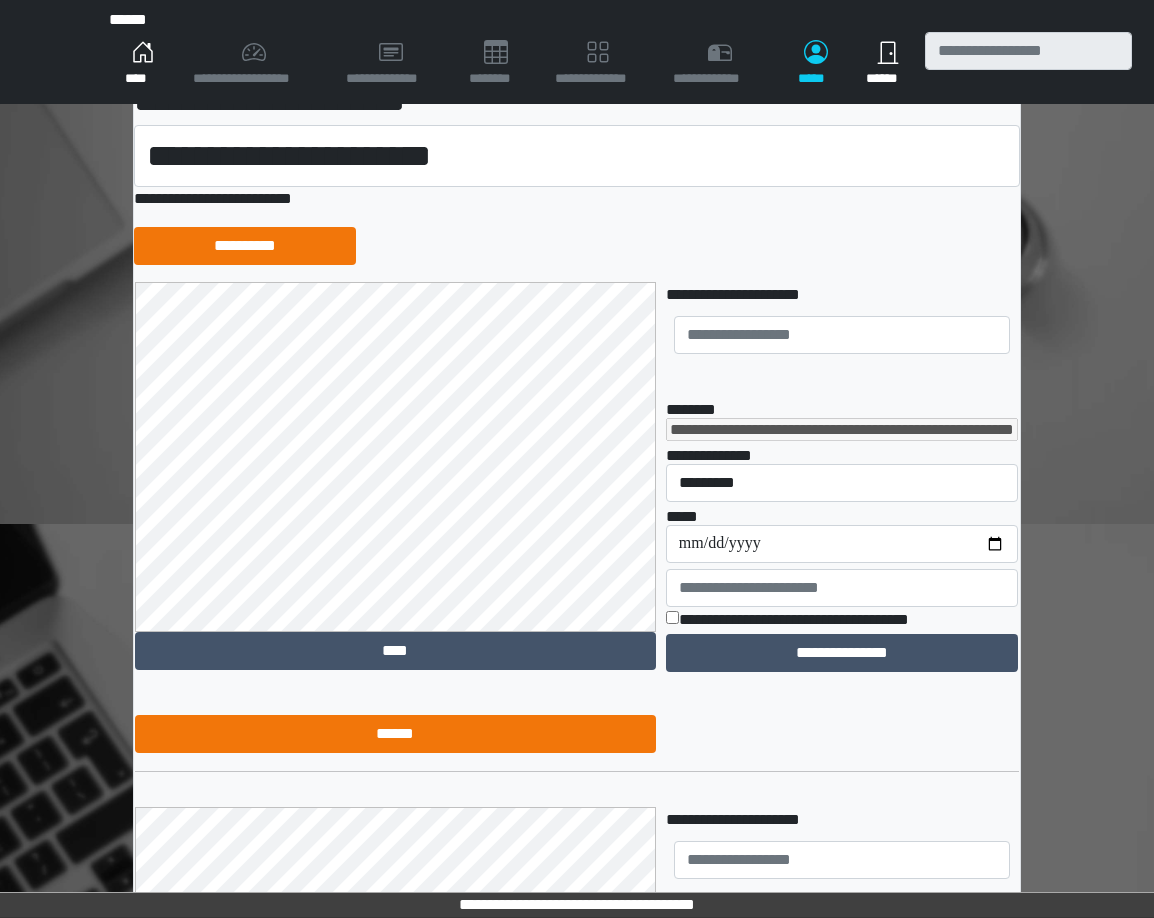scroll, scrollTop: 404, scrollLeft: 0, axis: vertical 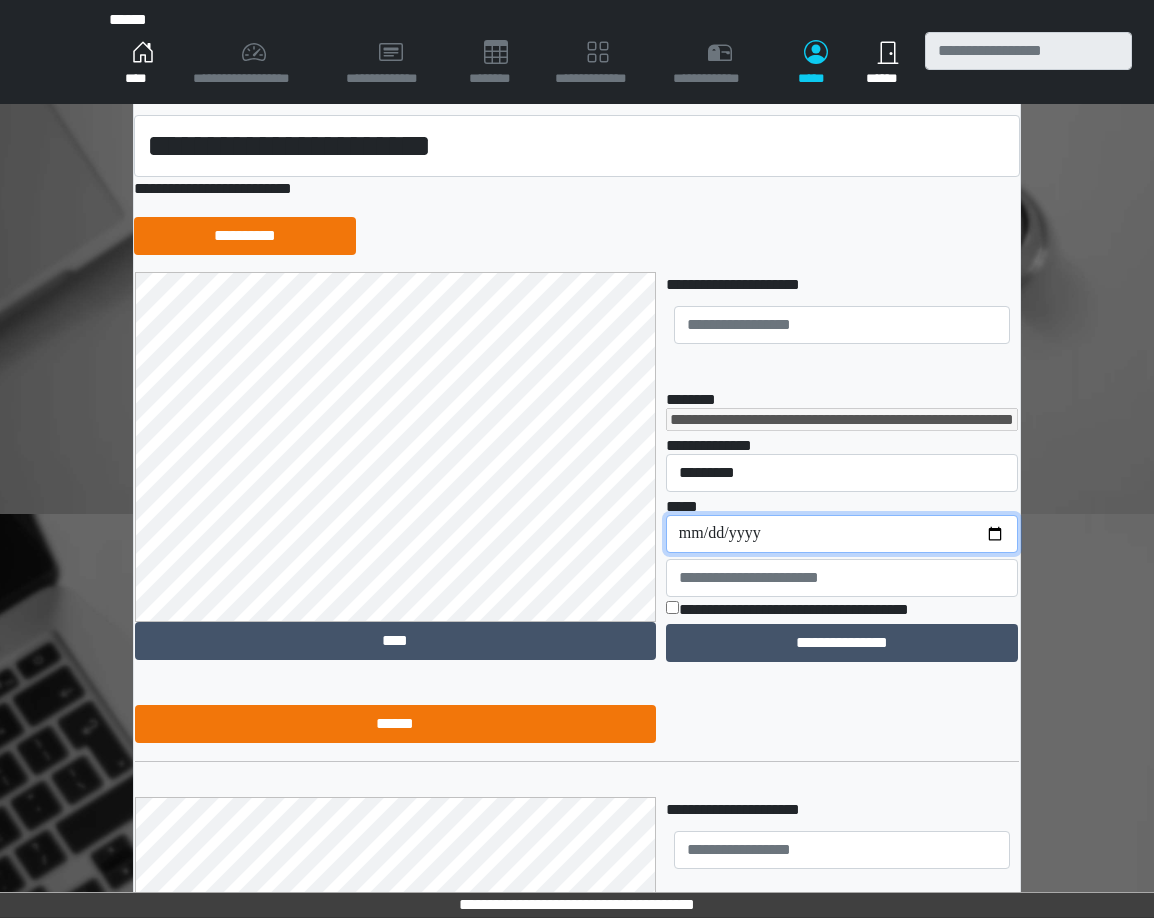 click on "**********" at bounding box center [842, 534] 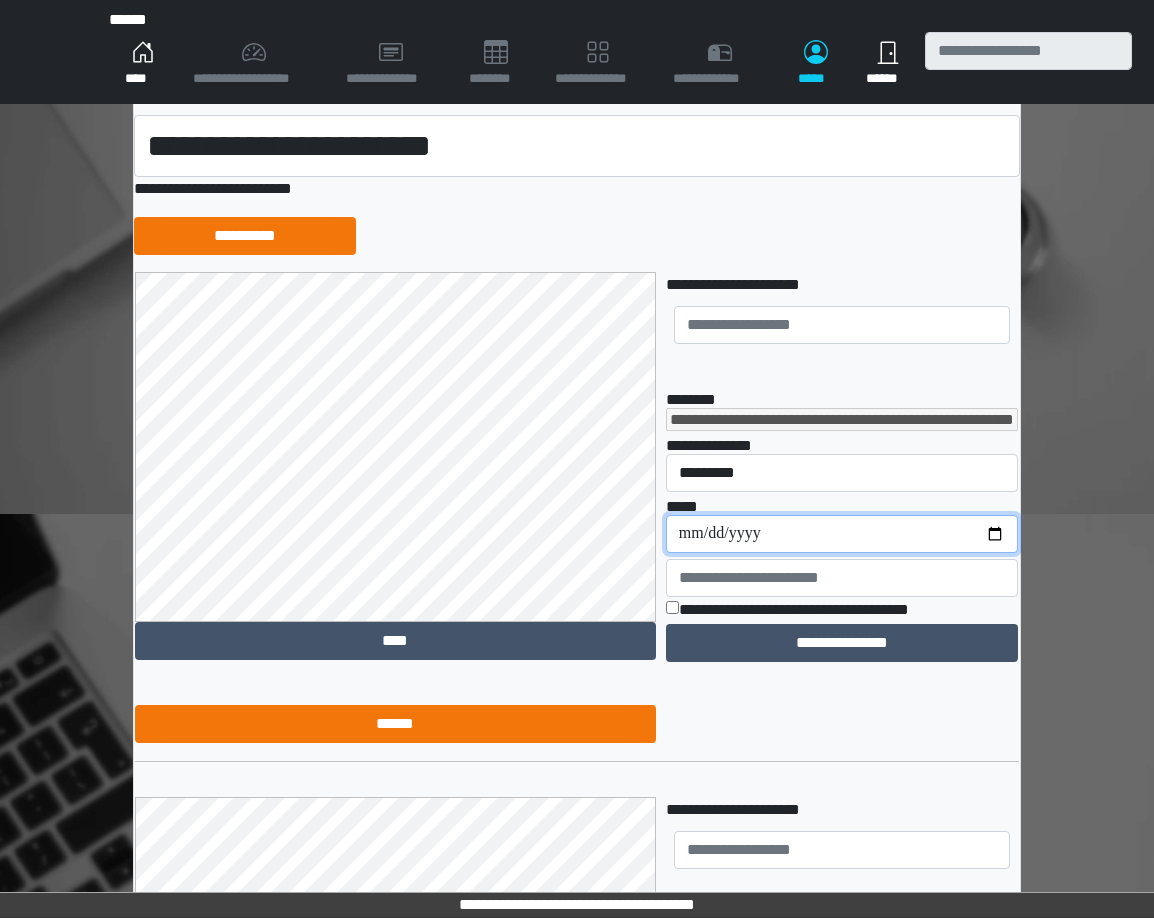 type on "**********" 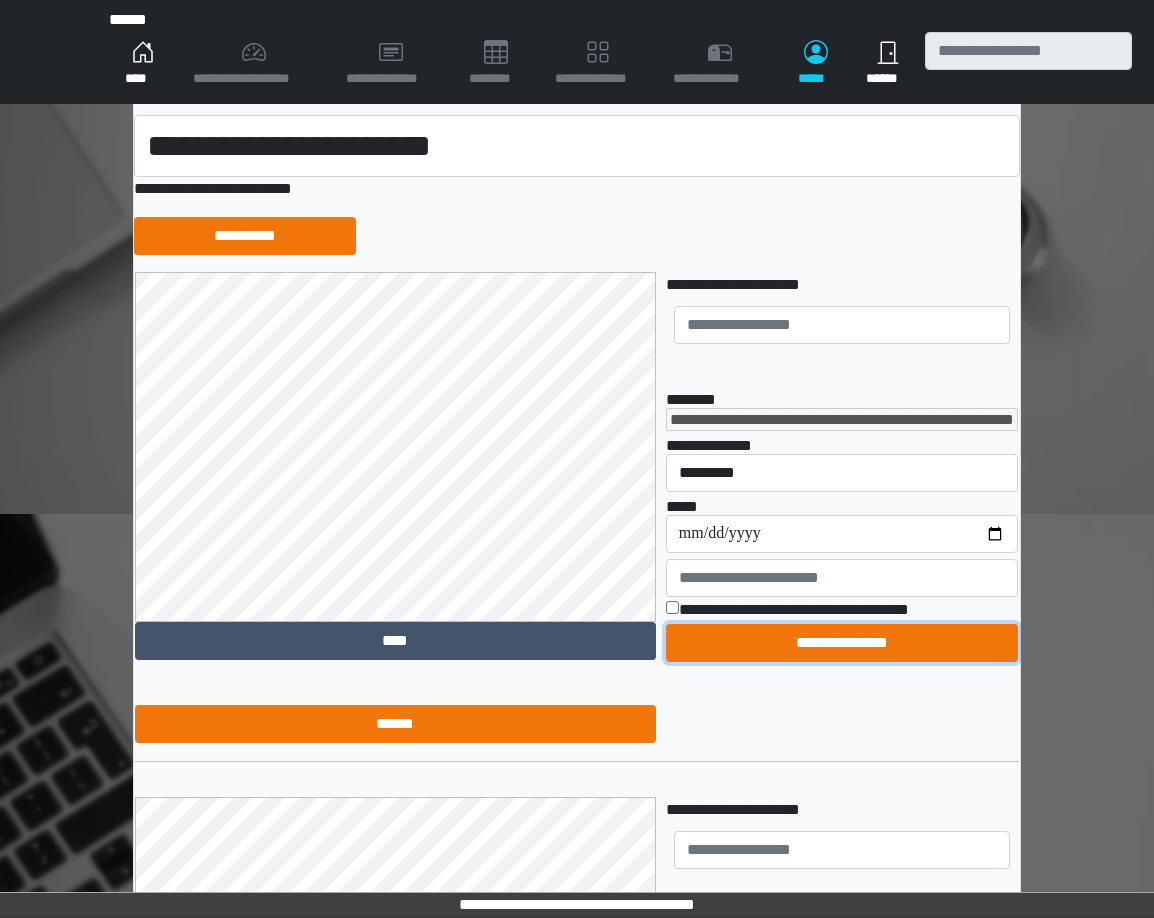 click on "**********" at bounding box center (842, 643) 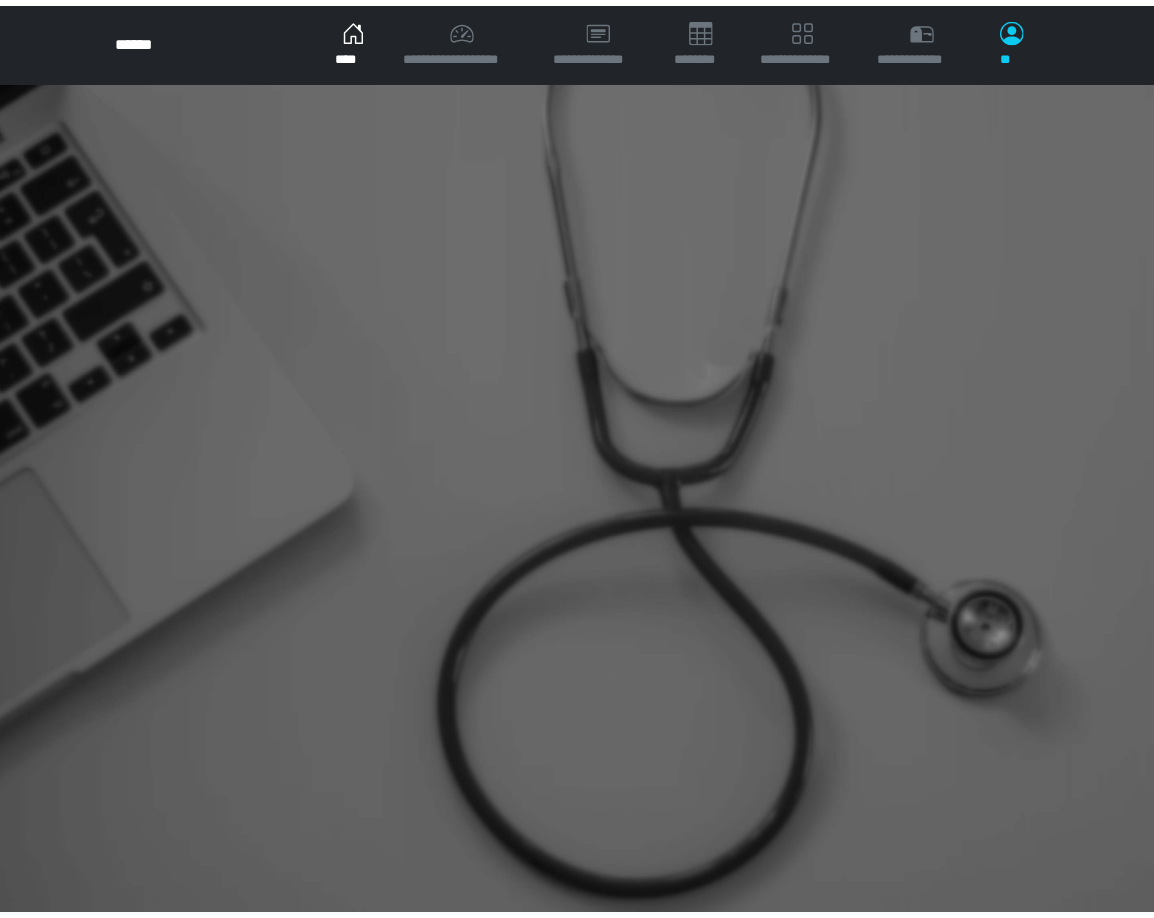 scroll, scrollTop: 0, scrollLeft: 0, axis: both 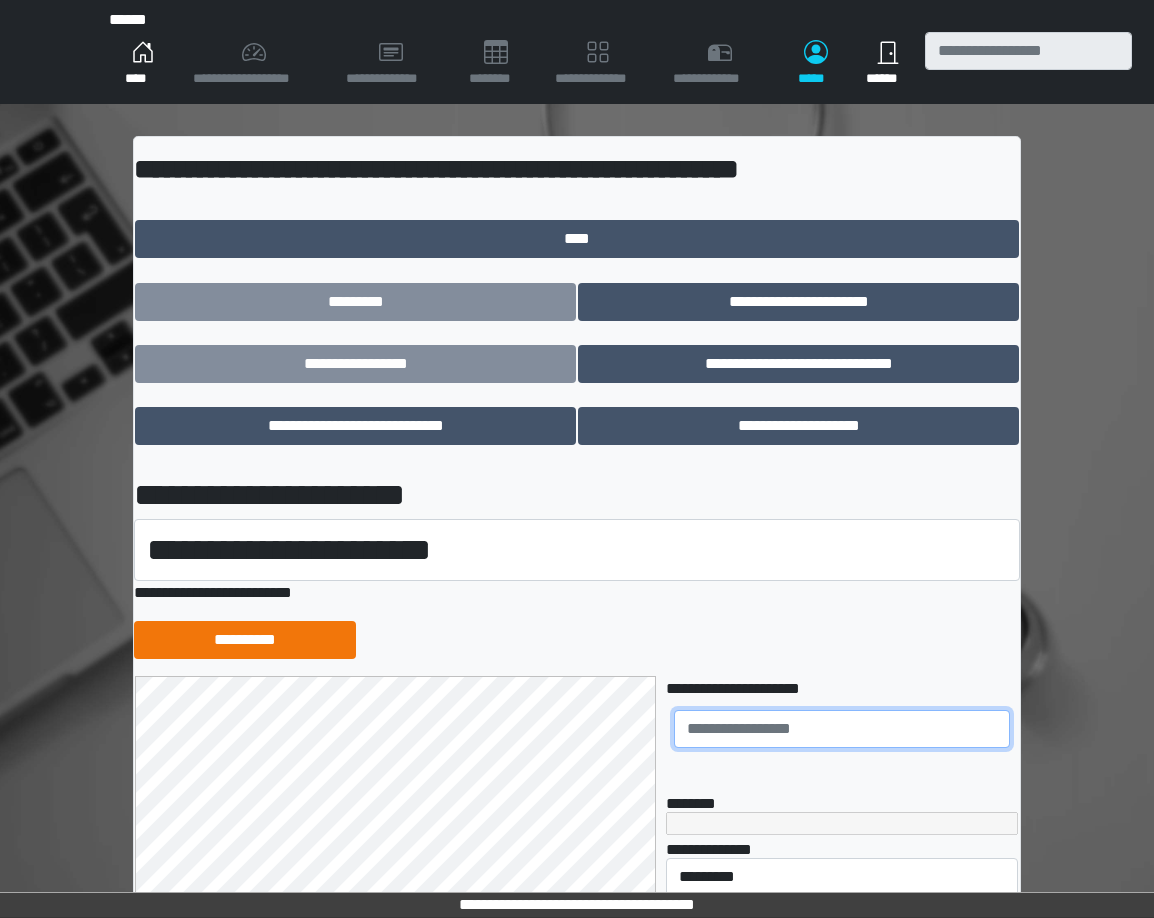click at bounding box center [842, 729] 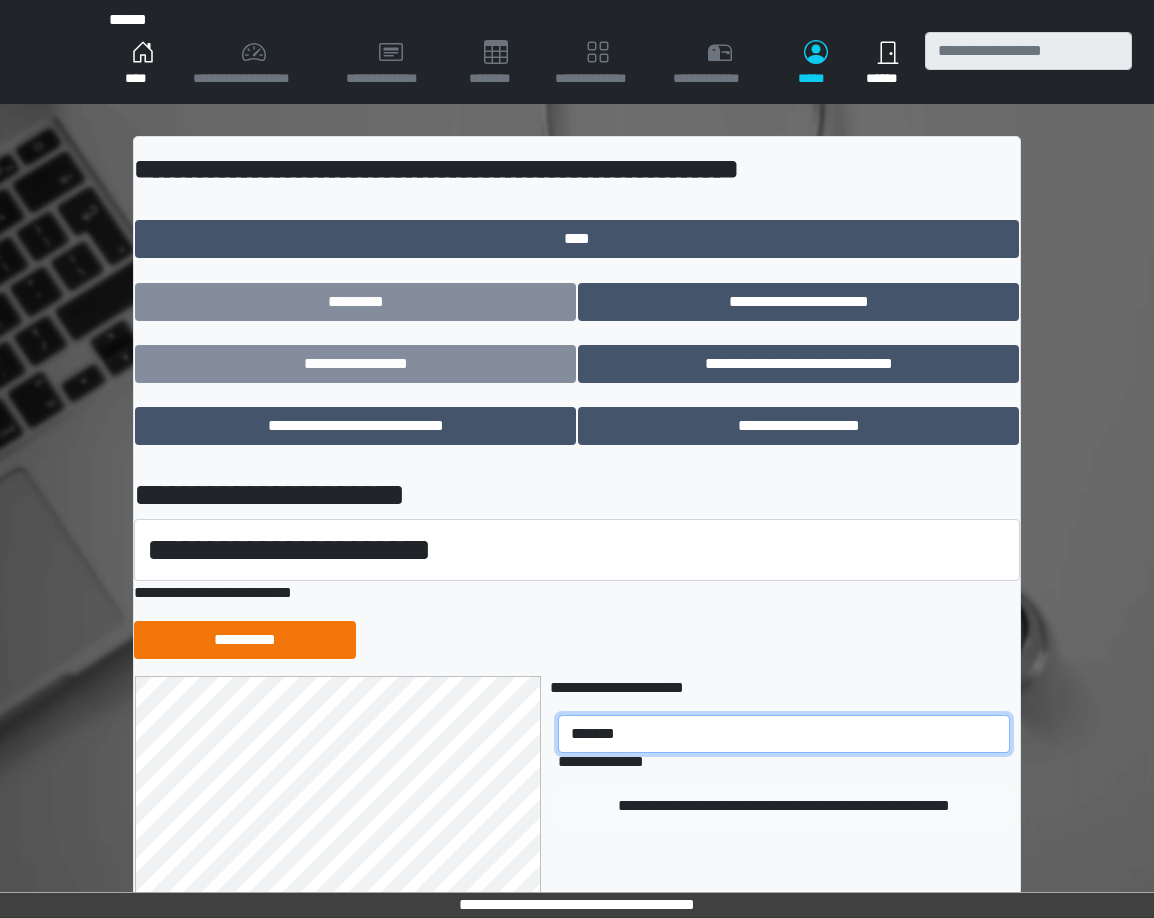 type on "*******" 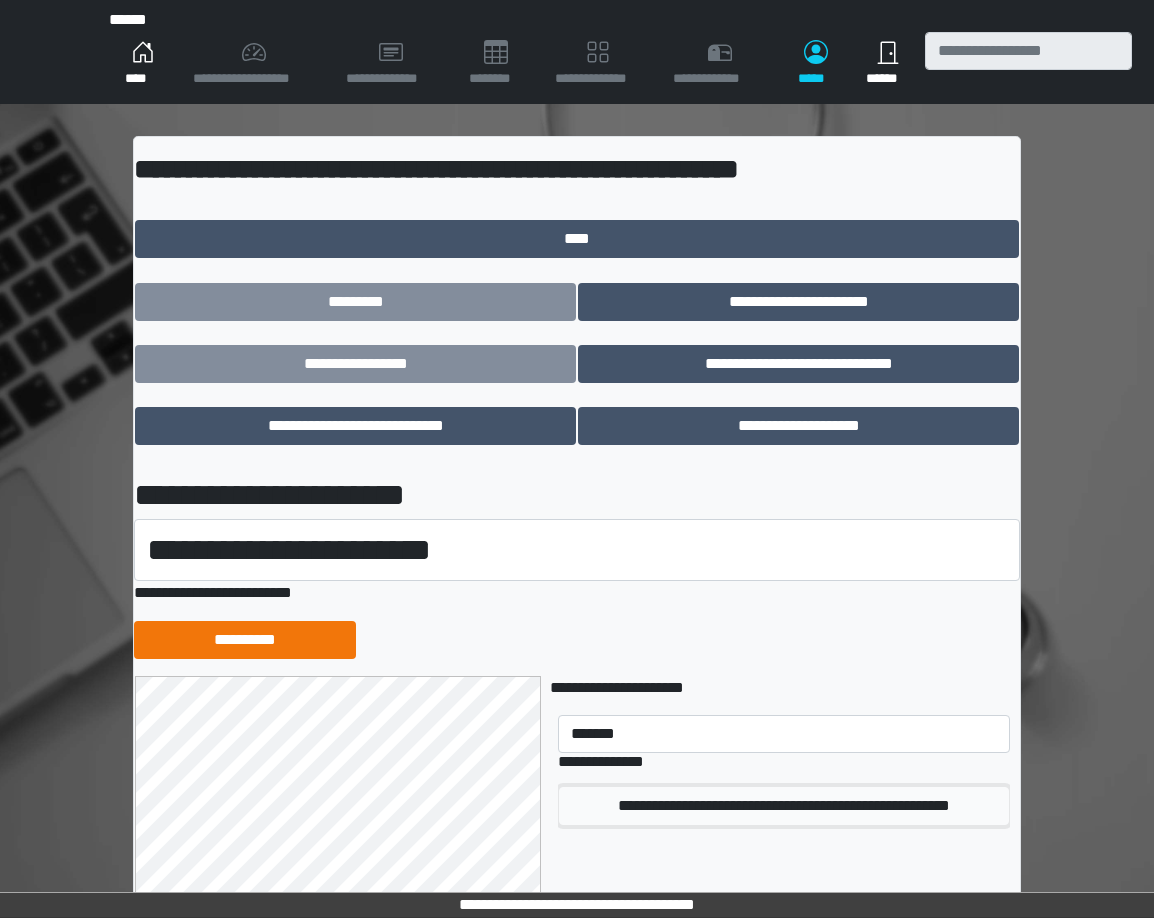 click on "**********" at bounding box center (784, 806) 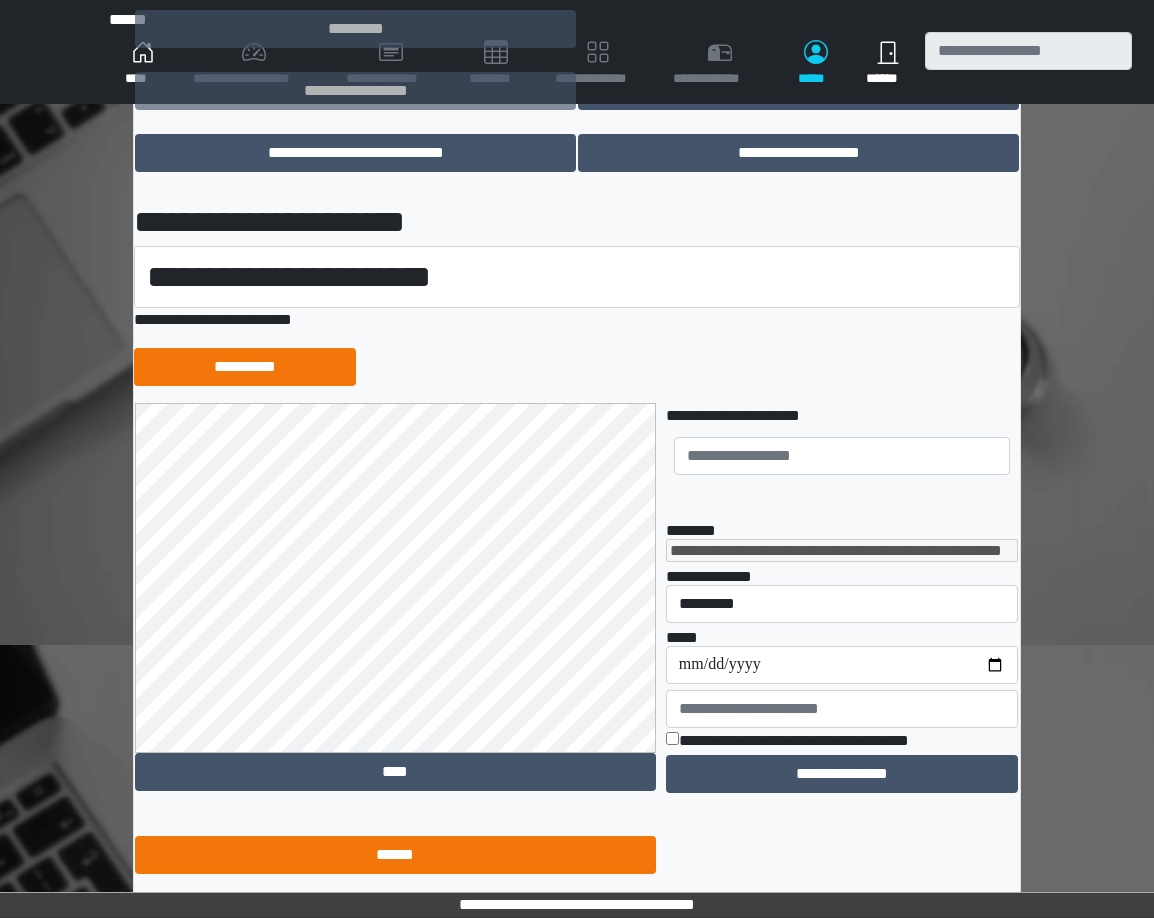 scroll, scrollTop: 361, scrollLeft: 0, axis: vertical 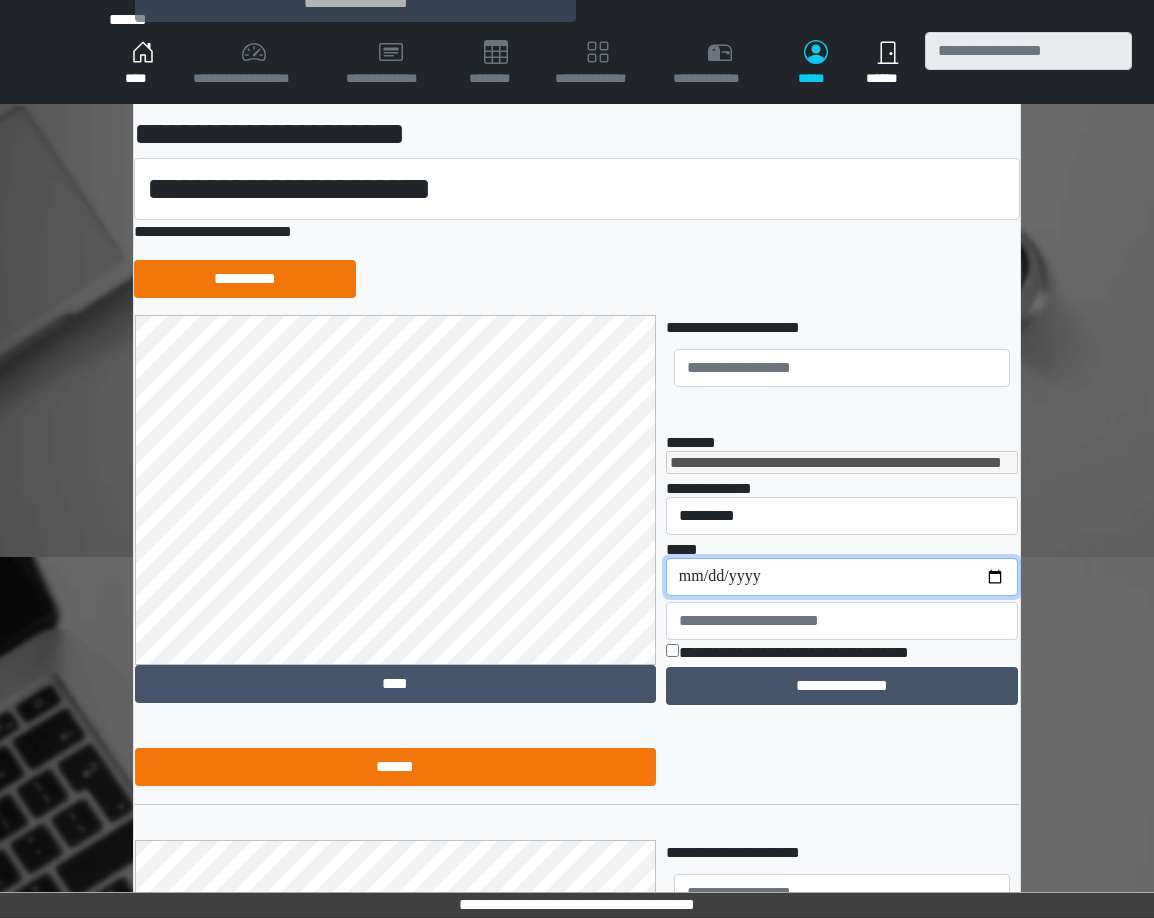 click on "**********" at bounding box center (842, 577) 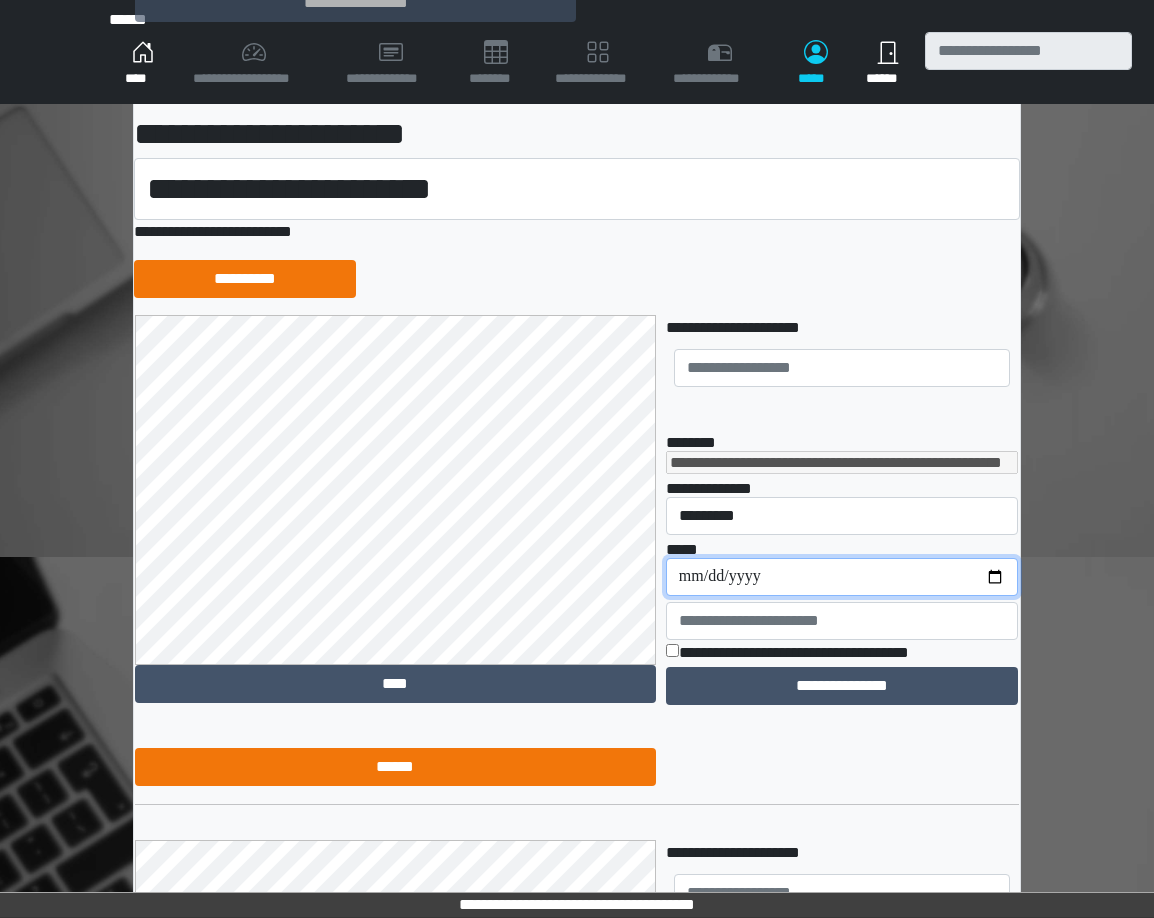 type on "**********" 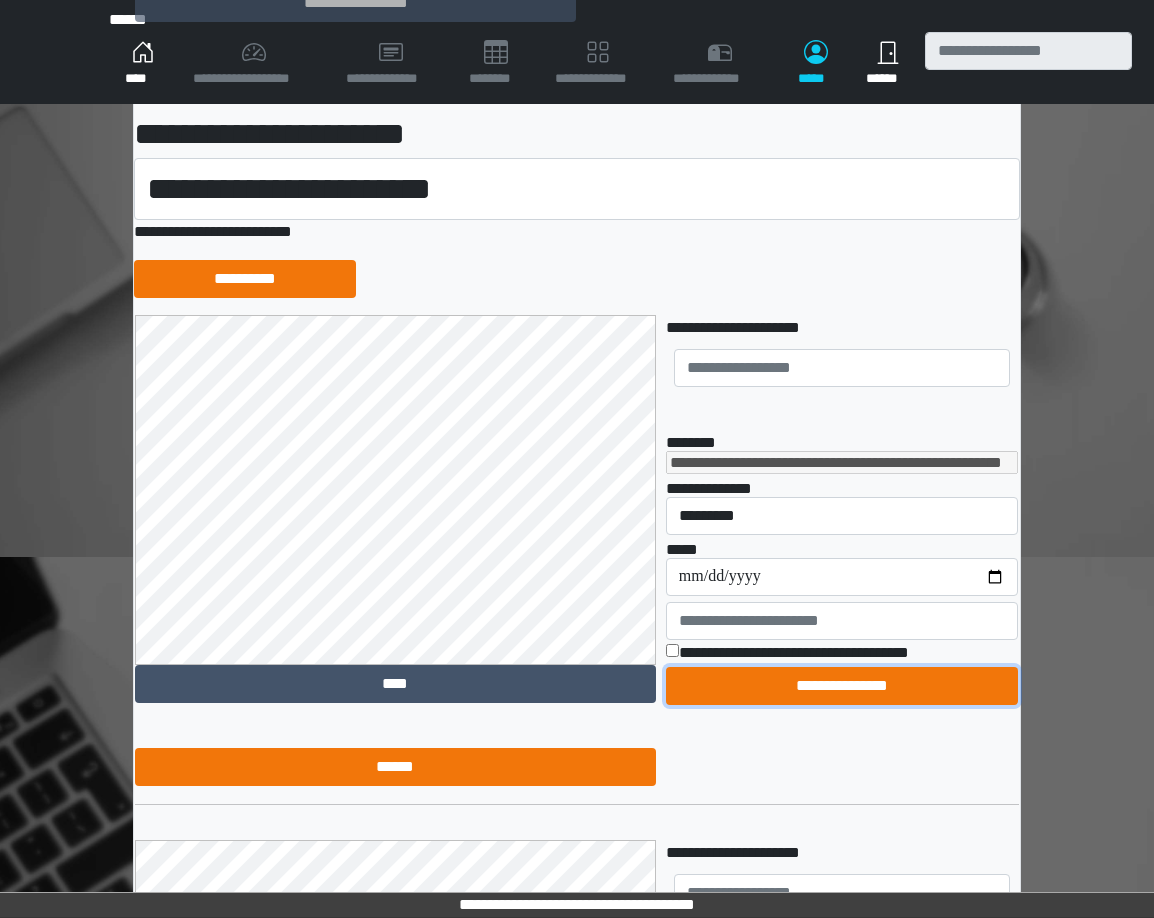 click on "**********" at bounding box center (842, 686) 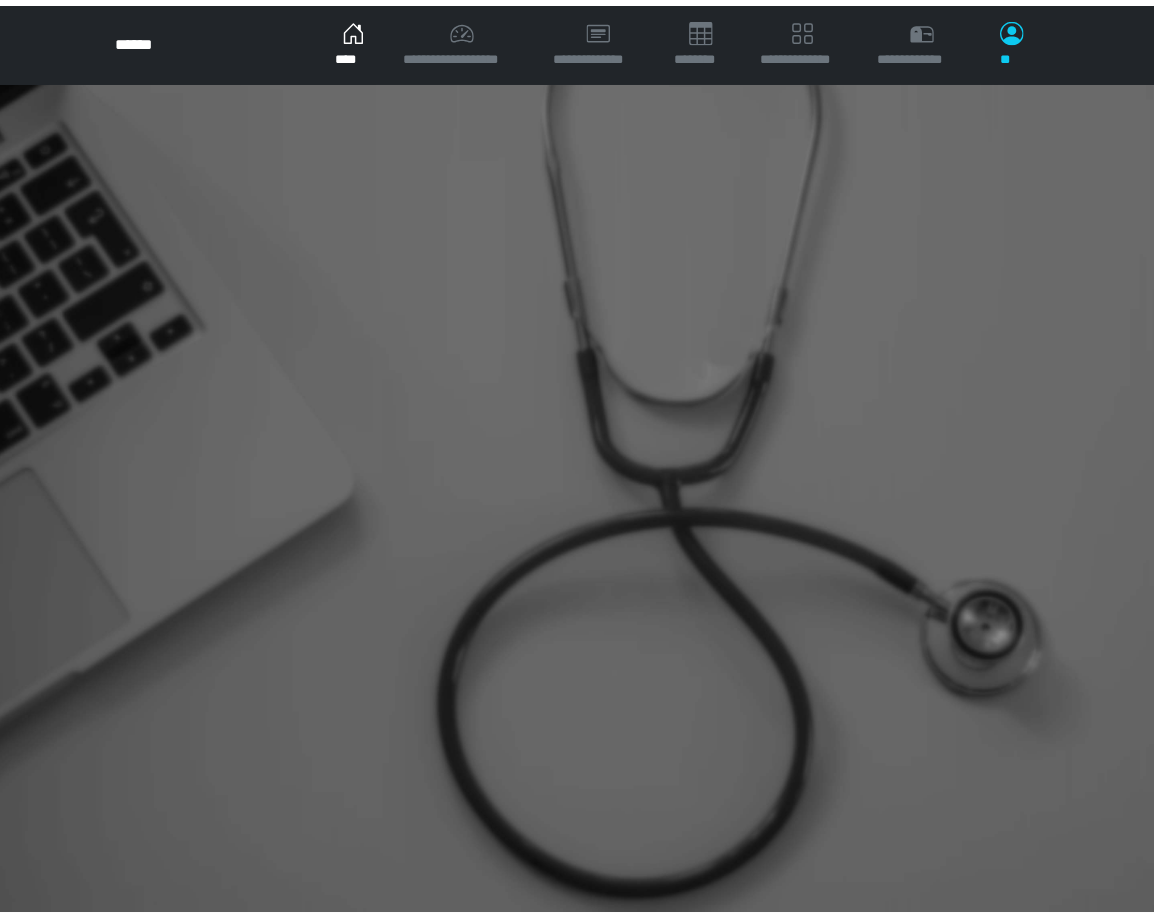 scroll, scrollTop: 0, scrollLeft: 0, axis: both 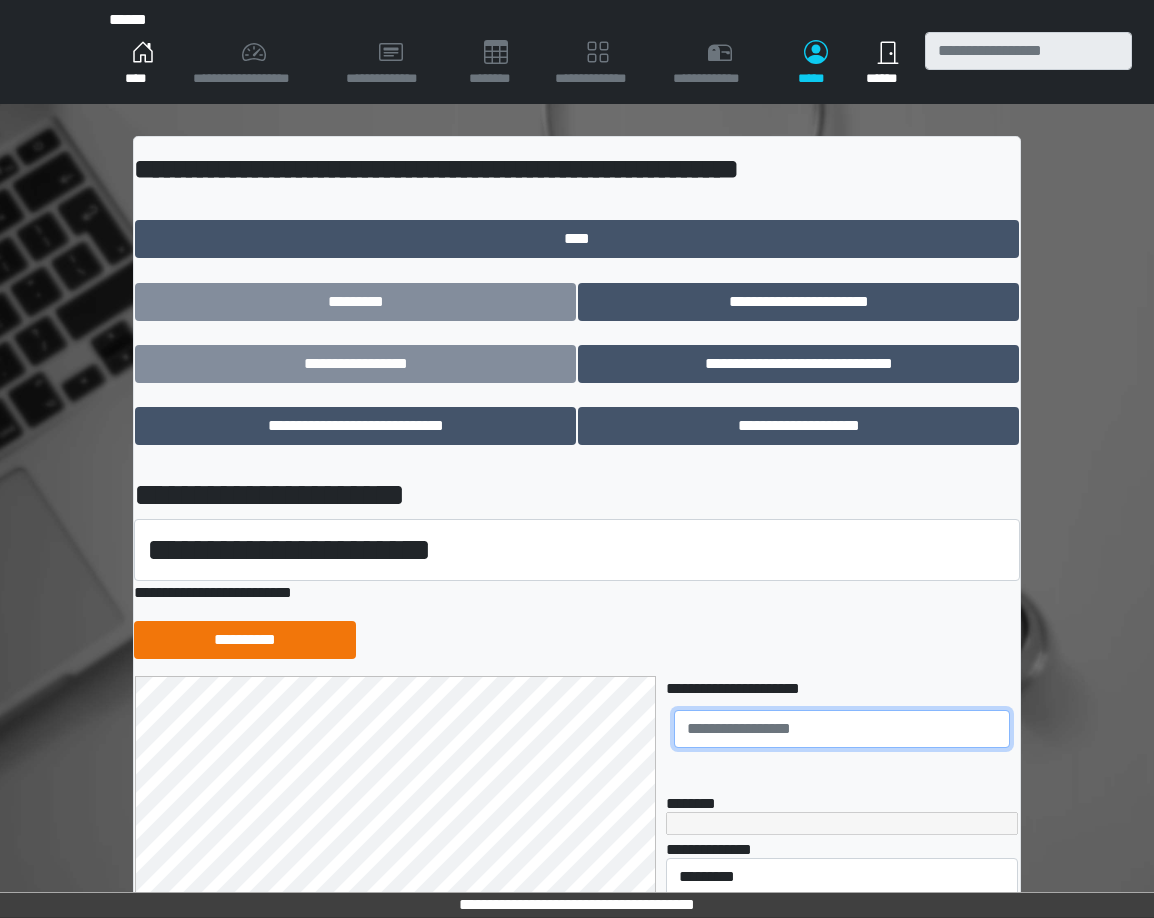 click at bounding box center [842, 729] 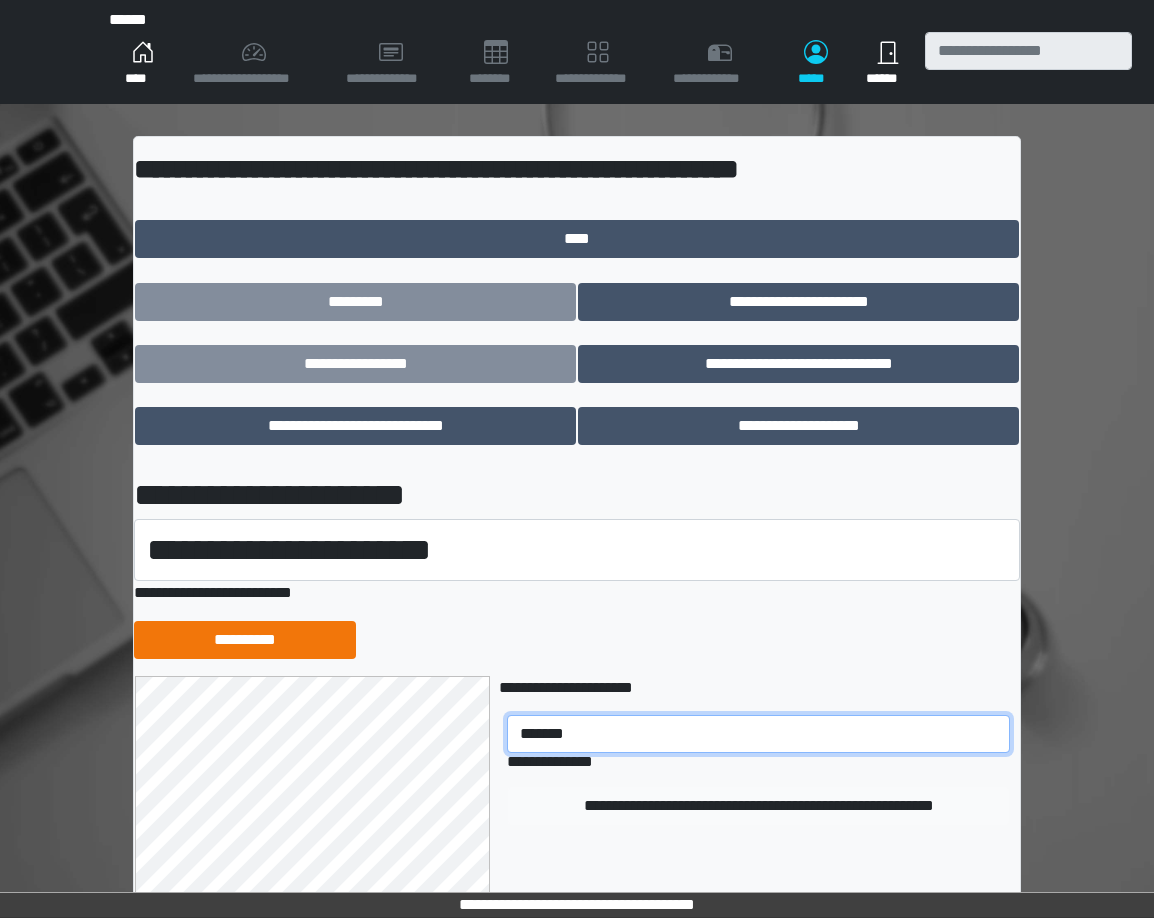 type on "*******" 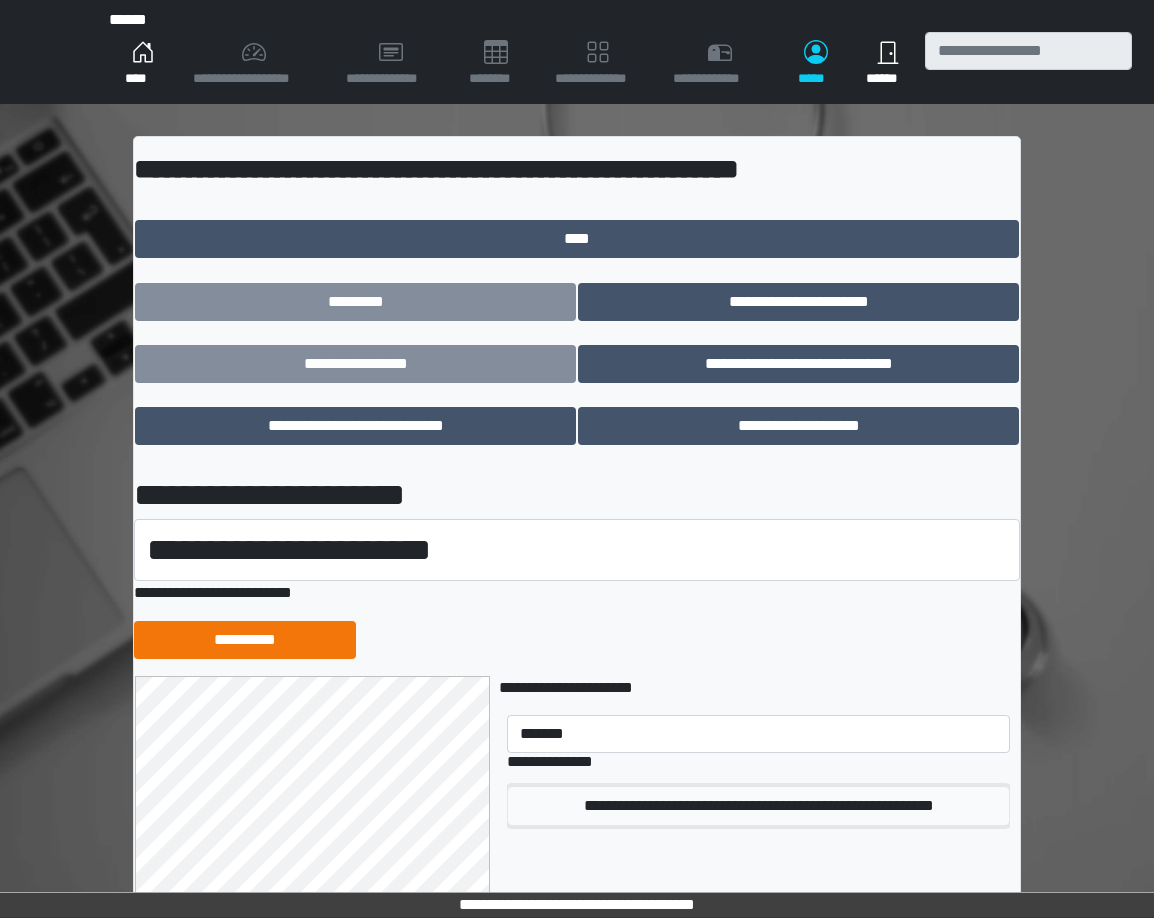 click on "**********" at bounding box center (758, 806) 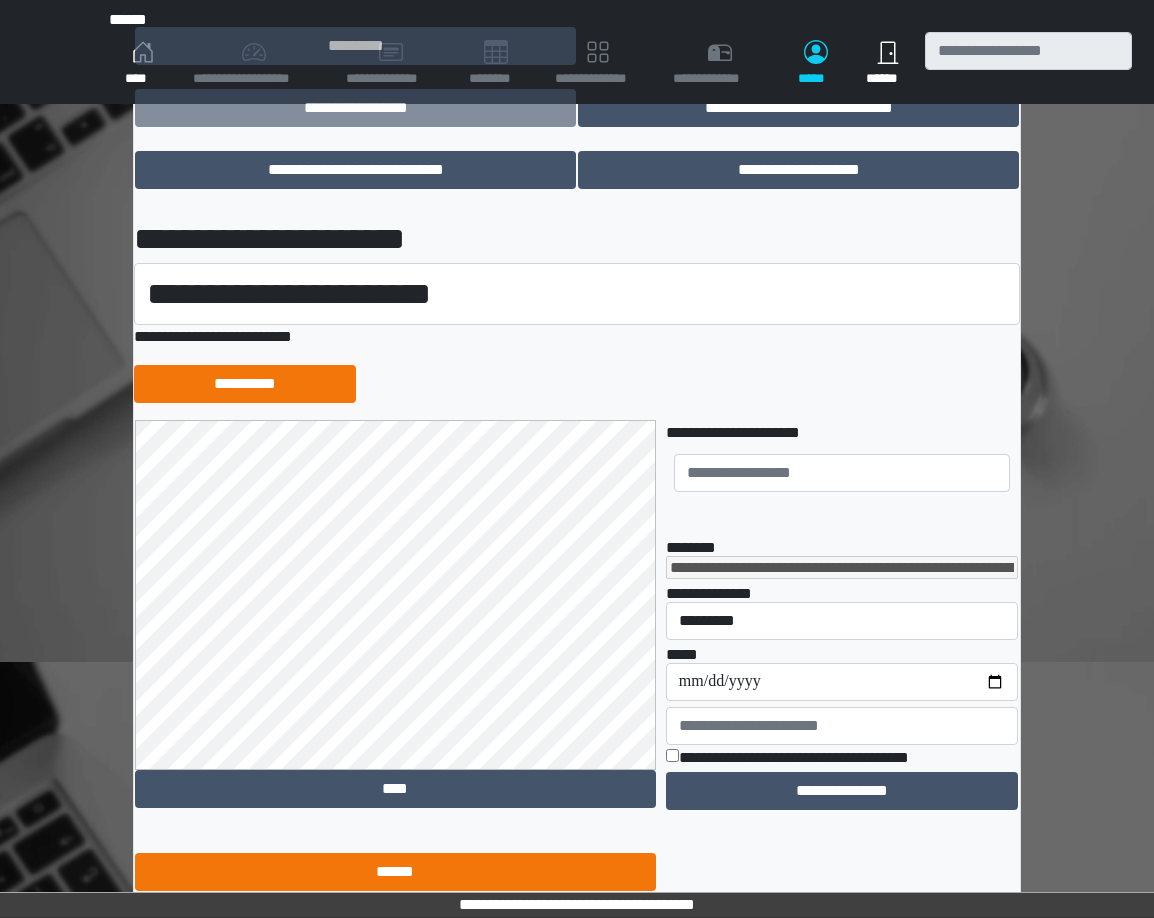 scroll, scrollTop: 266, scrollLeft: 0, axis: vertical 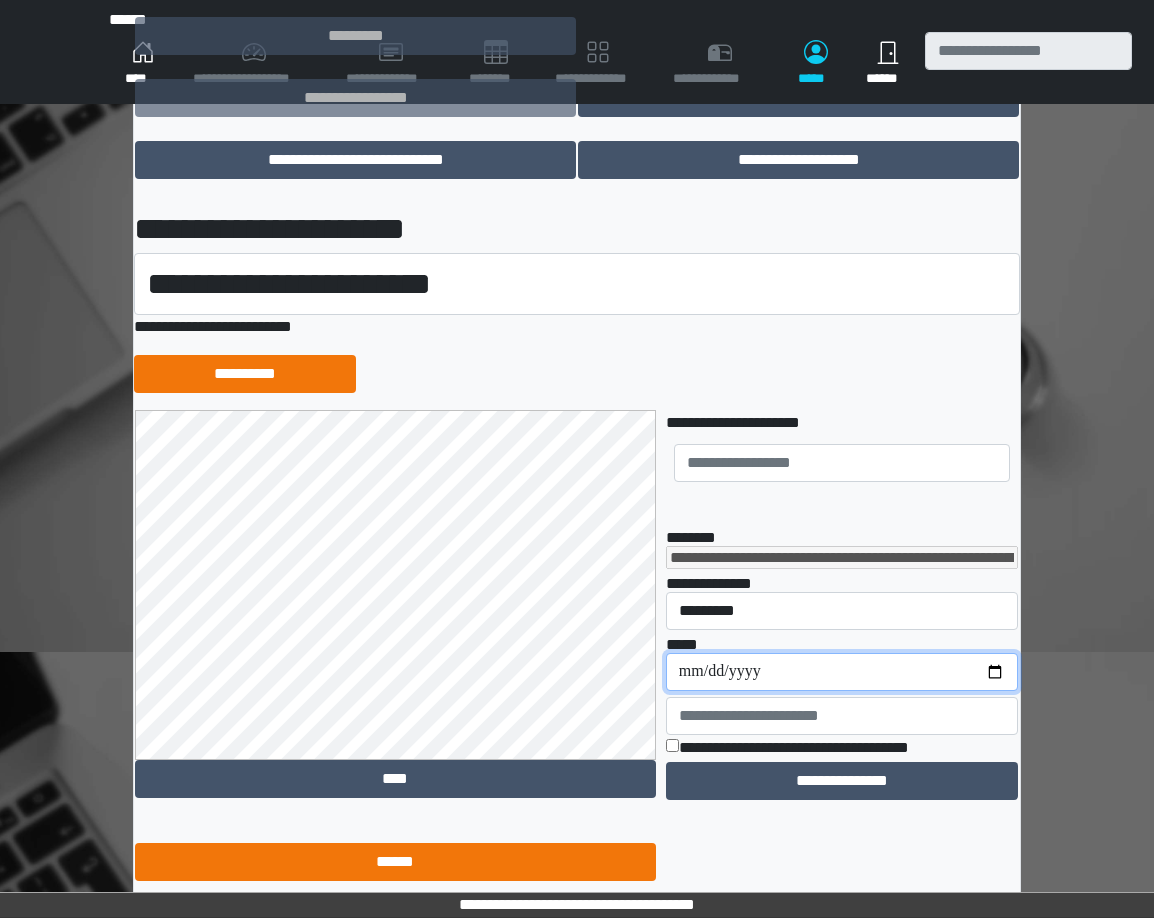 click on "**********" at bounding box center (842, 672) 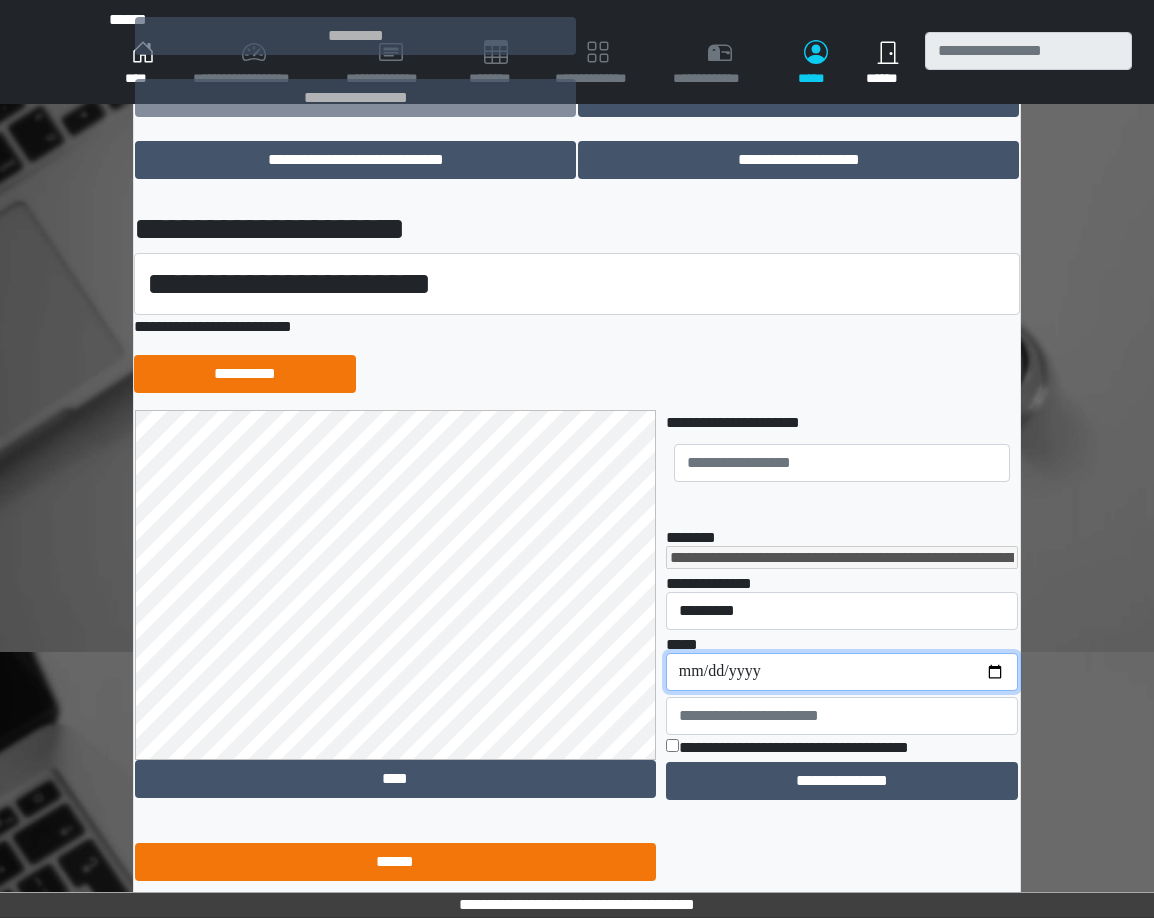 type on "**********" 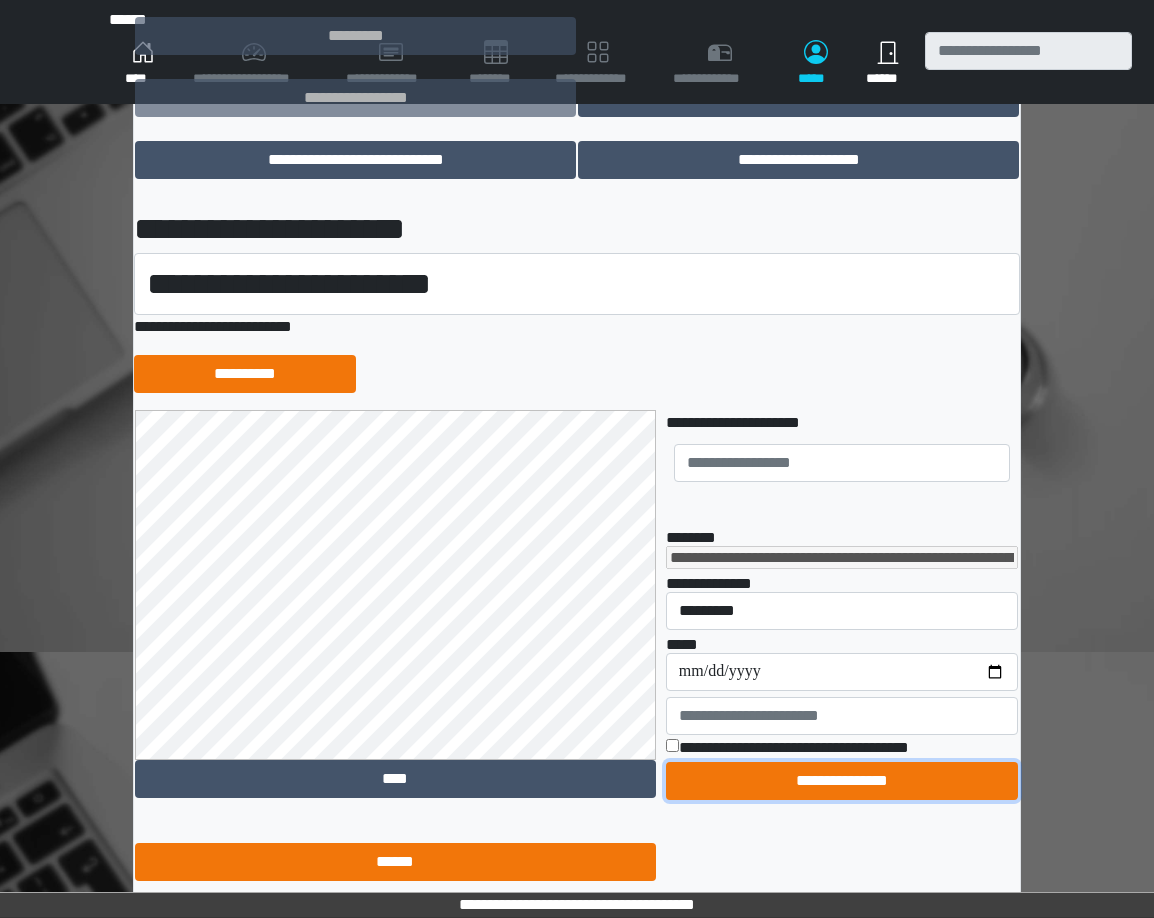 click on "**********" at bounding box center [842, 781] 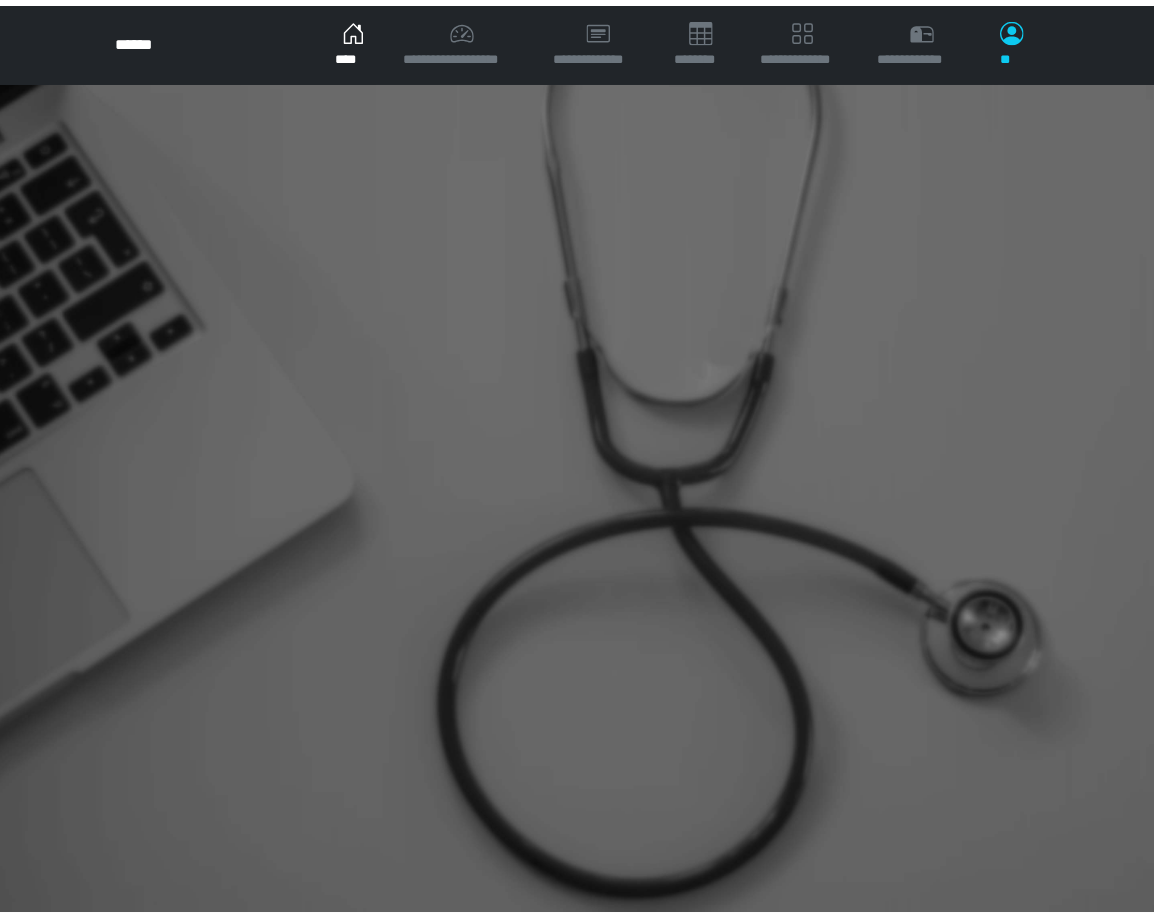scroll, scrollTop: 0, scrollLeft: 0, axis: both 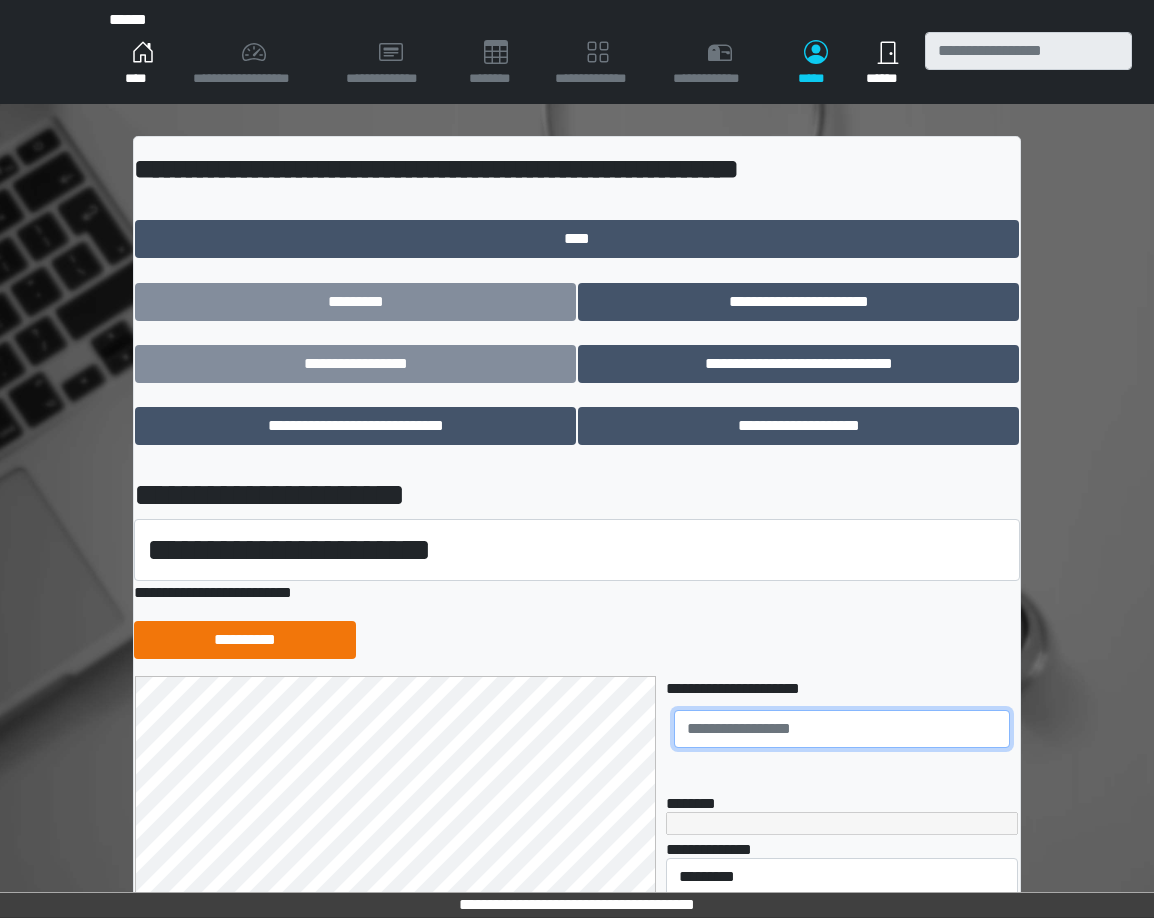 click at bounding box center (842, 729) 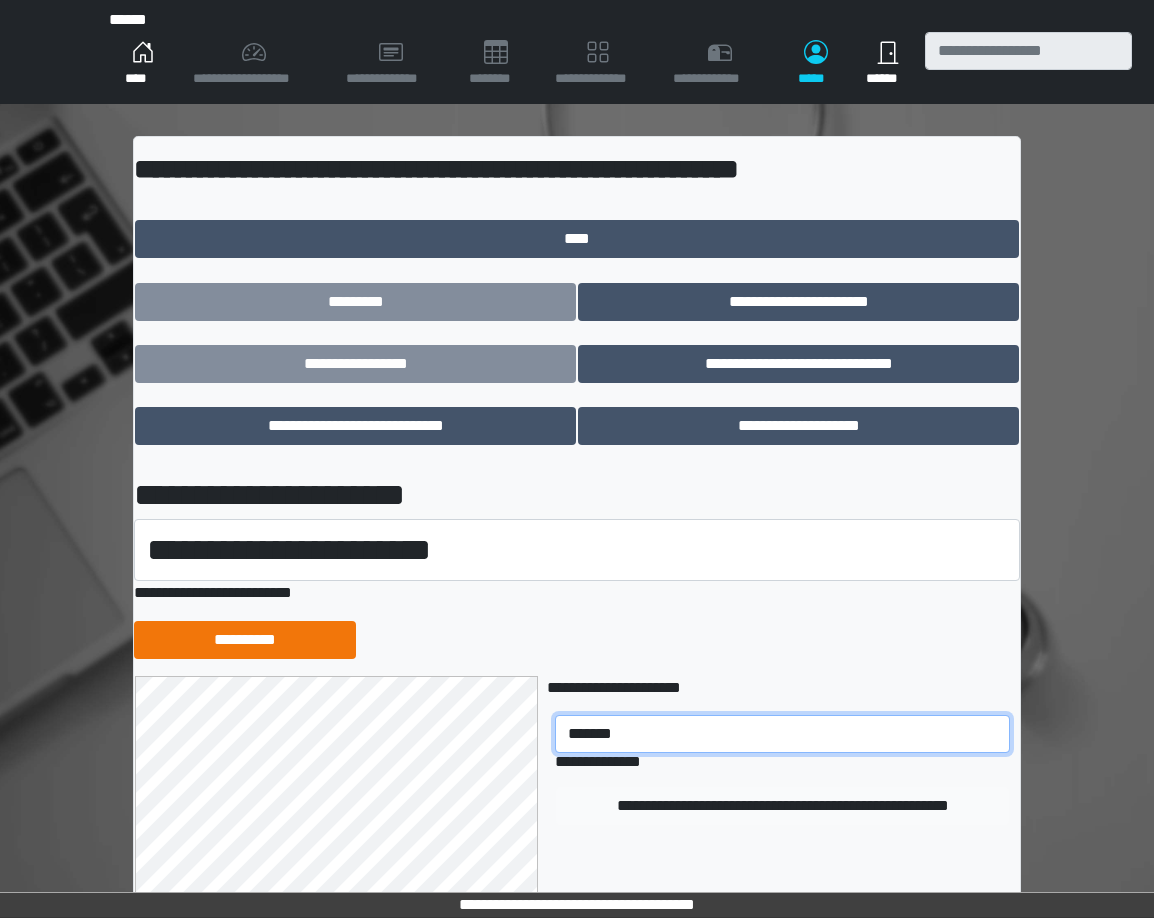 type on "*******" 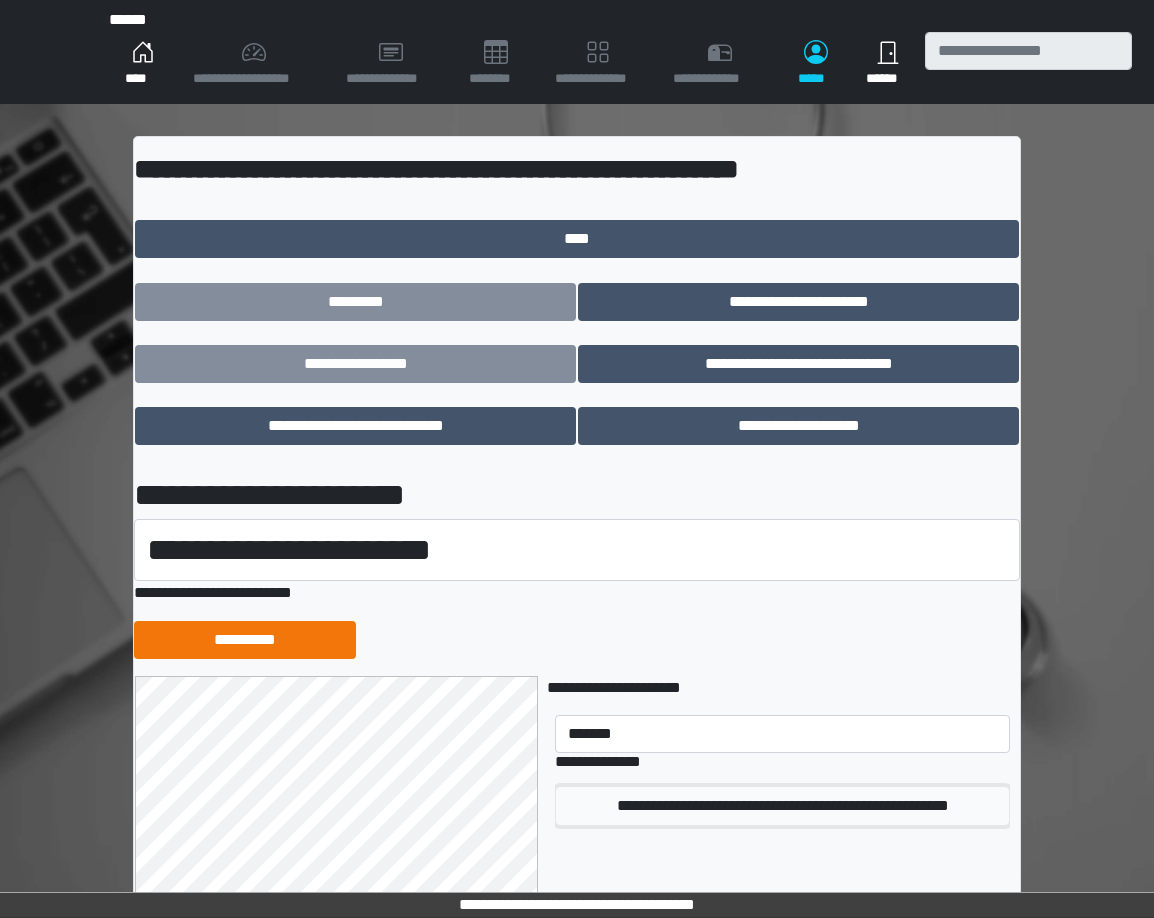 click on "**********" at bounding box center (782, 806) 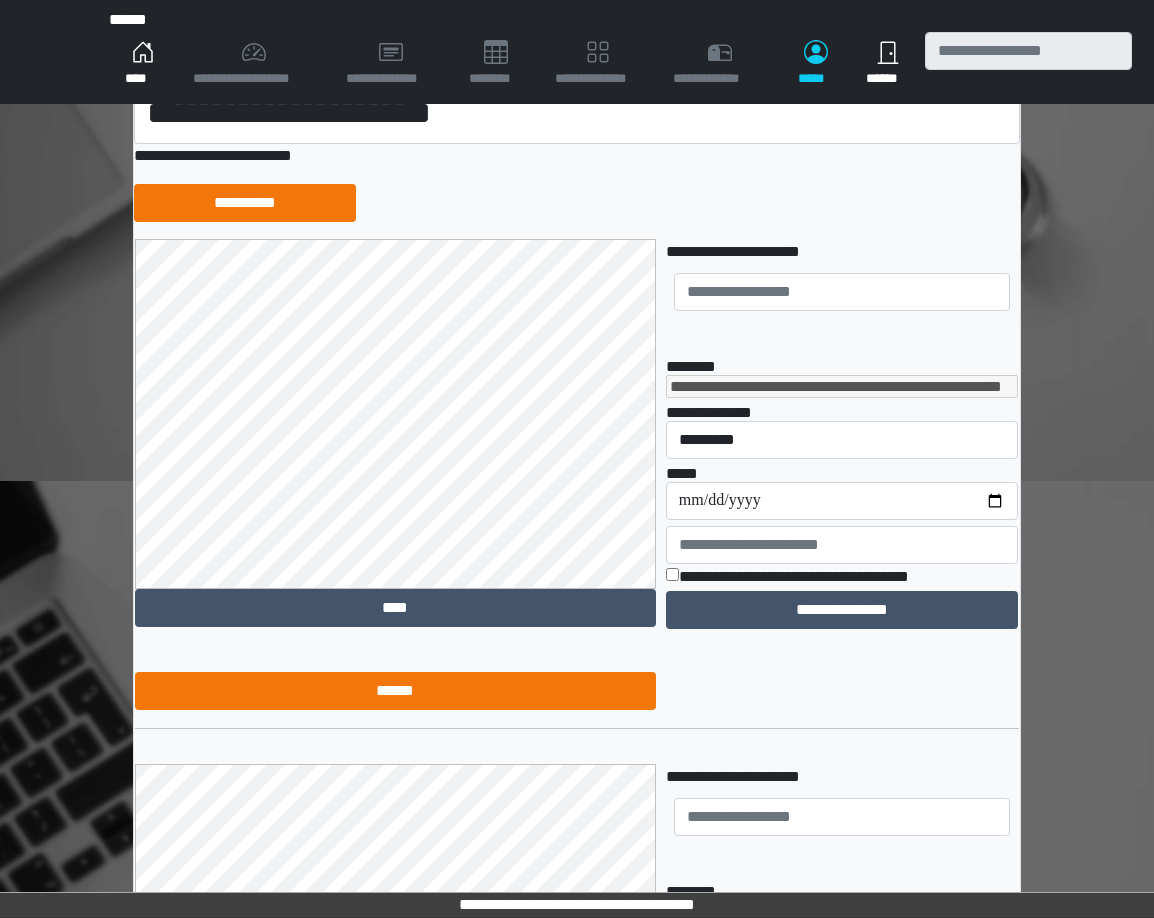 scroll, scrollTop: 462, scrollLeft: 0, axis: vertical 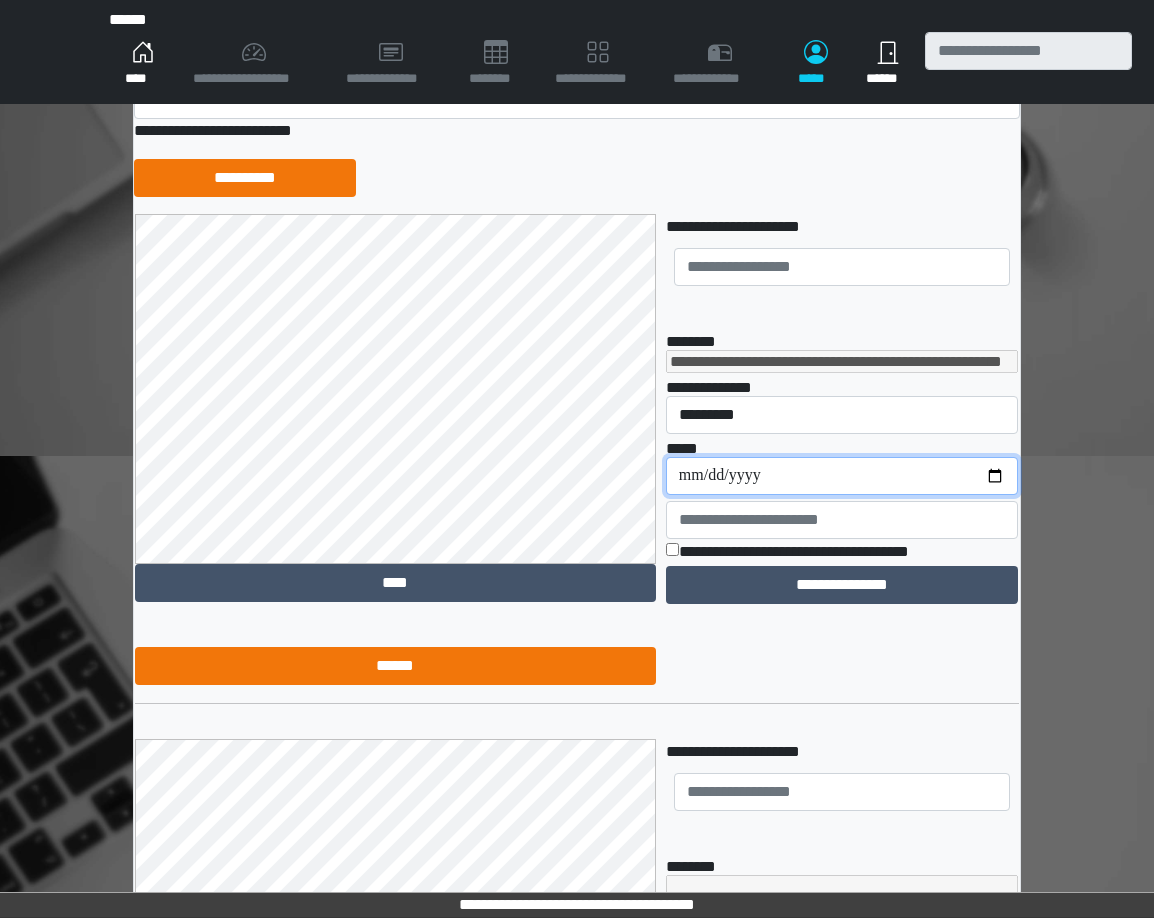 click on "**********" at bounding box center [842, 476] 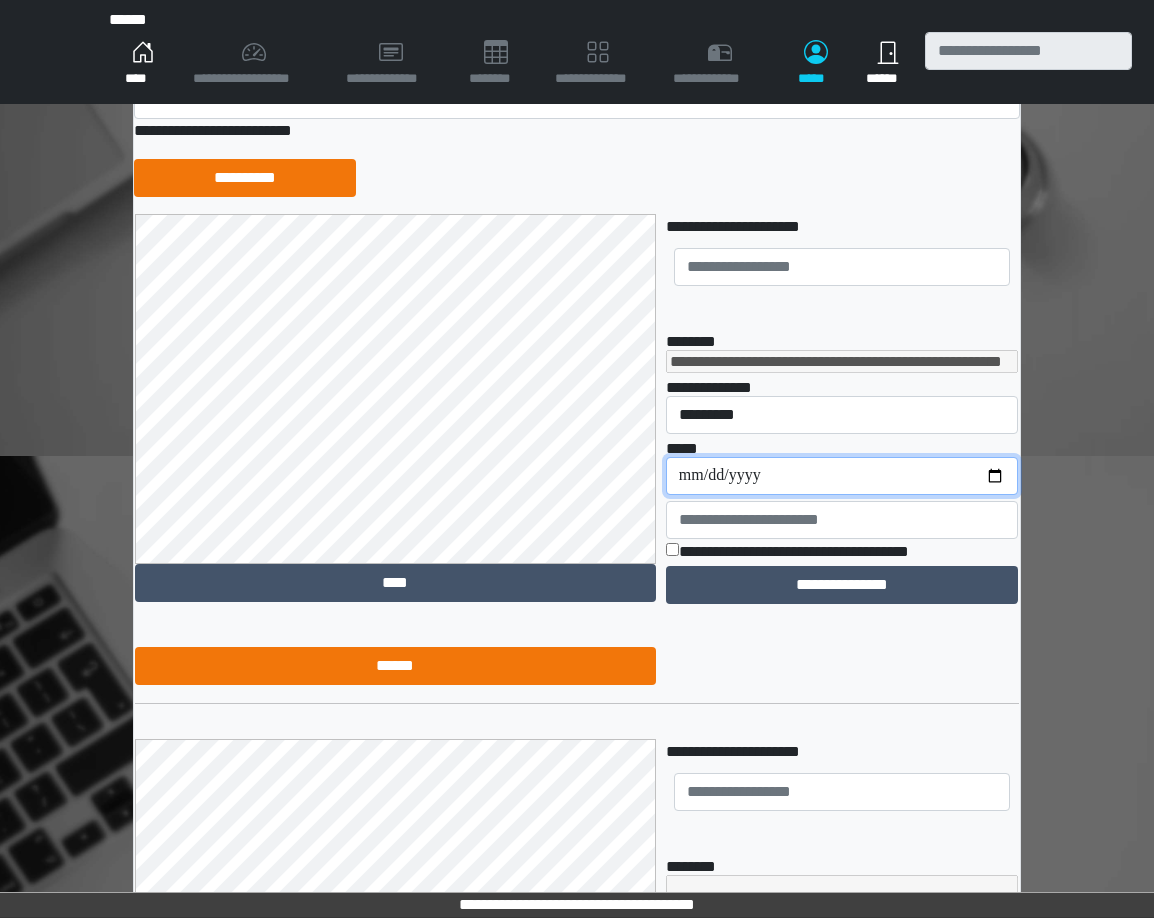 type on "**********" 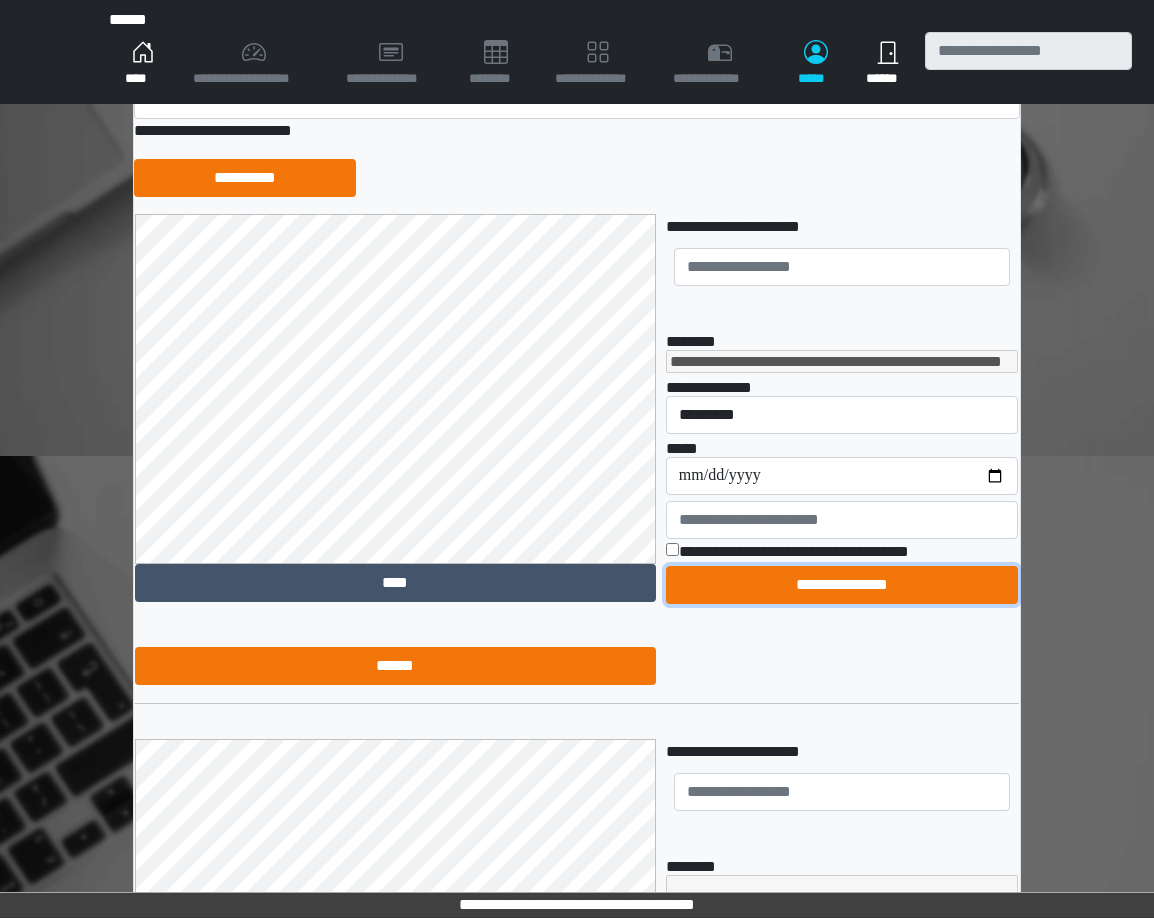 click on "**********" at bounding box center [842, 585] 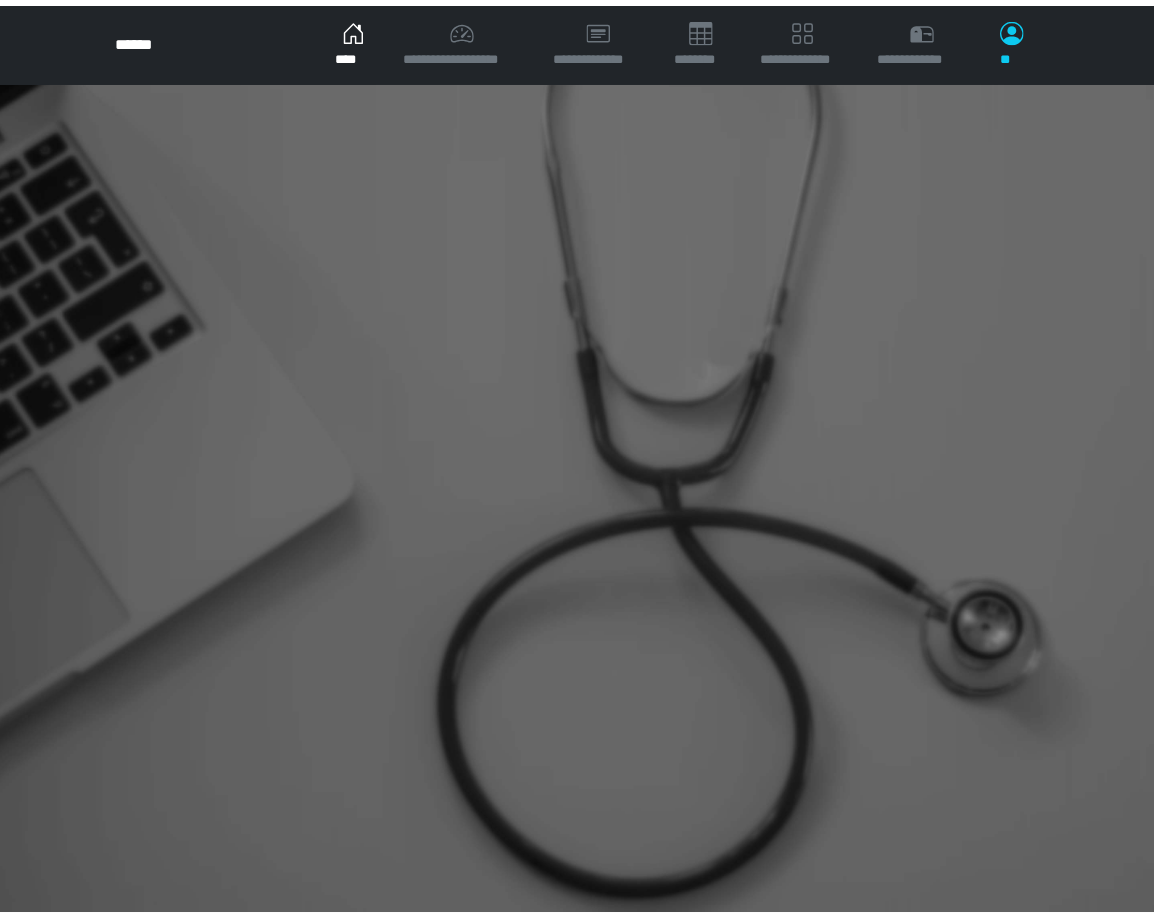 scroll, scrollTop: 0, scrollLeft: 0, axis: both 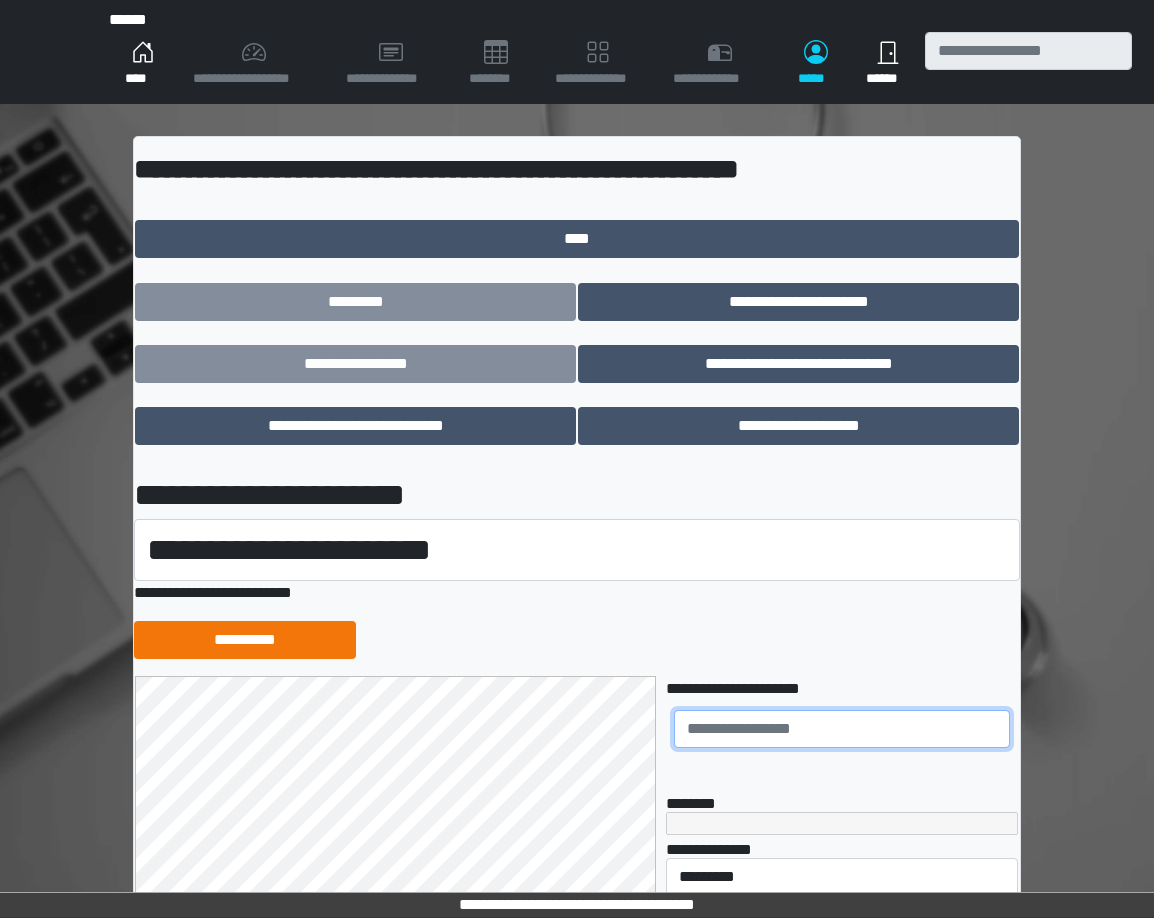 drag, startPoint x: 741, startPoint y: 724, endPoint x: 1159, endPoint y: 613, distance: 432.487 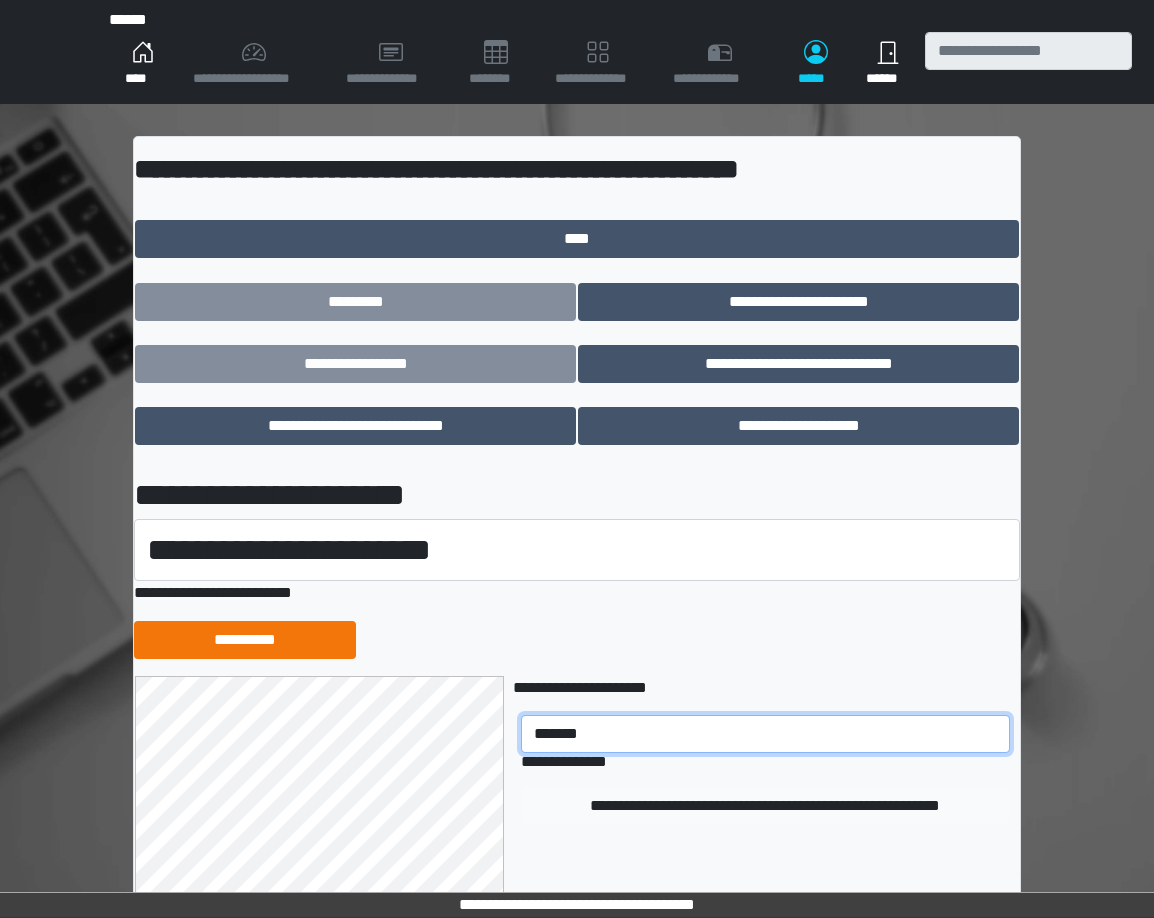 type on "*******" 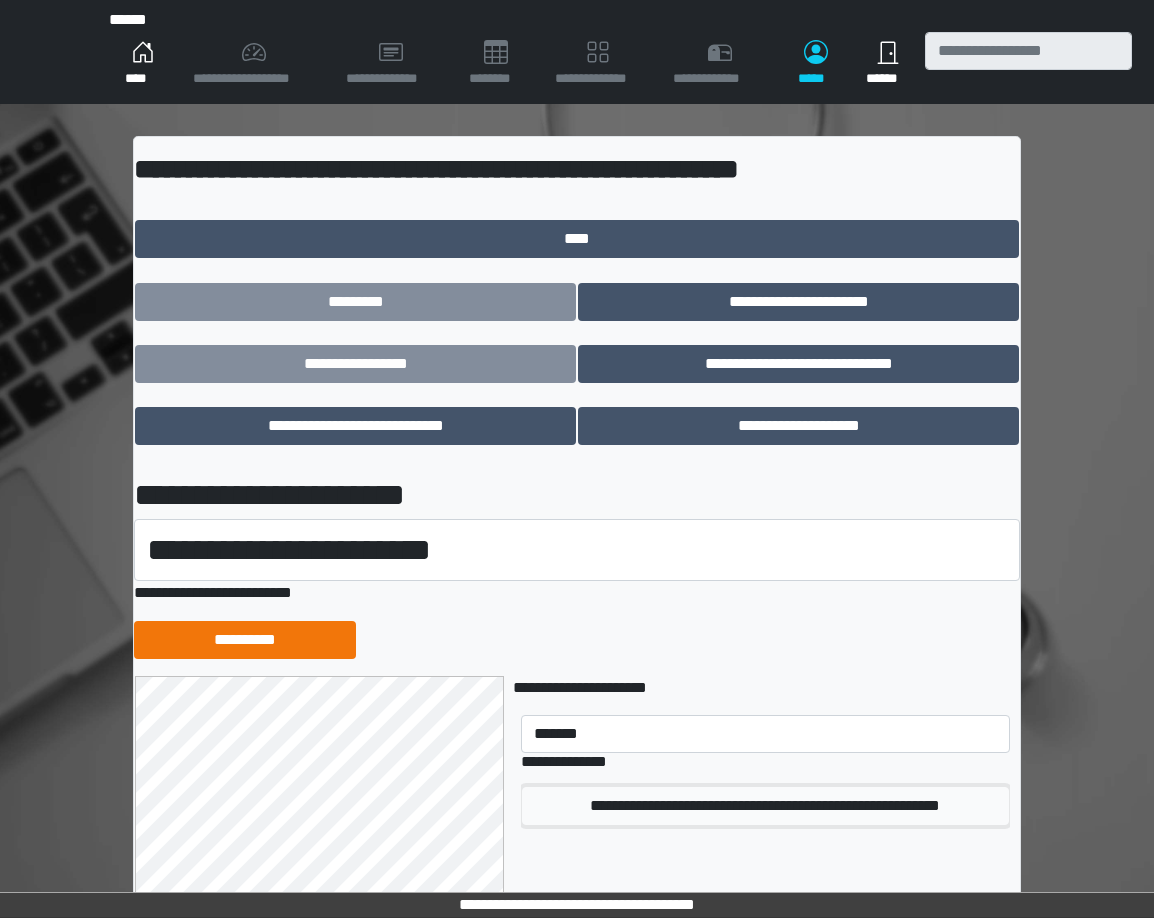 click on "**********" at bounding box center [765, 806] 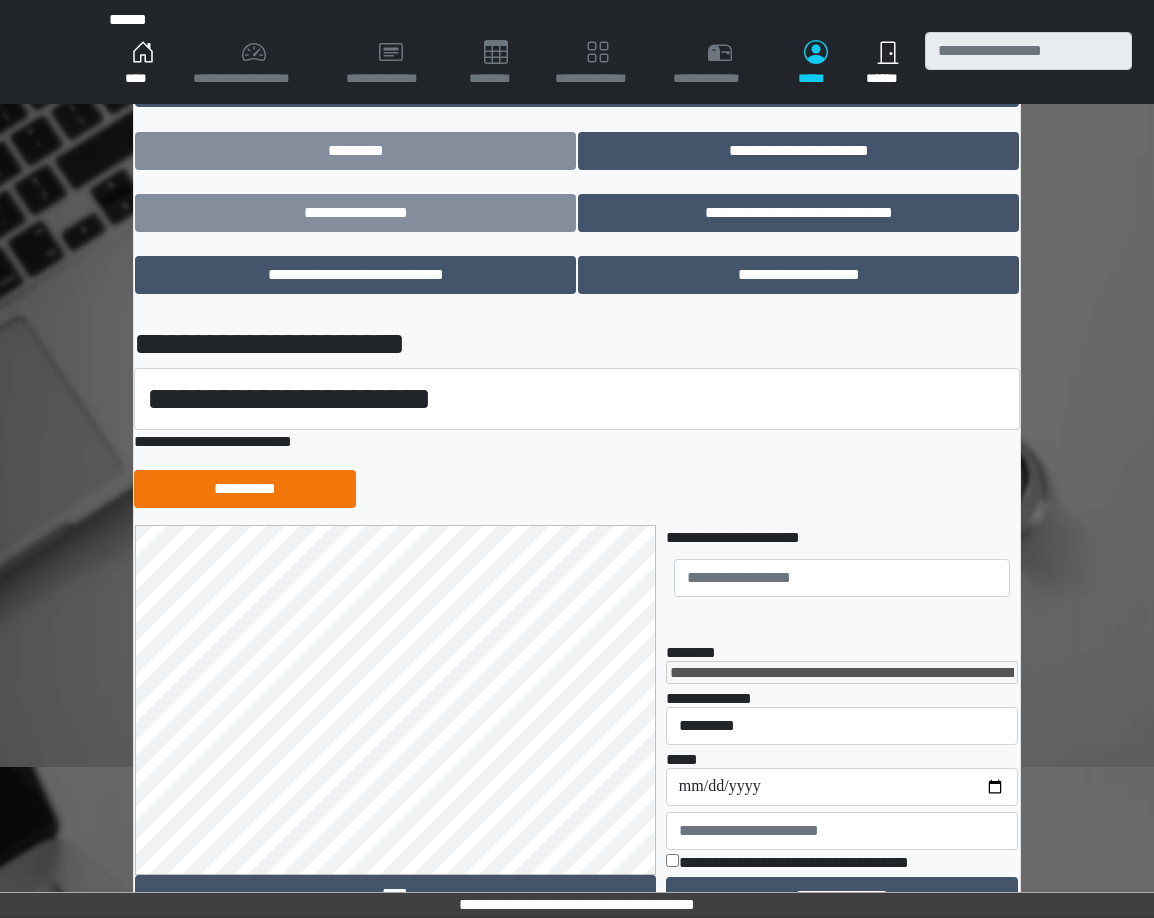 scroll, scrollTop: 239, scrollLeft: 0, axis: vertical 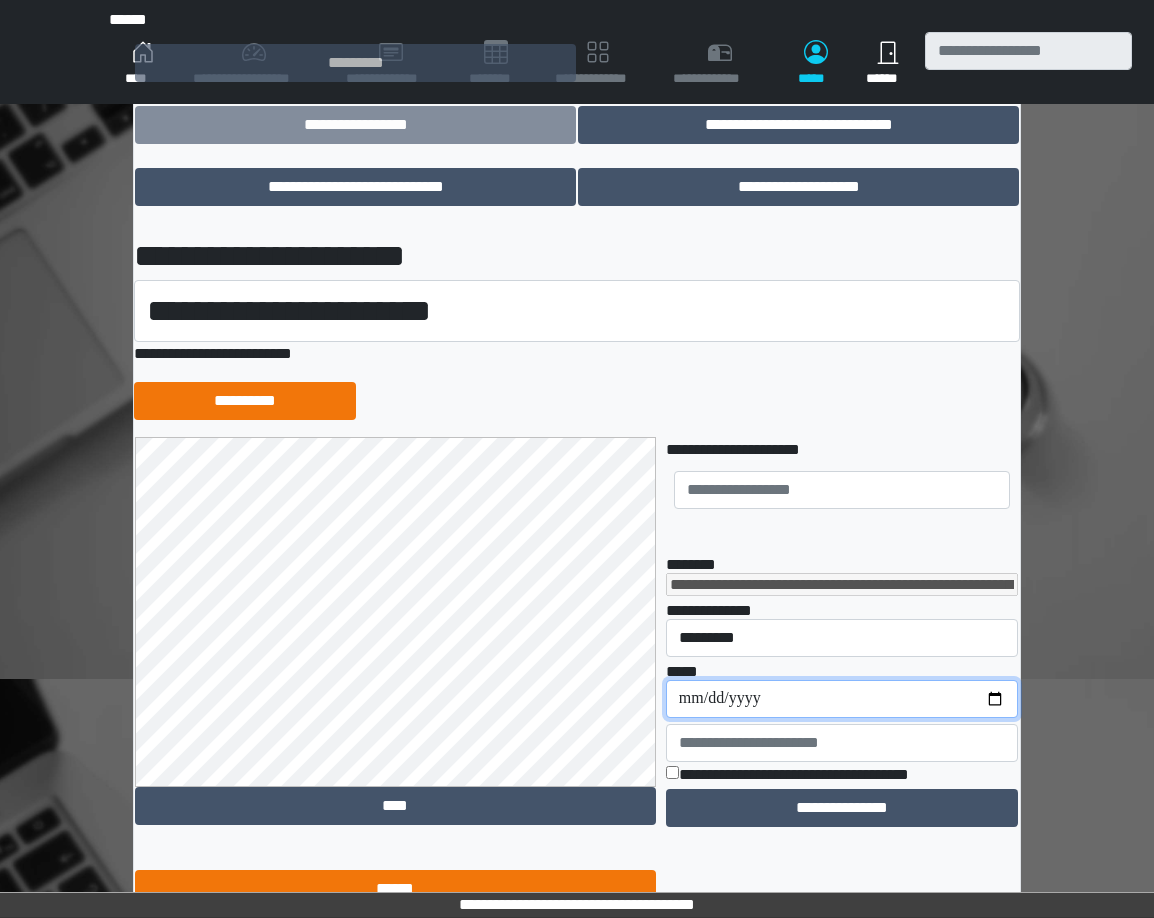 click on "**********" at bounding box center (842, 699) 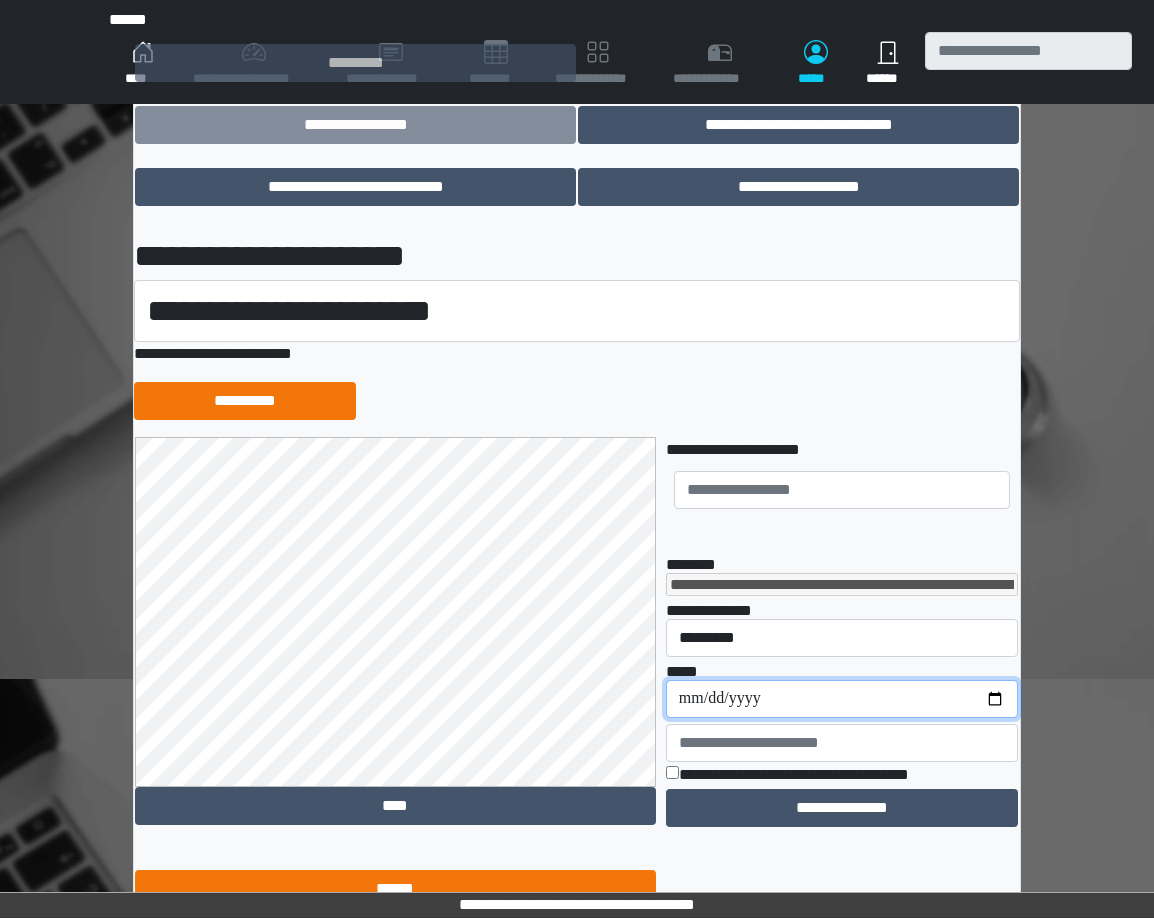 type on "**********" 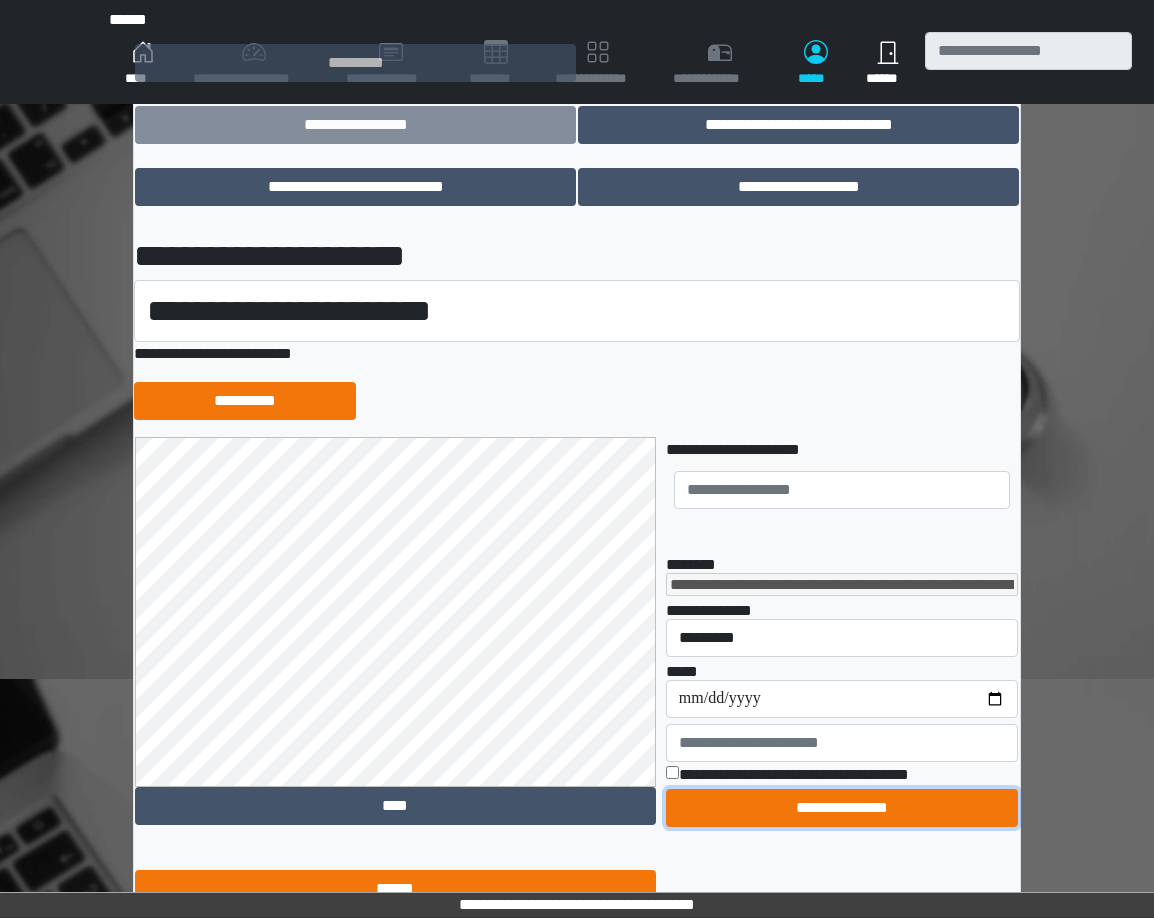 drag, startPoint x: 756, startPoint y: 806, endPoint x: 797, endPoint y: 703, distance: 110.860275 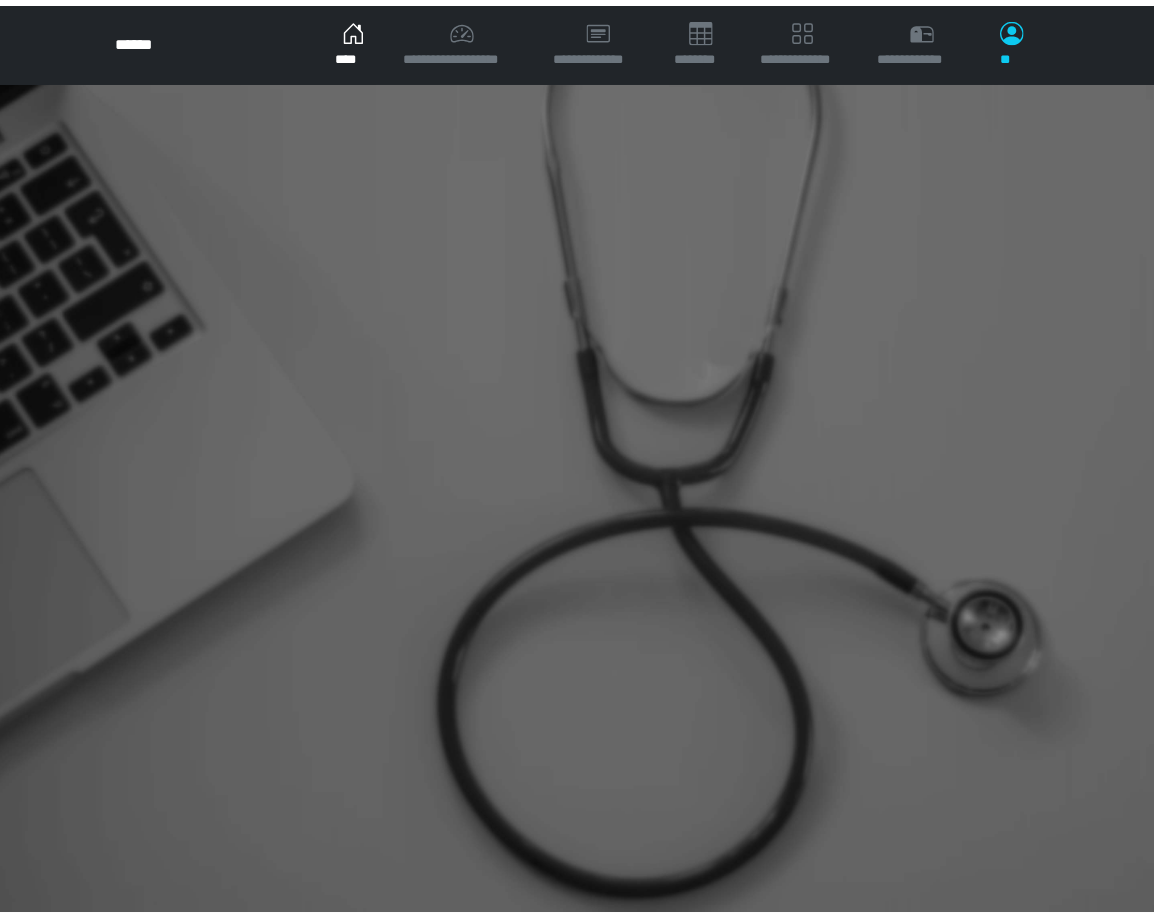 scroll, scrollTop: 0, scrollLeft: 0, axis: both 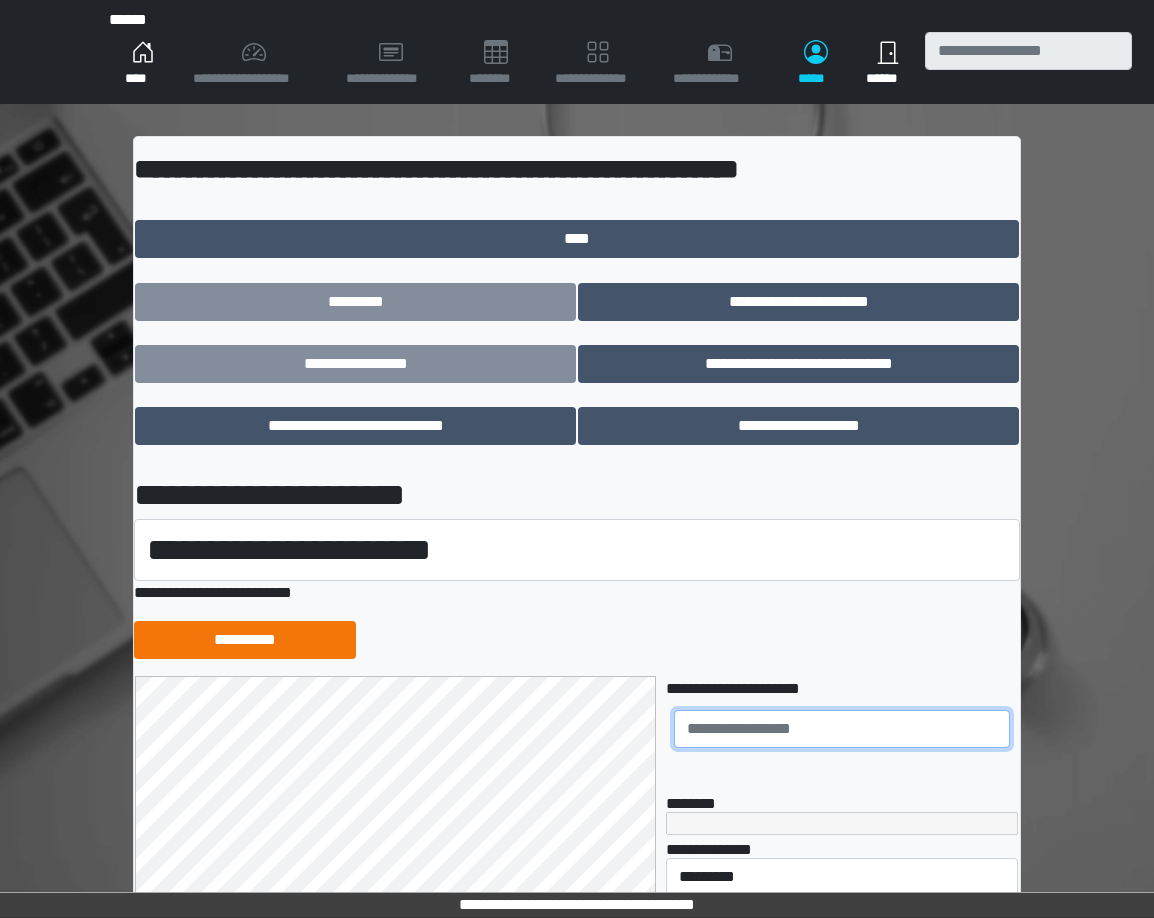 click at bounding box center (842, 729) 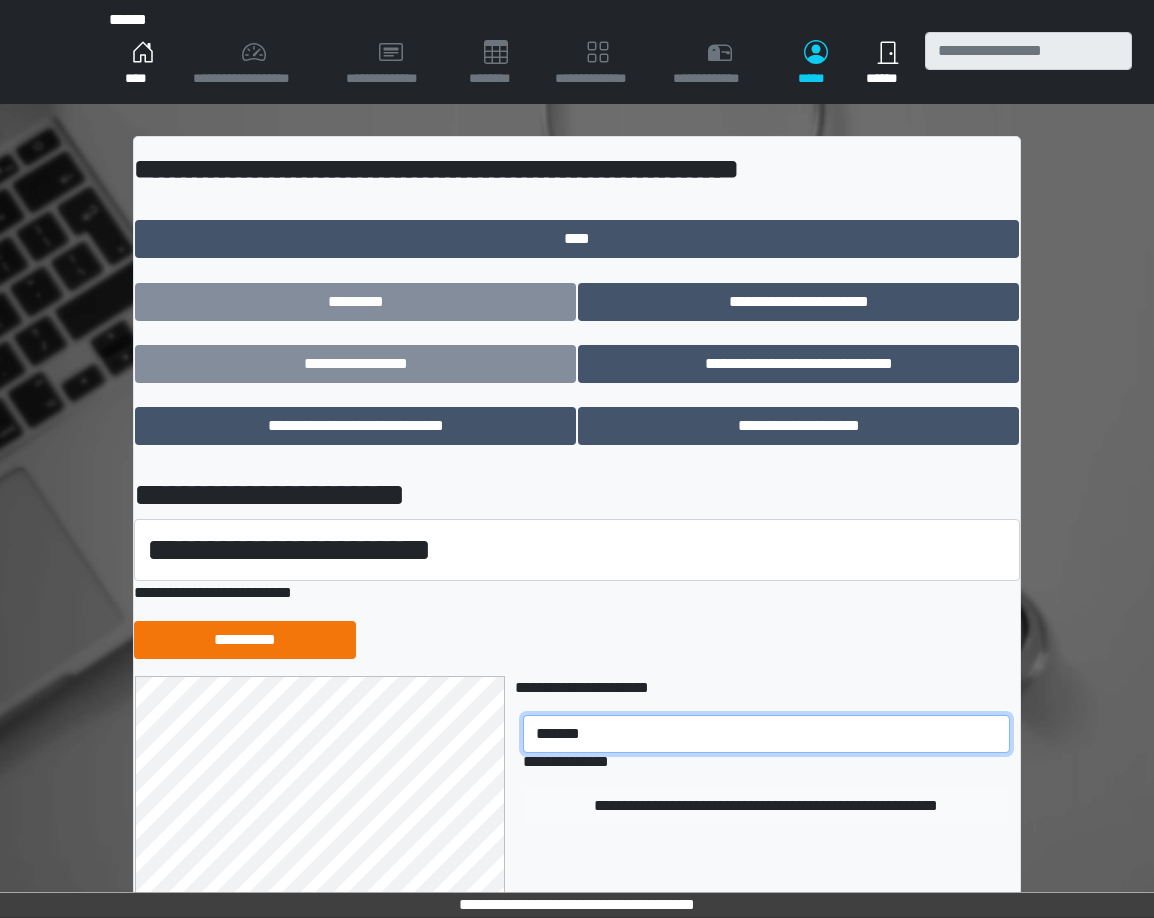 type on "*******" 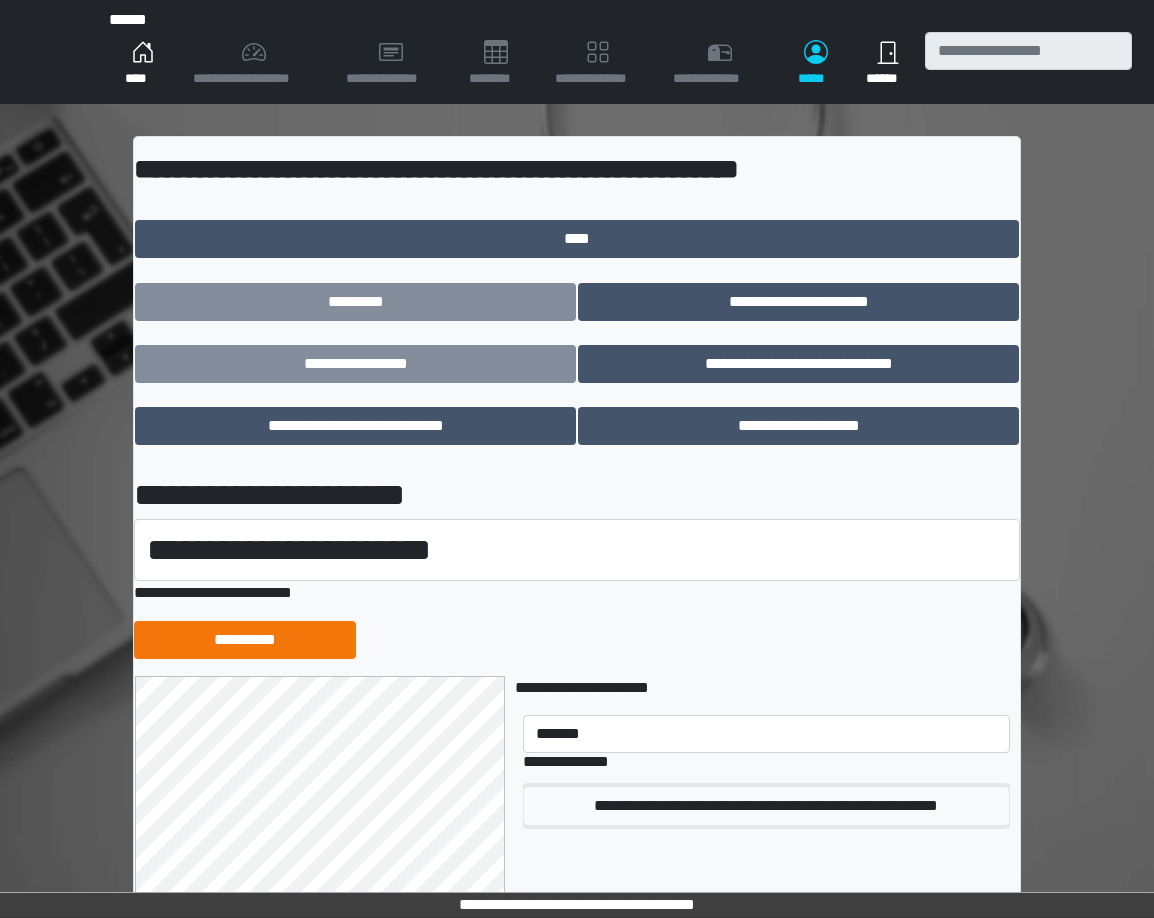 click on "**********" at bounding box center (766, 806) 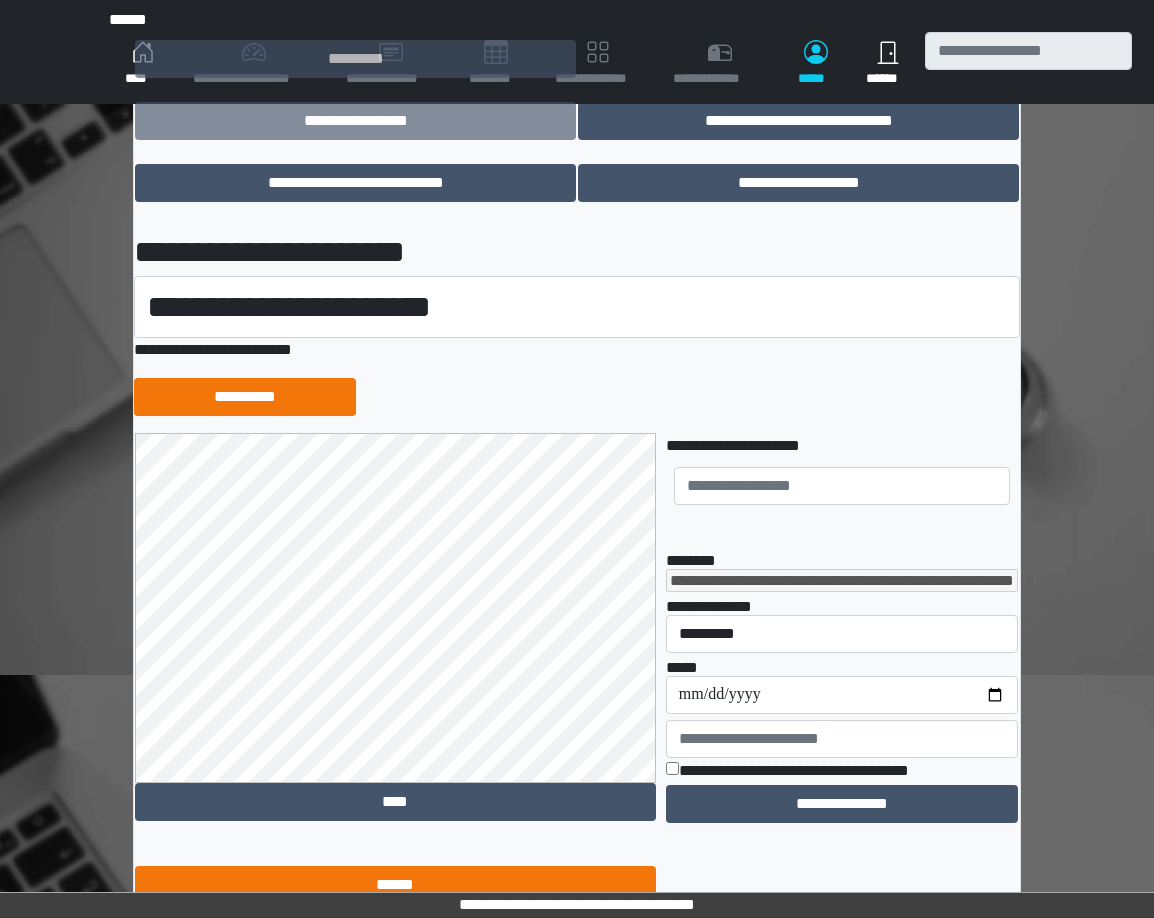 scroll, scrollTop: 280, scrollLeft: 0, axis: vertical 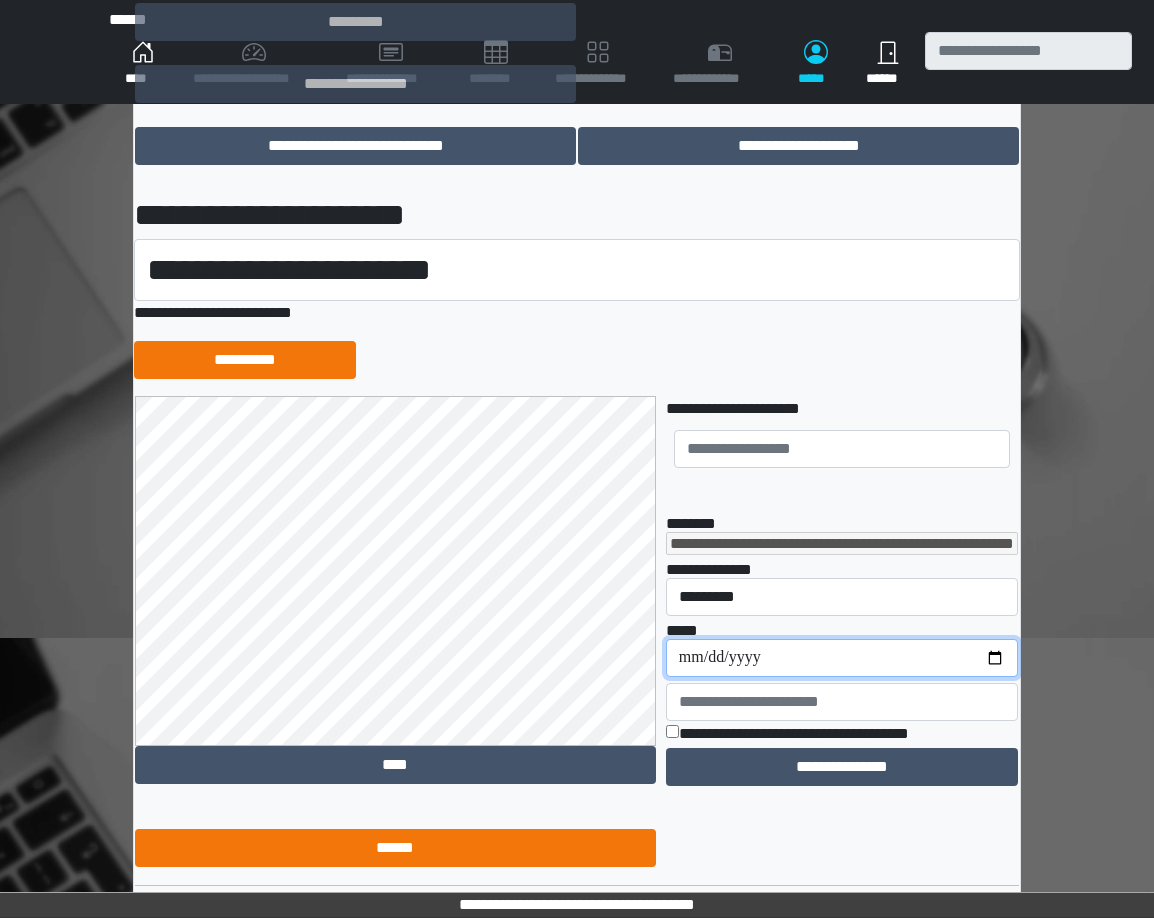 click on "**********" at bounding box center [842, 658] 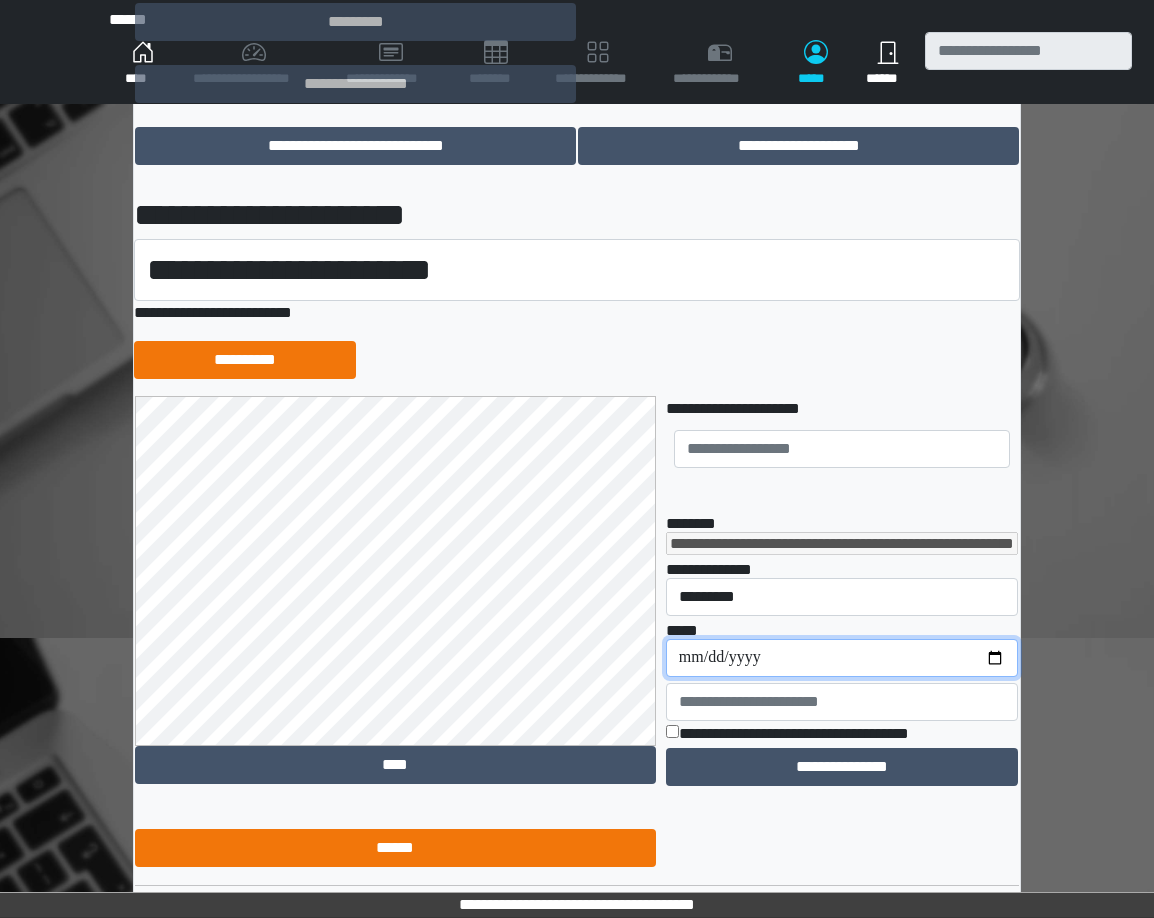 type on "**********" 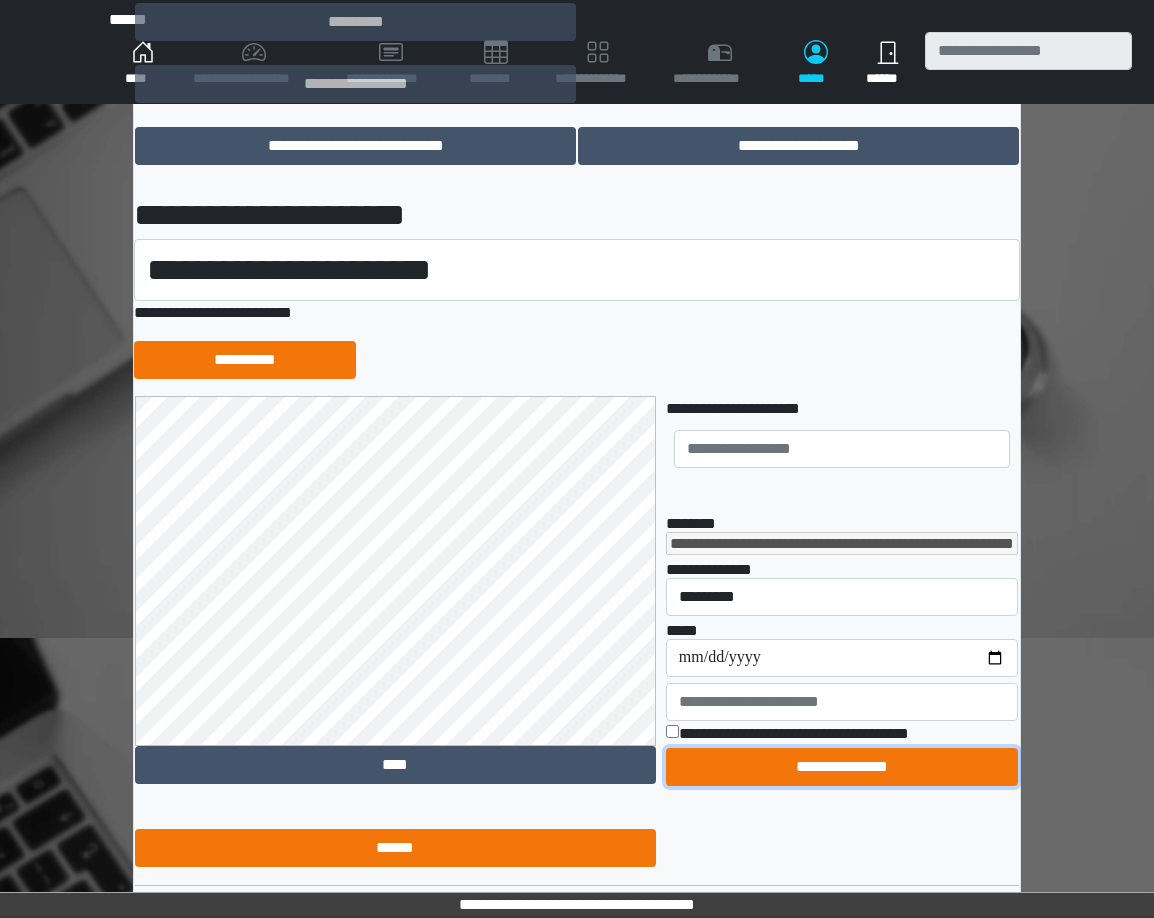 click on "**********" at bounding box center [842, 767] 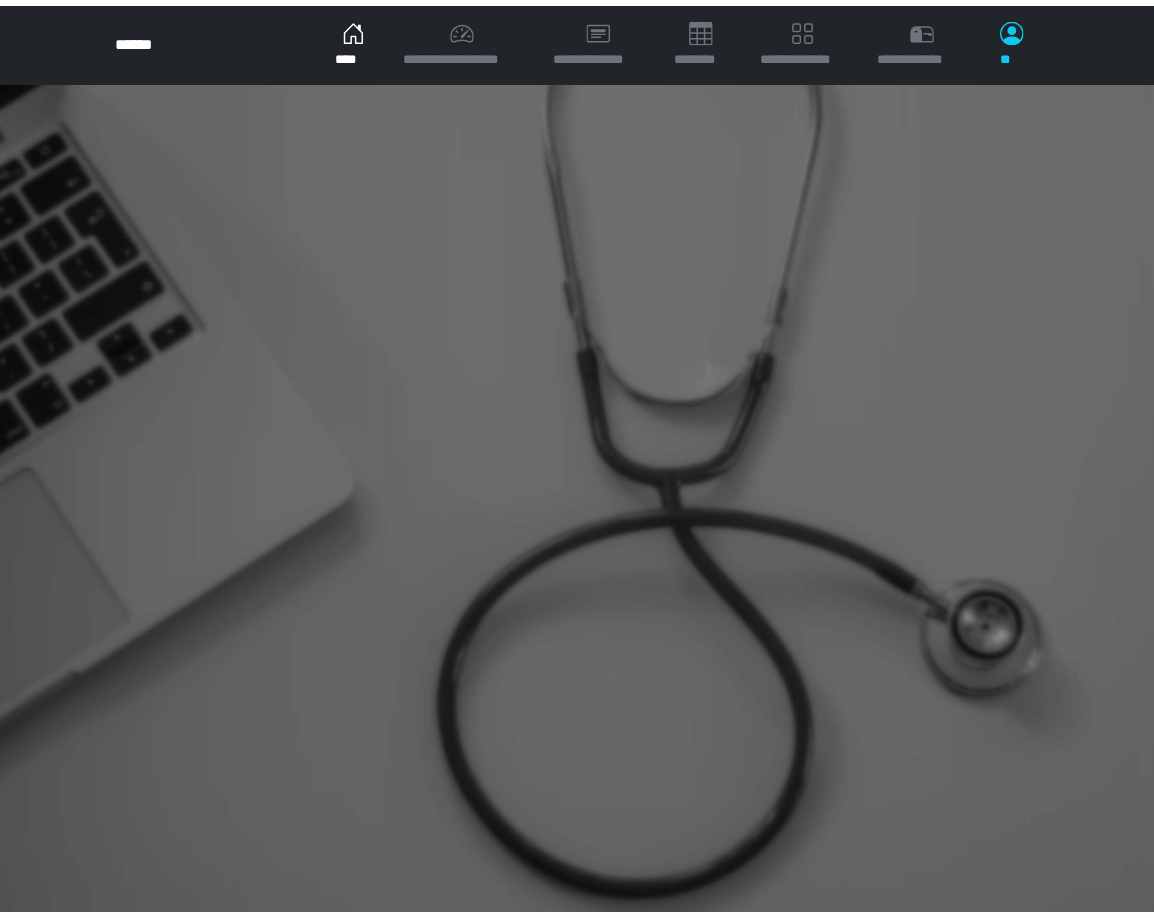 scroll, scrollTop: 0, scrollLeft: 0, axis: both 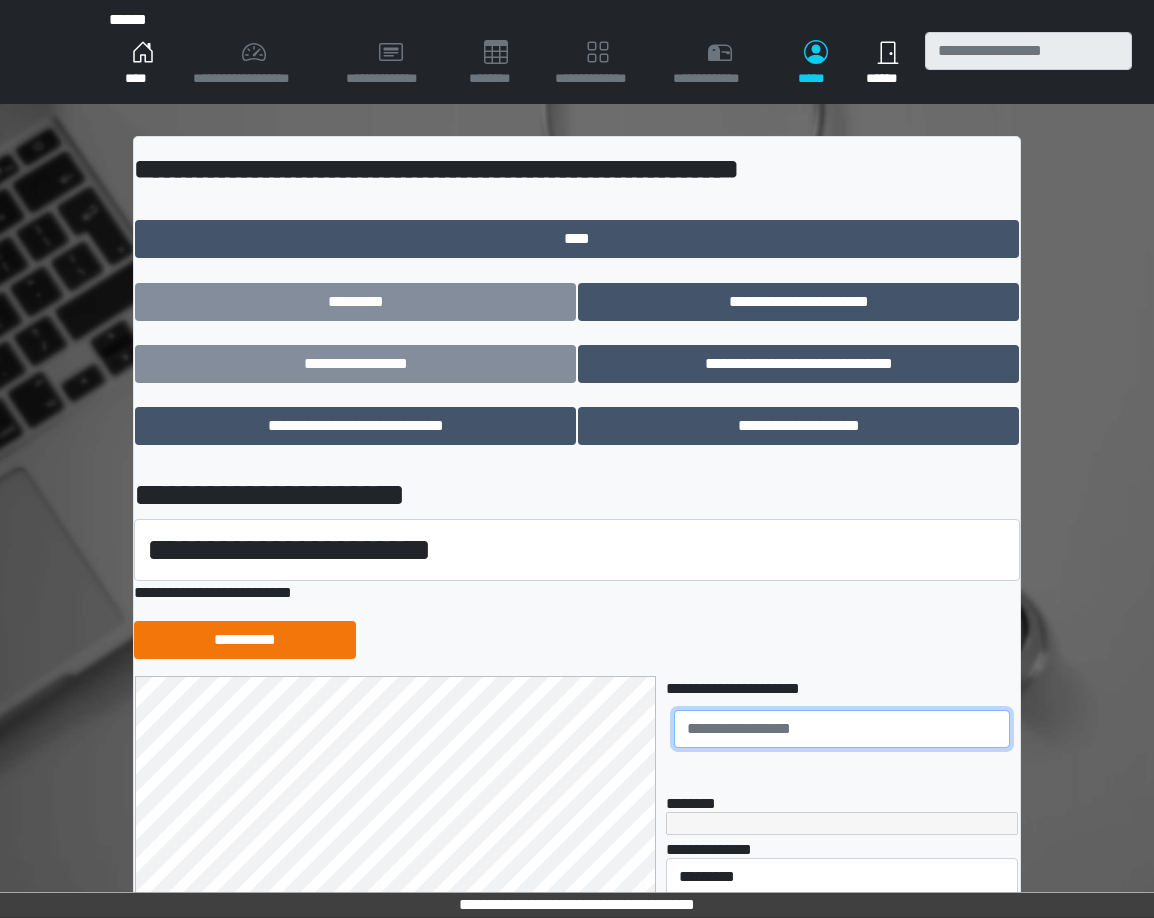 click at bounding box center (842, 729) 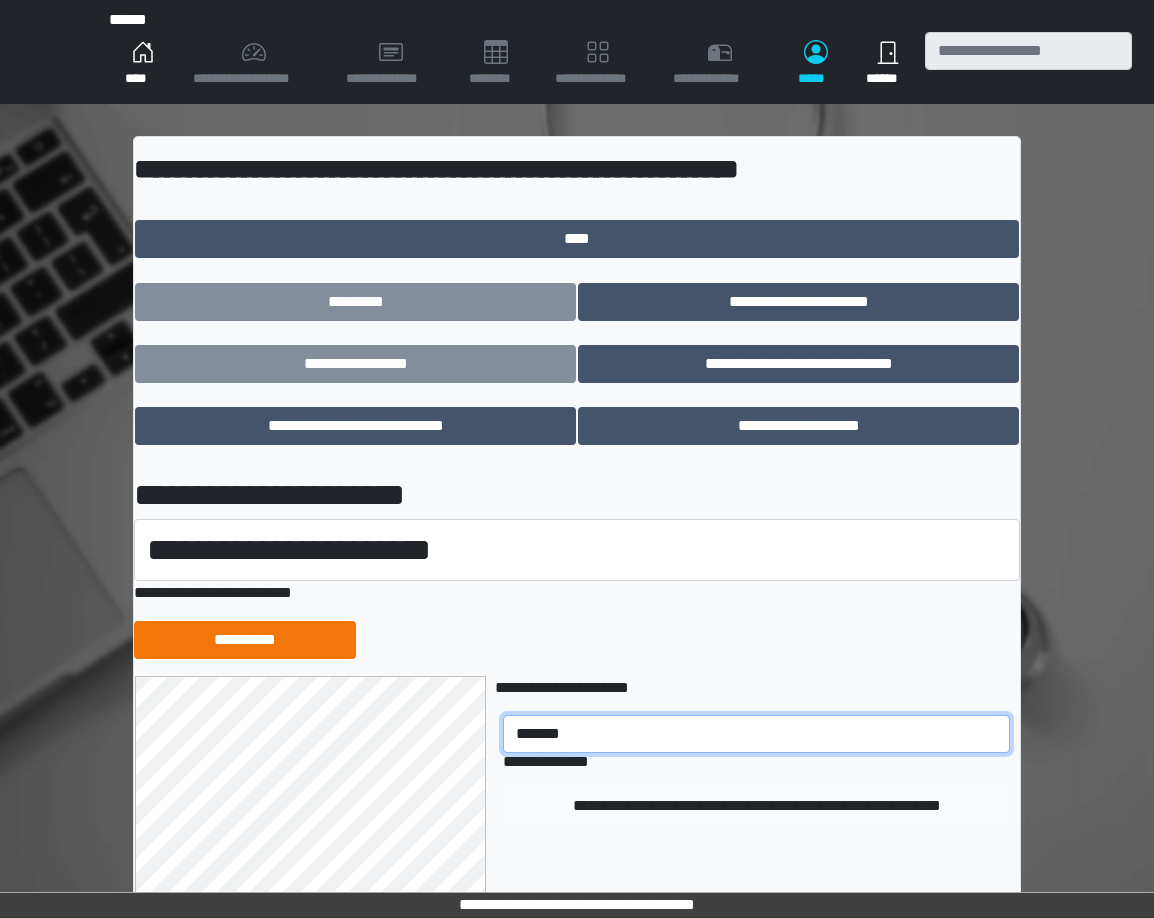 type on "*******" 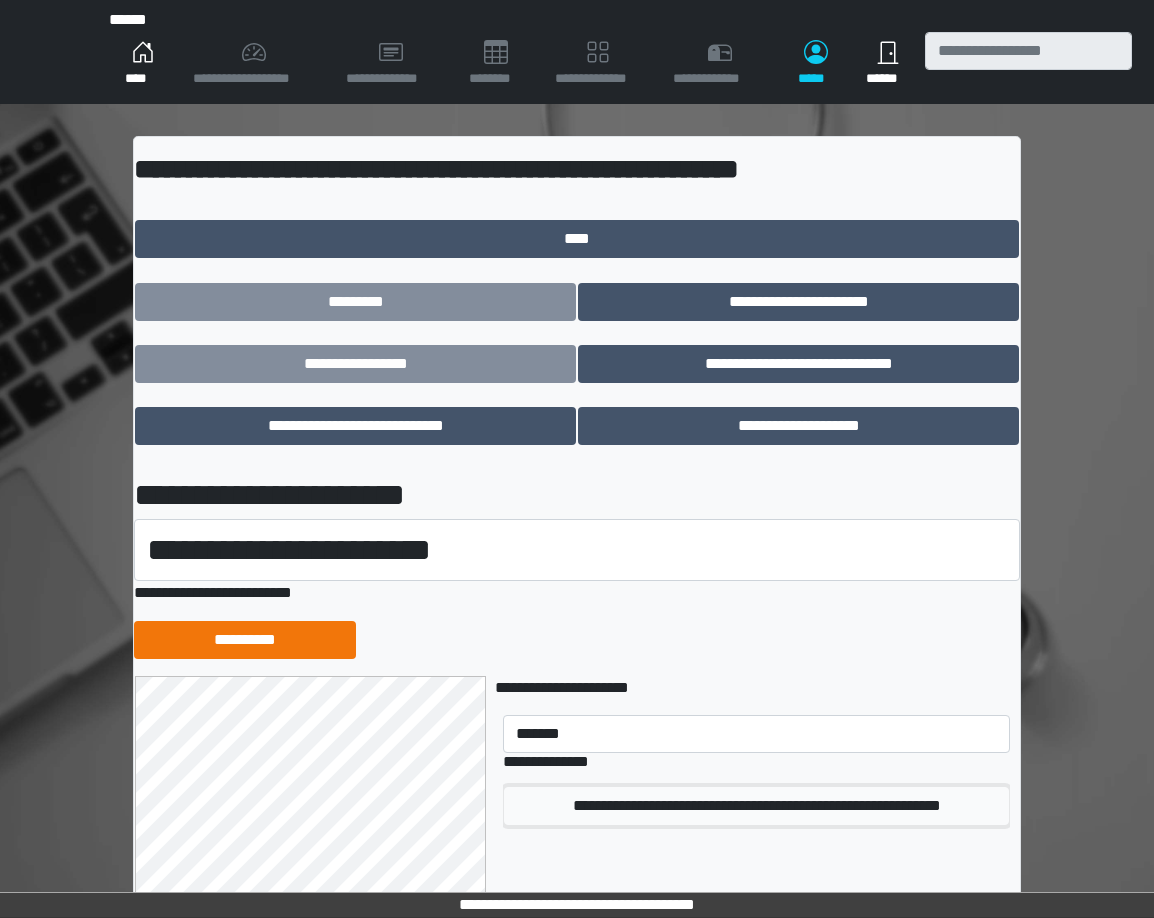 click on "**********" at bounding box center [756, 806] 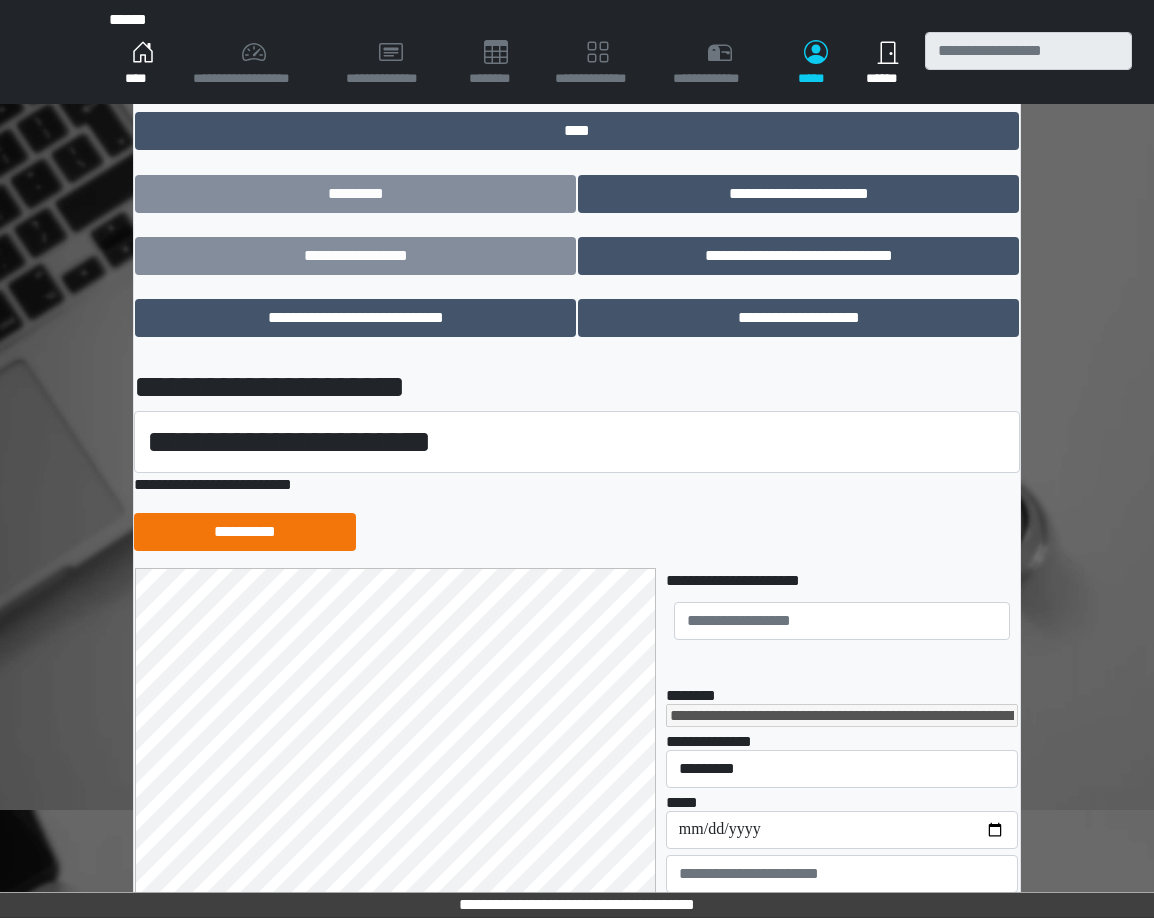 scroll, scrollTop: 129, scrollLeft: 0, axis: vertical 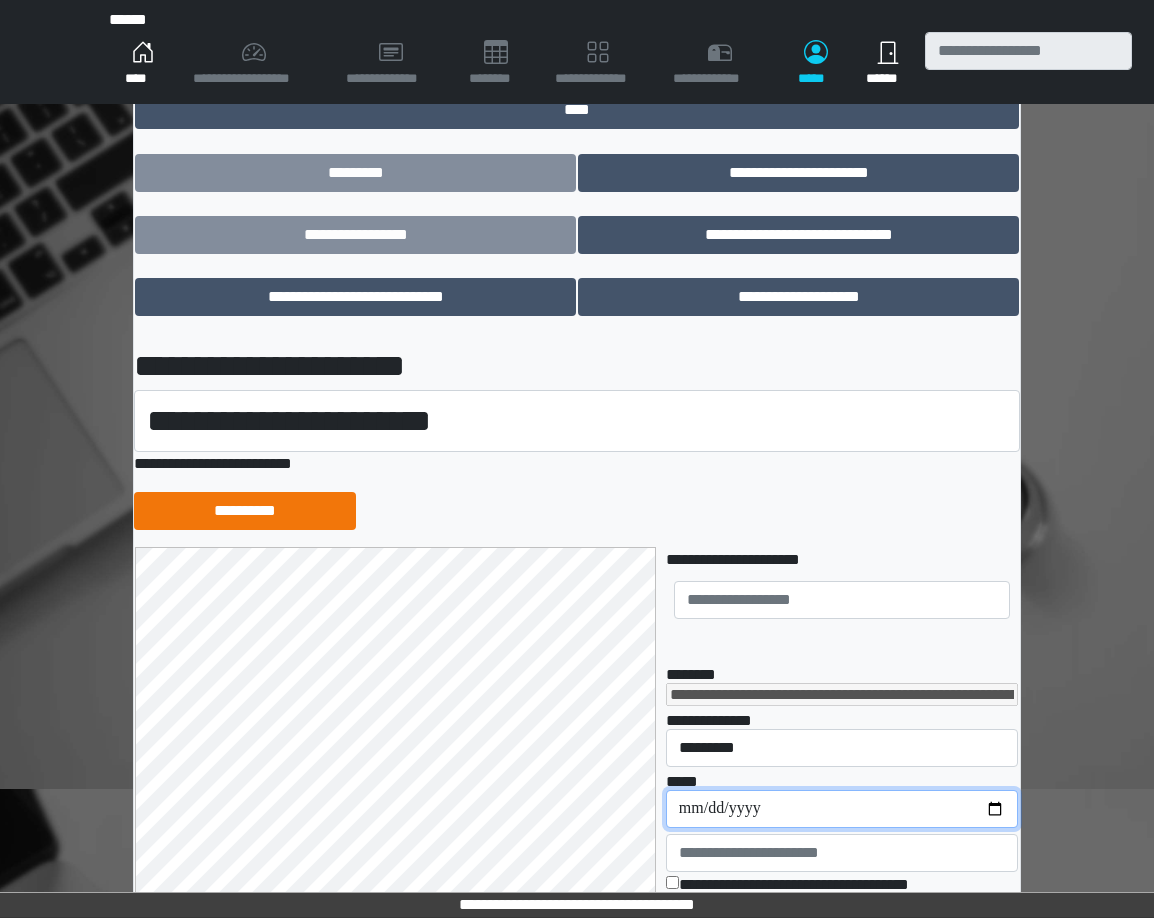 click on "**********" at bounding box center (842, 809) 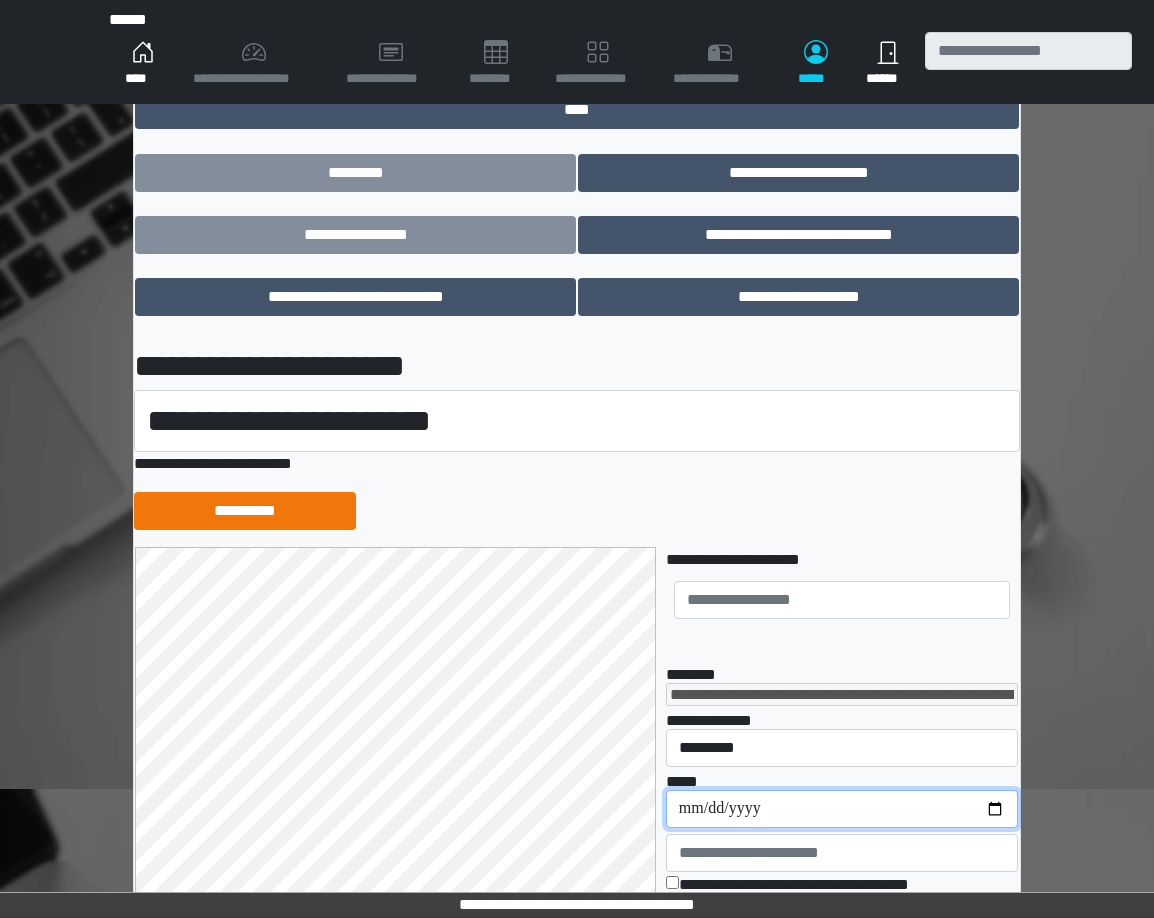 type on "**********" 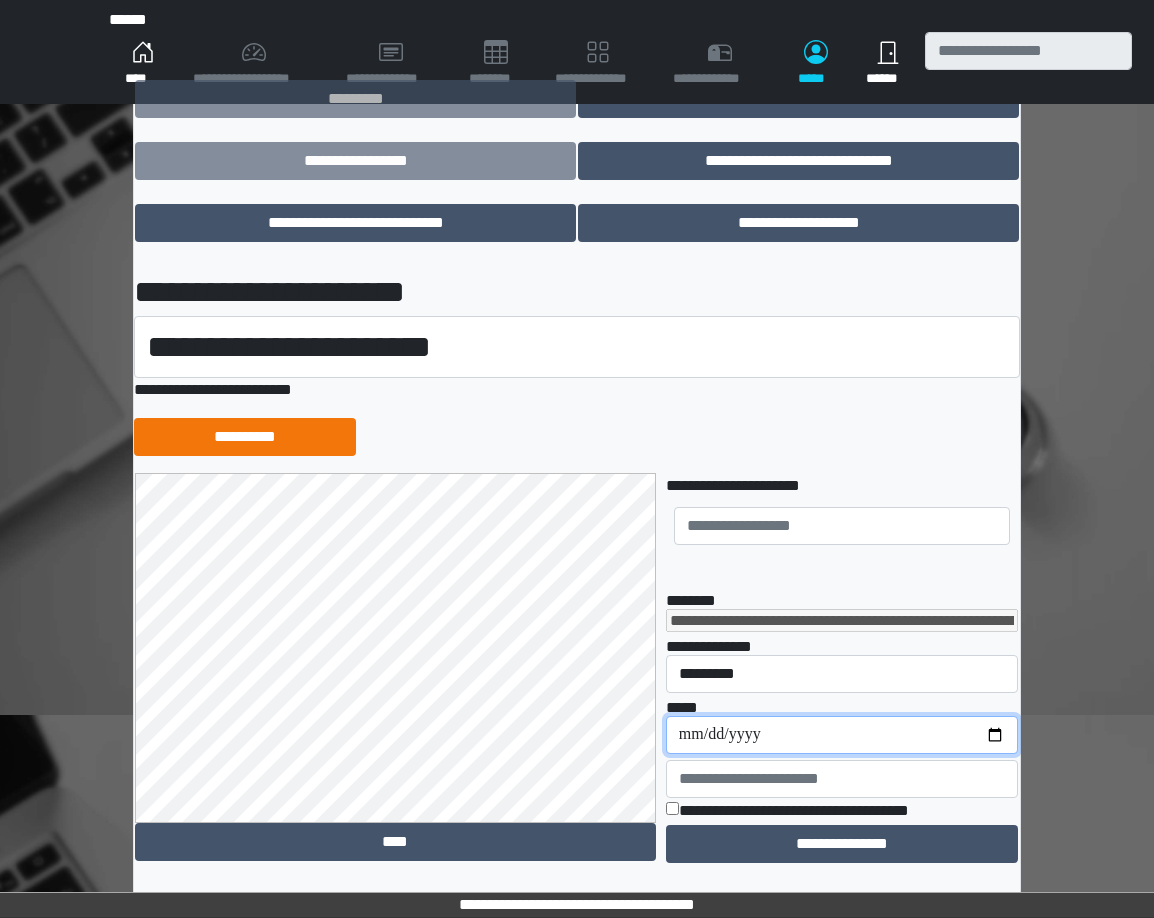 scroll, scrollTop: 305, scrollLeft: 0, axis: vertical 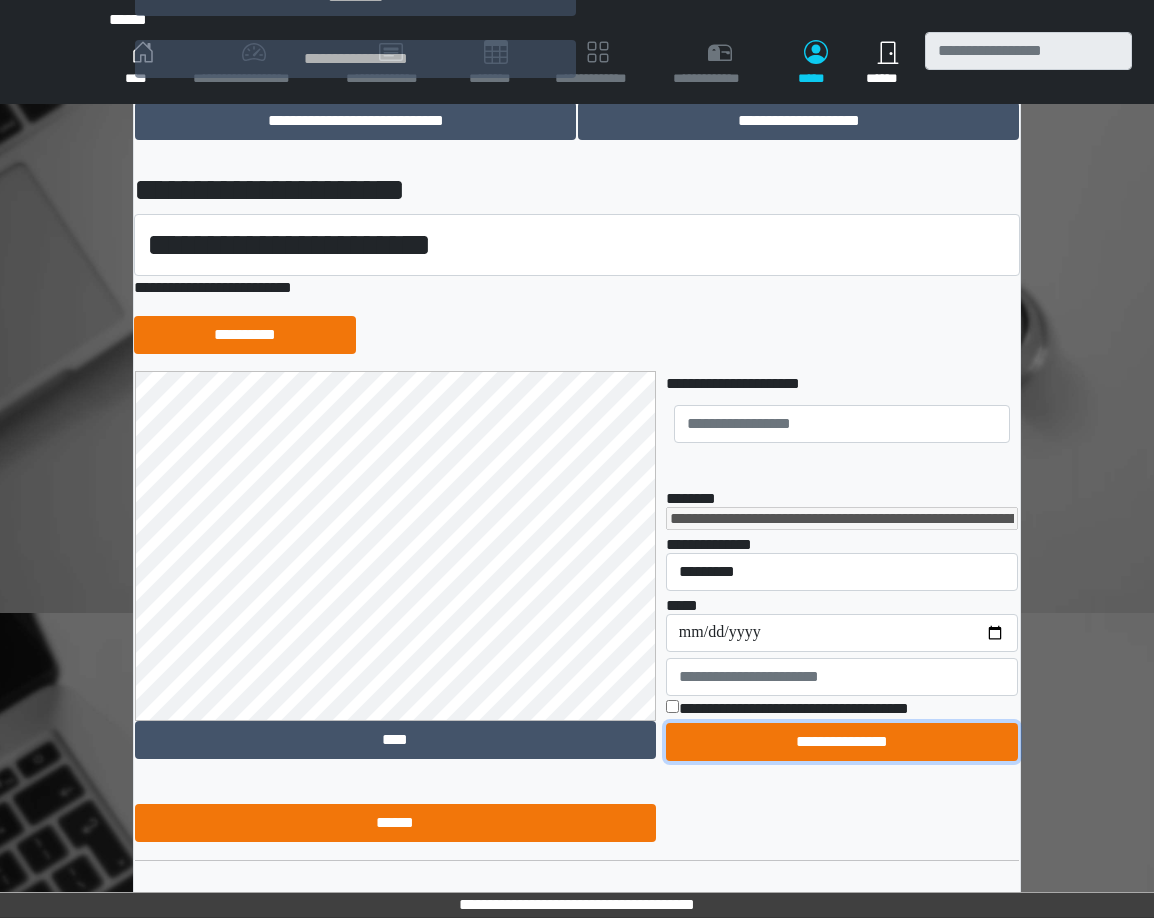 click on "**********" at bounding box center [842, 742] 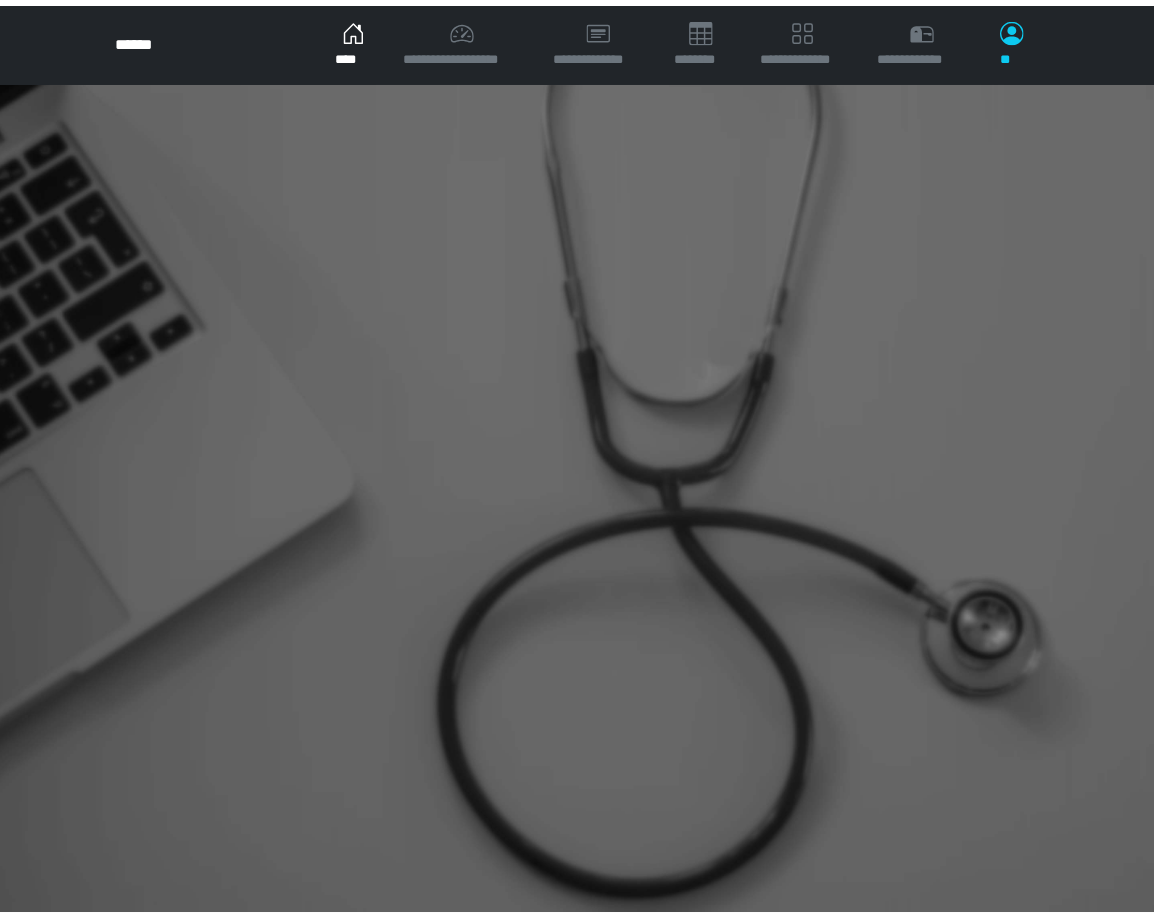 scroll, scrollTop: 0, scrollLeft: 0, axis: both 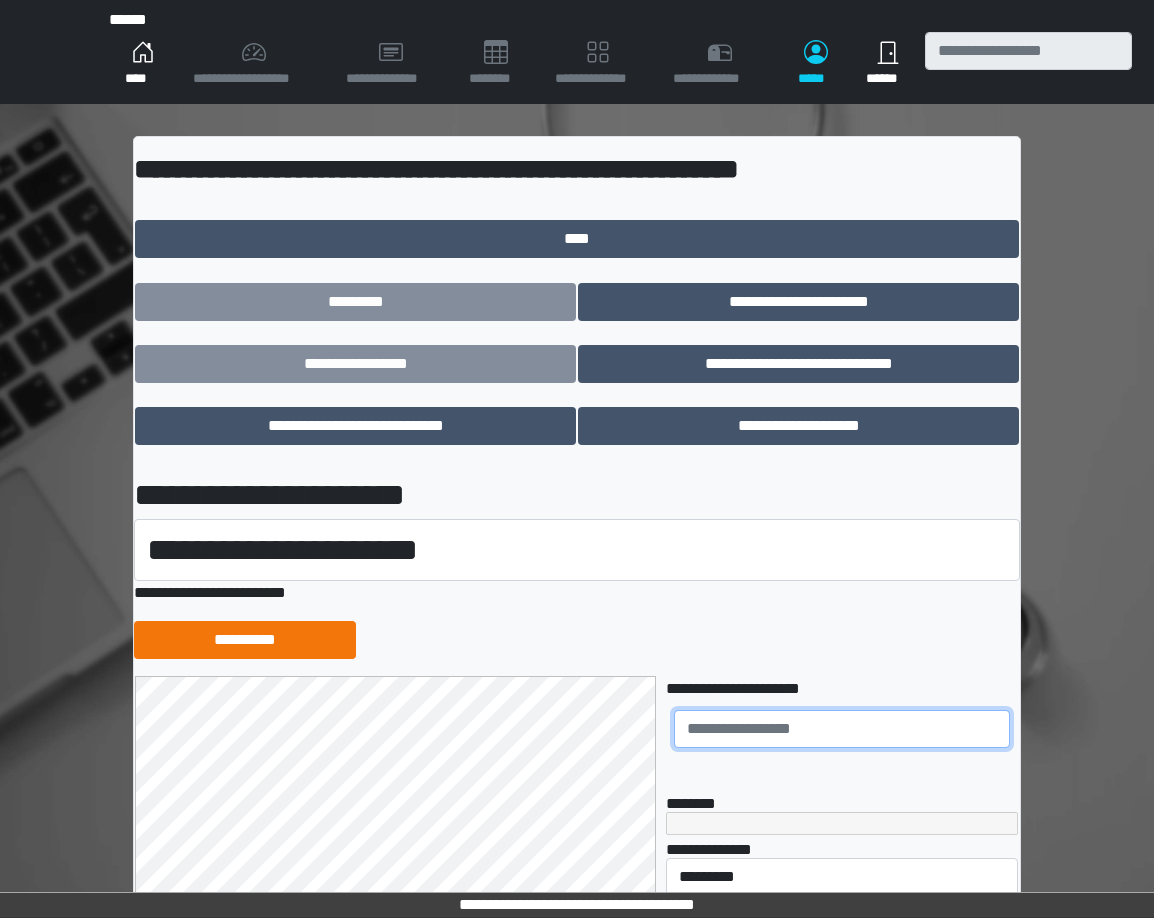 click at bounding box center [842, 729] 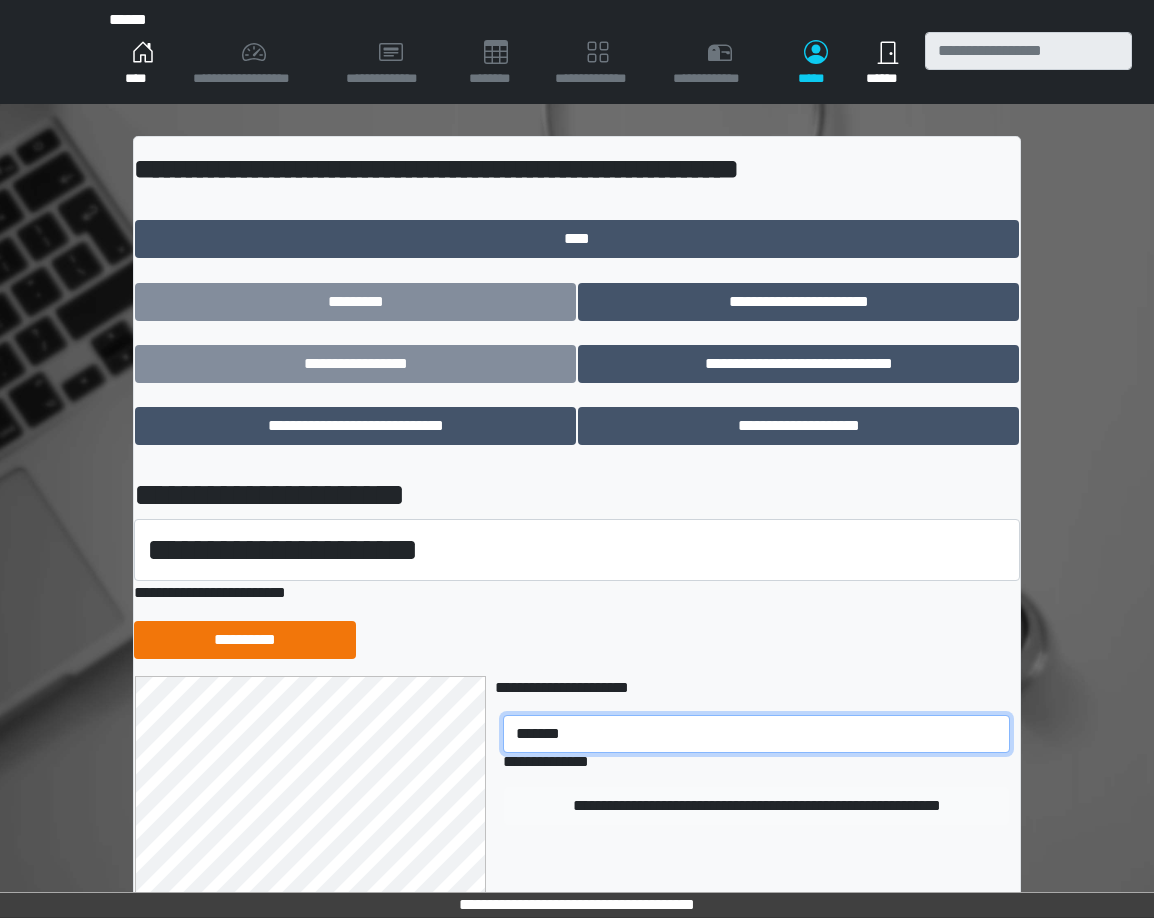 type on "*******" 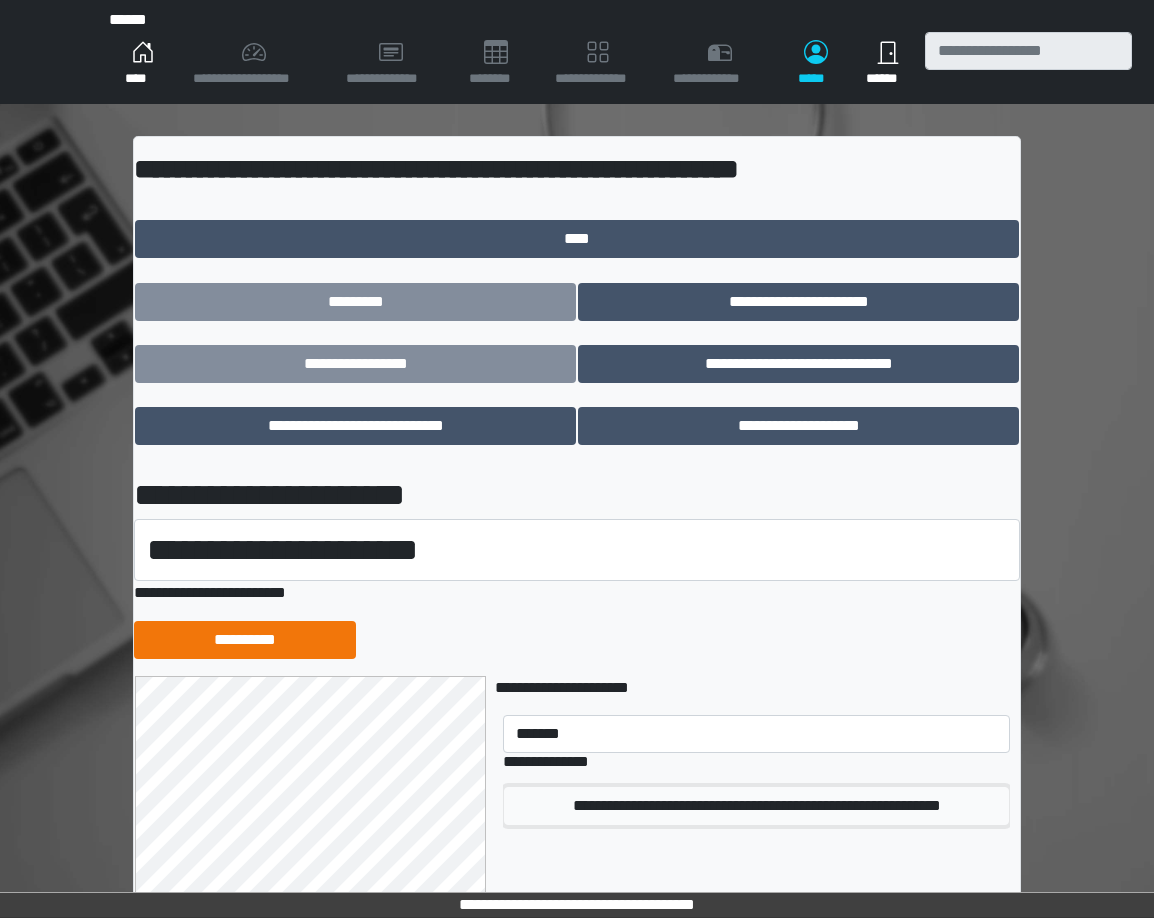 click on "**********" at bounding box center (756, 806) 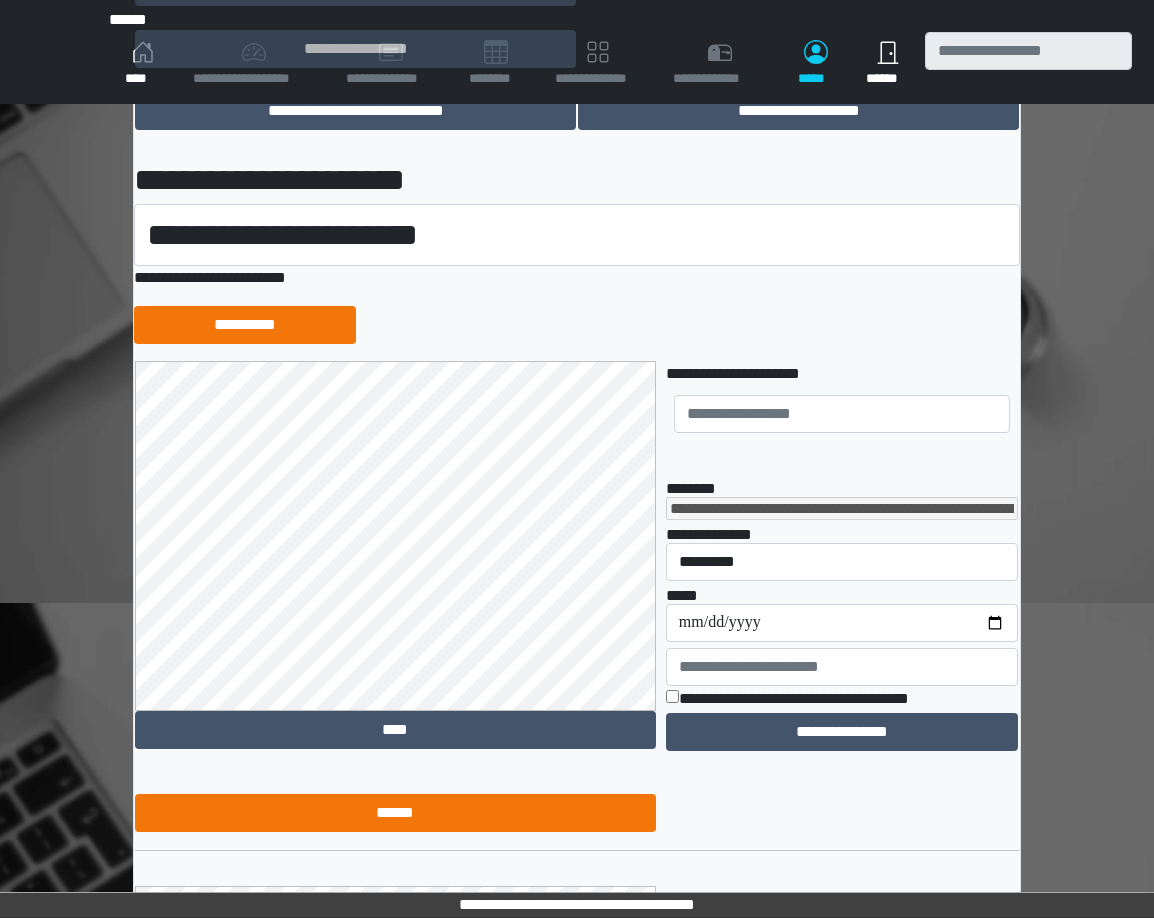 scroll, scrollTop: 439, scrollLeft: 0, axis: vertical 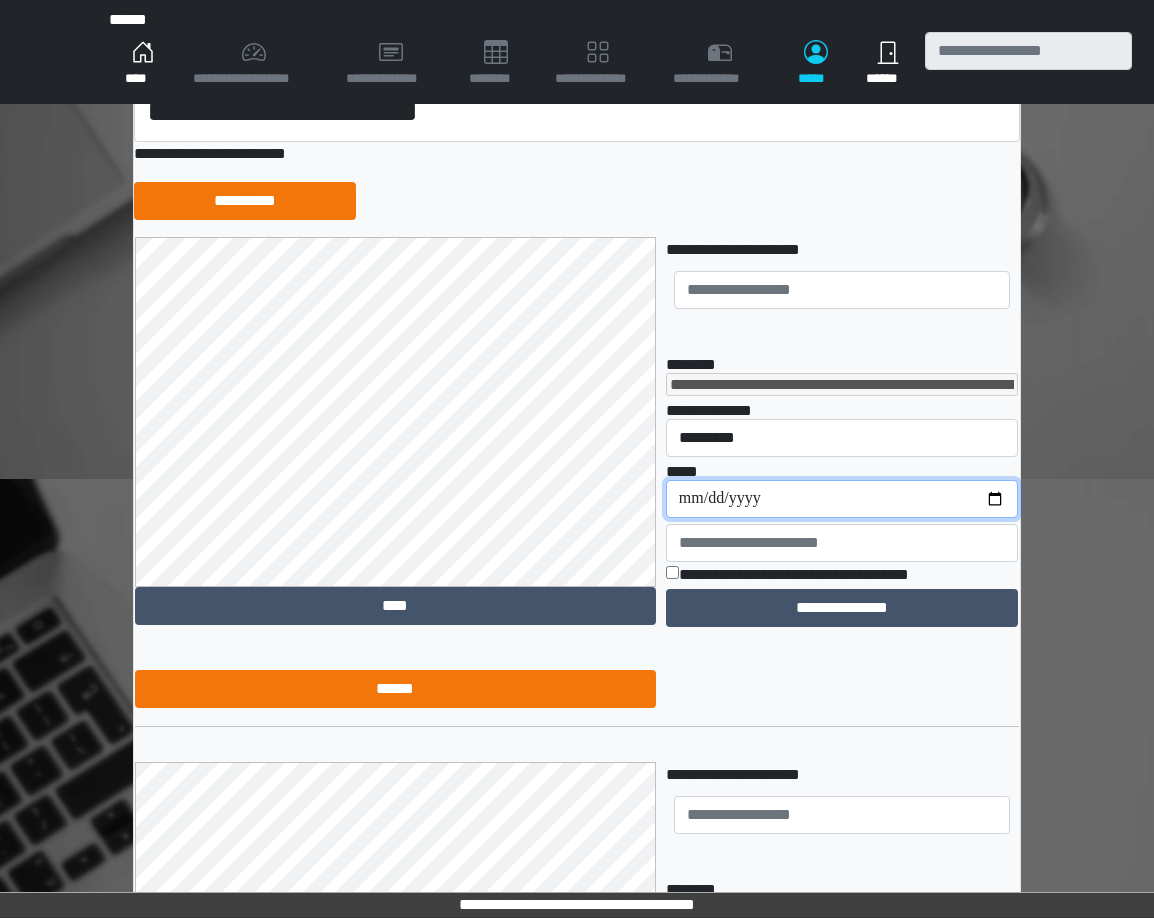 click on "**********" at bounding box center [842, 499] 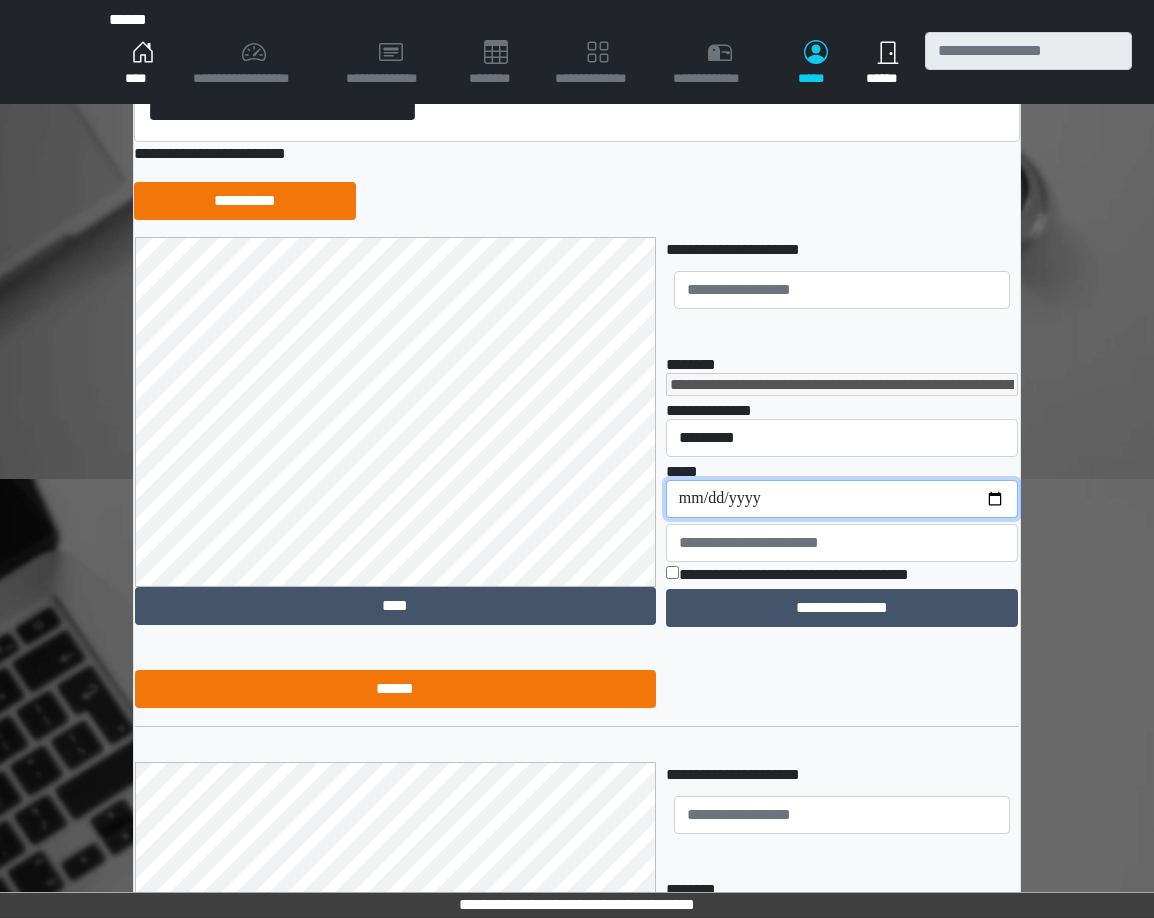 type on "**********" 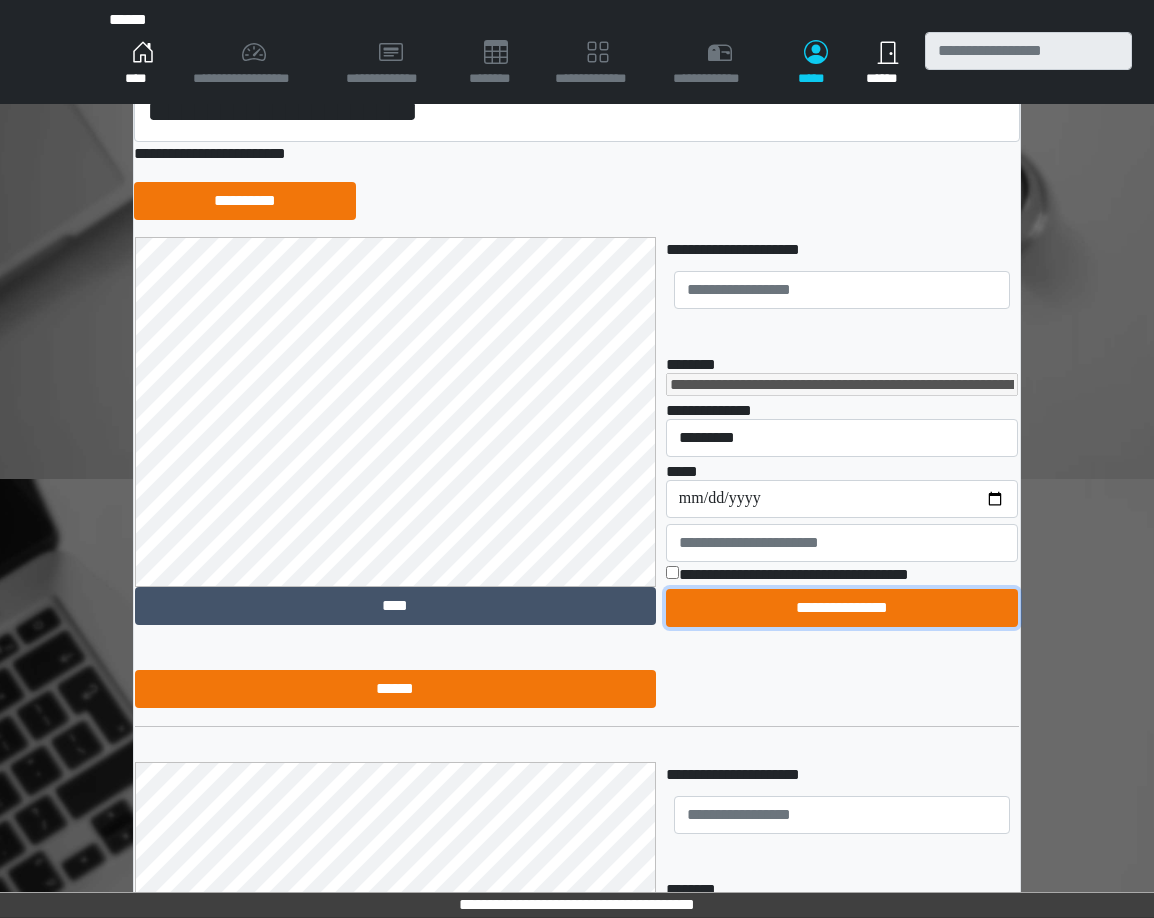 click on "**********" at bounding box center (842, 608) 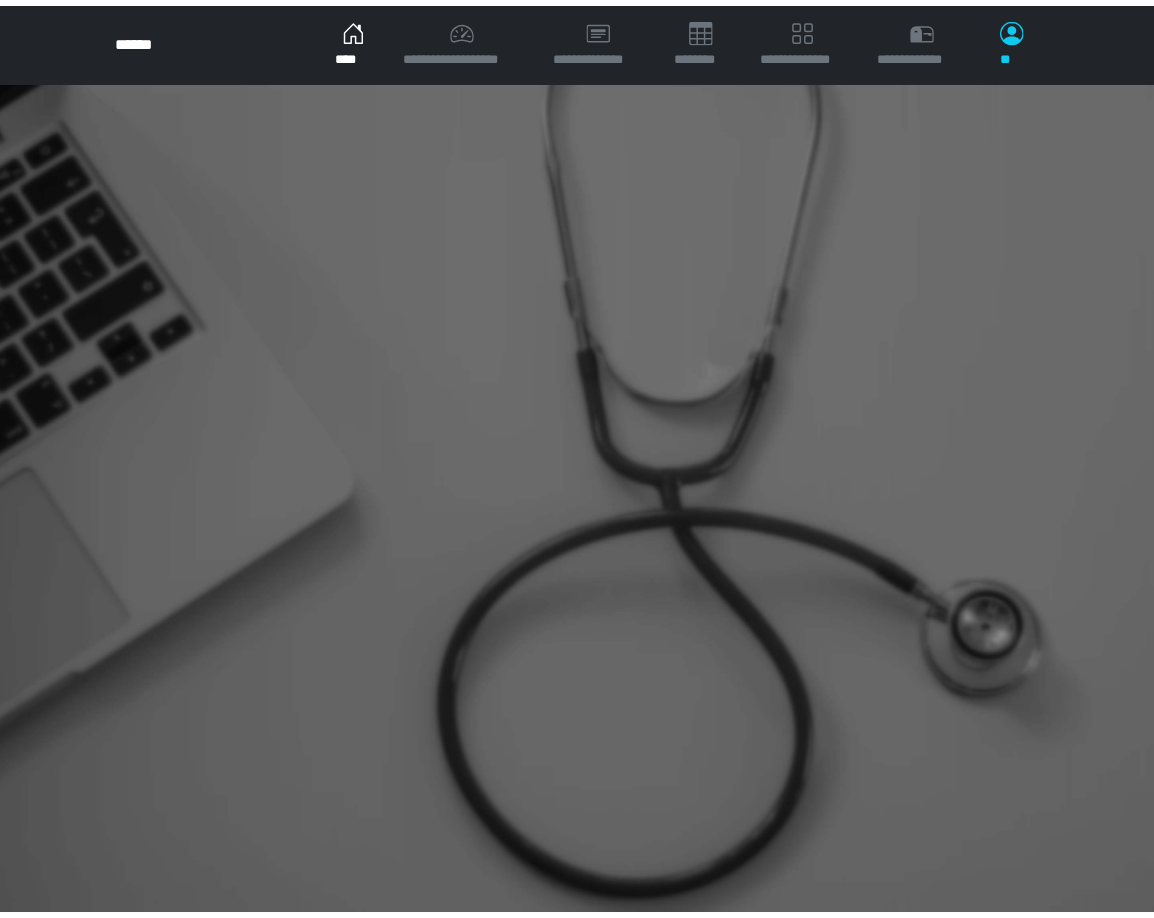 scroll, scrollTop: 0, scrollLeft: 0, axis: both 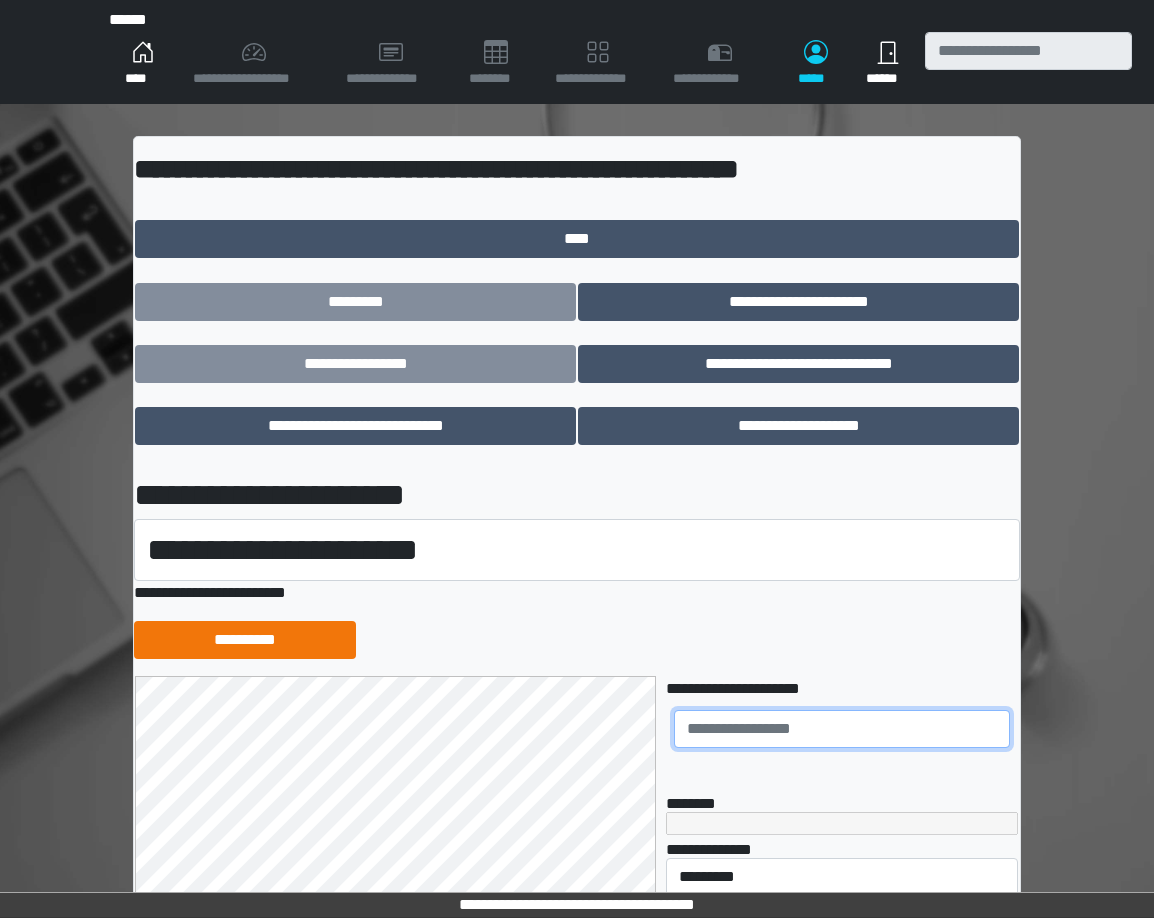 click at bounding box center (842, 729) 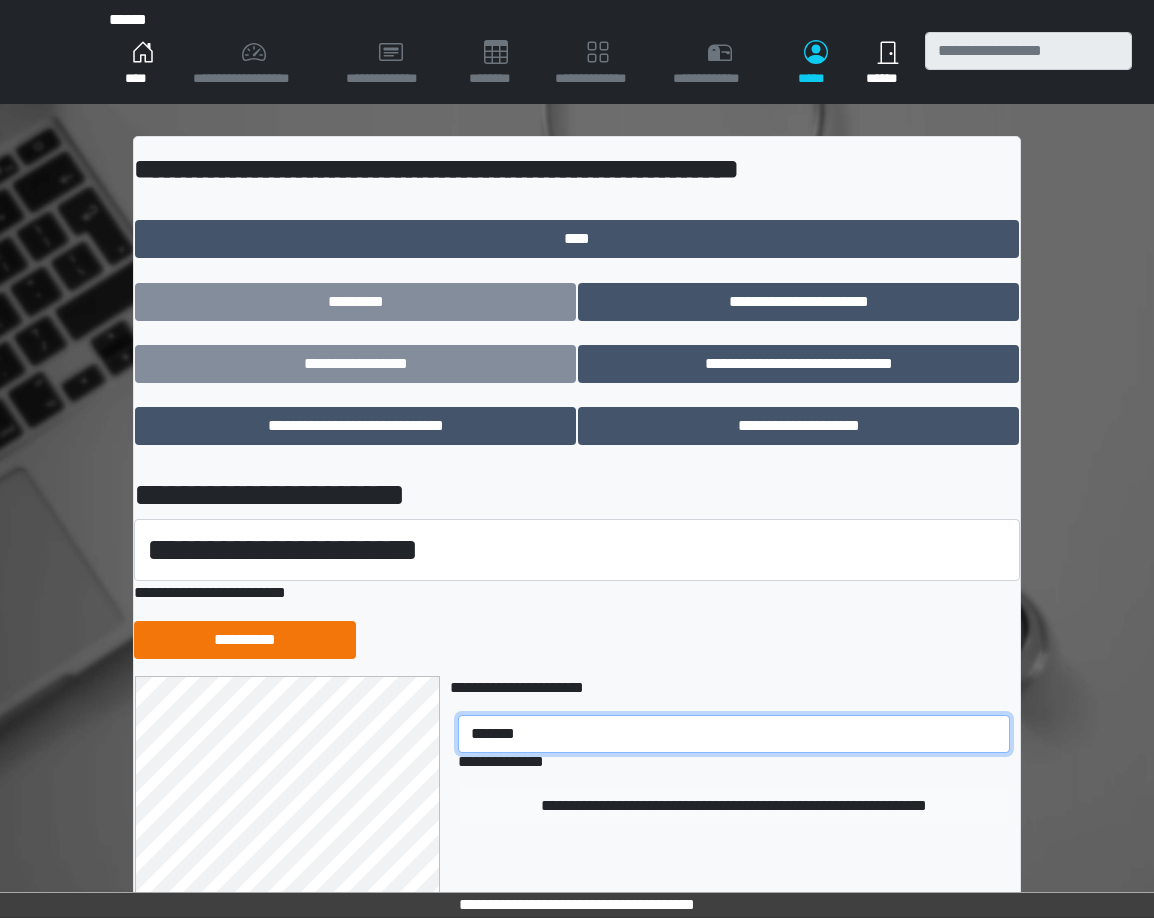 type on "*******" 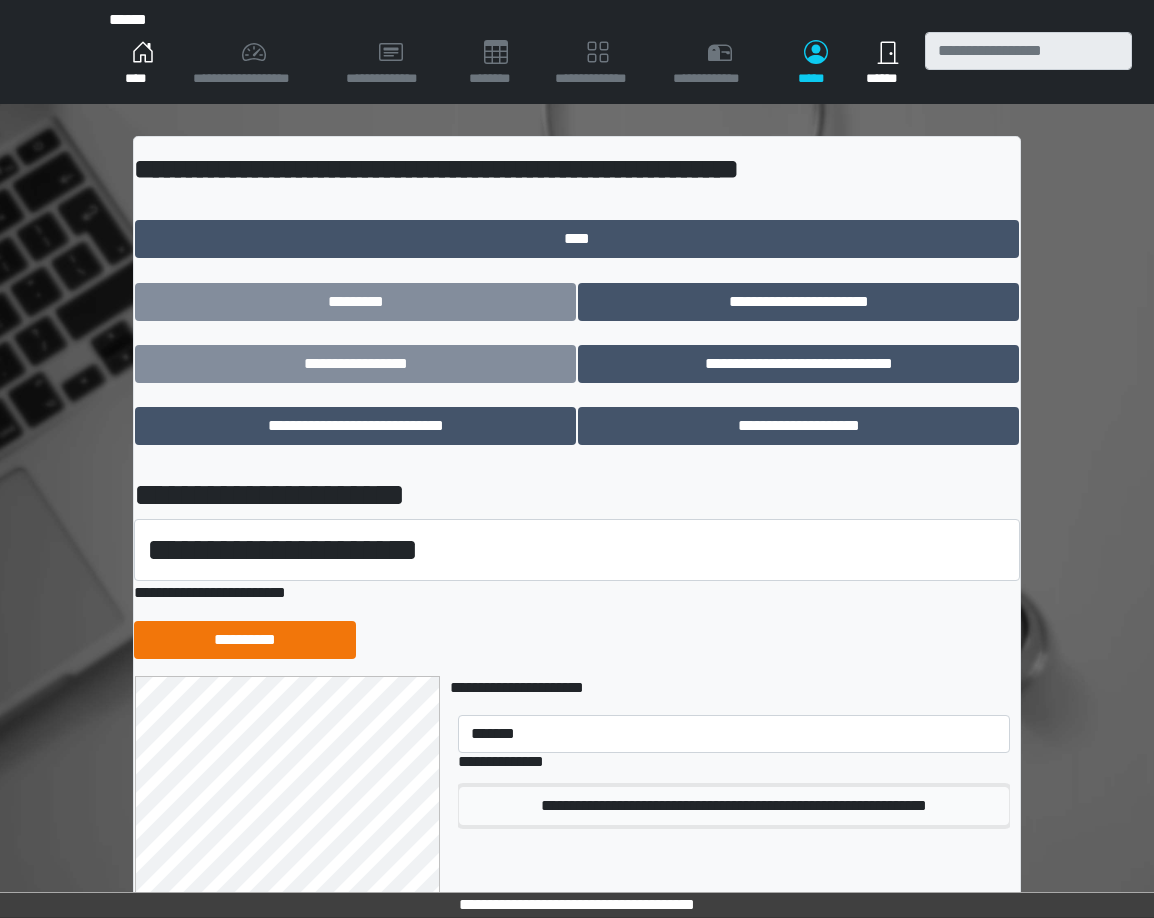 click on "**********" at bounding box center (734, 806) 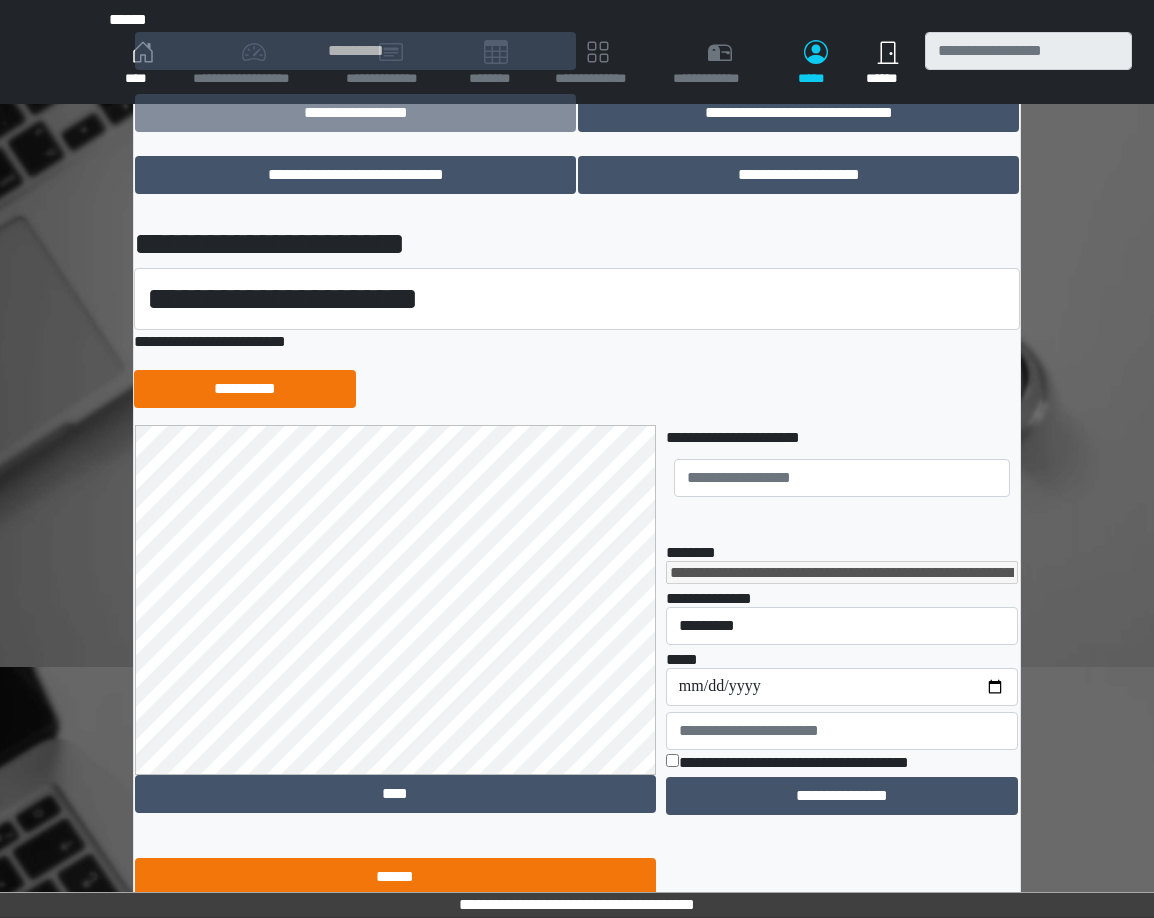 scroll, scrollTop: 257, scrollLeft: 0, axis: vertical 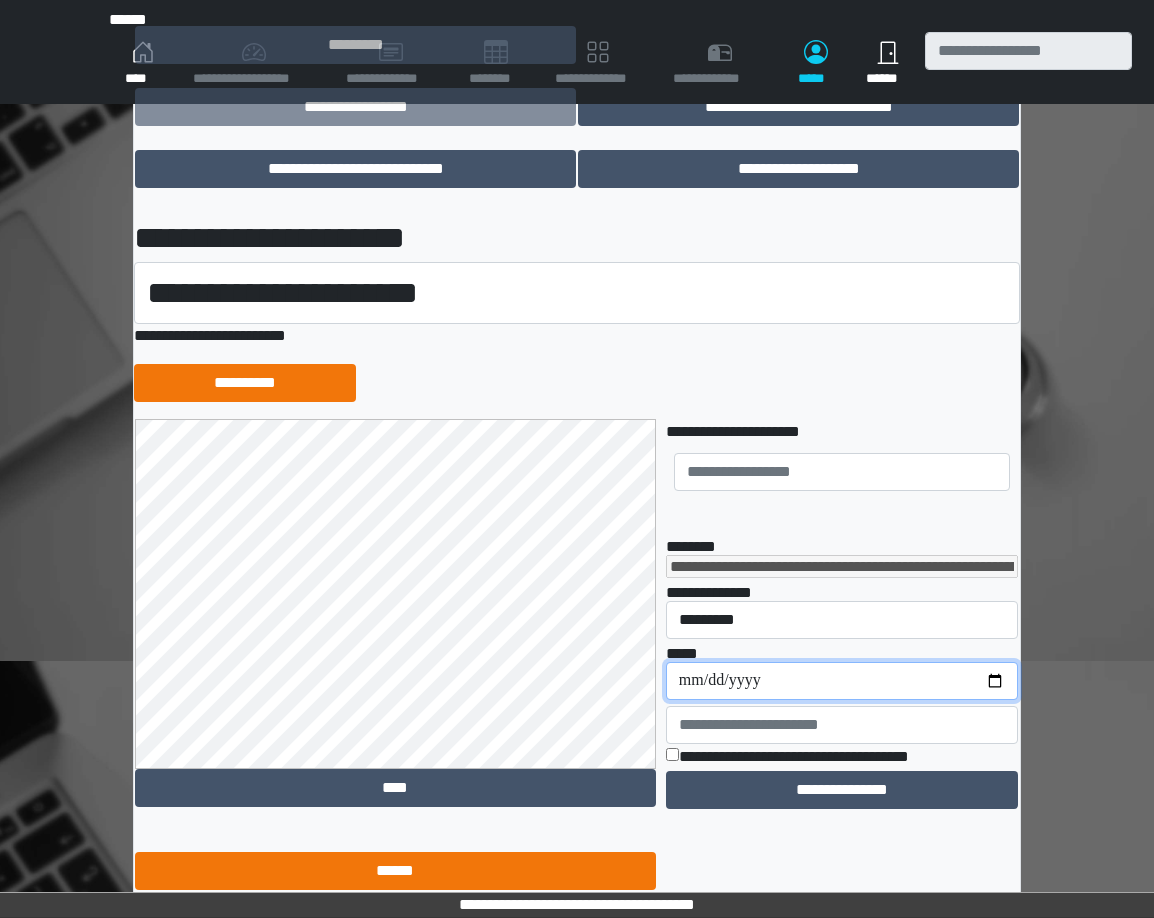 click on "**********" at bounding box center (842, 681) 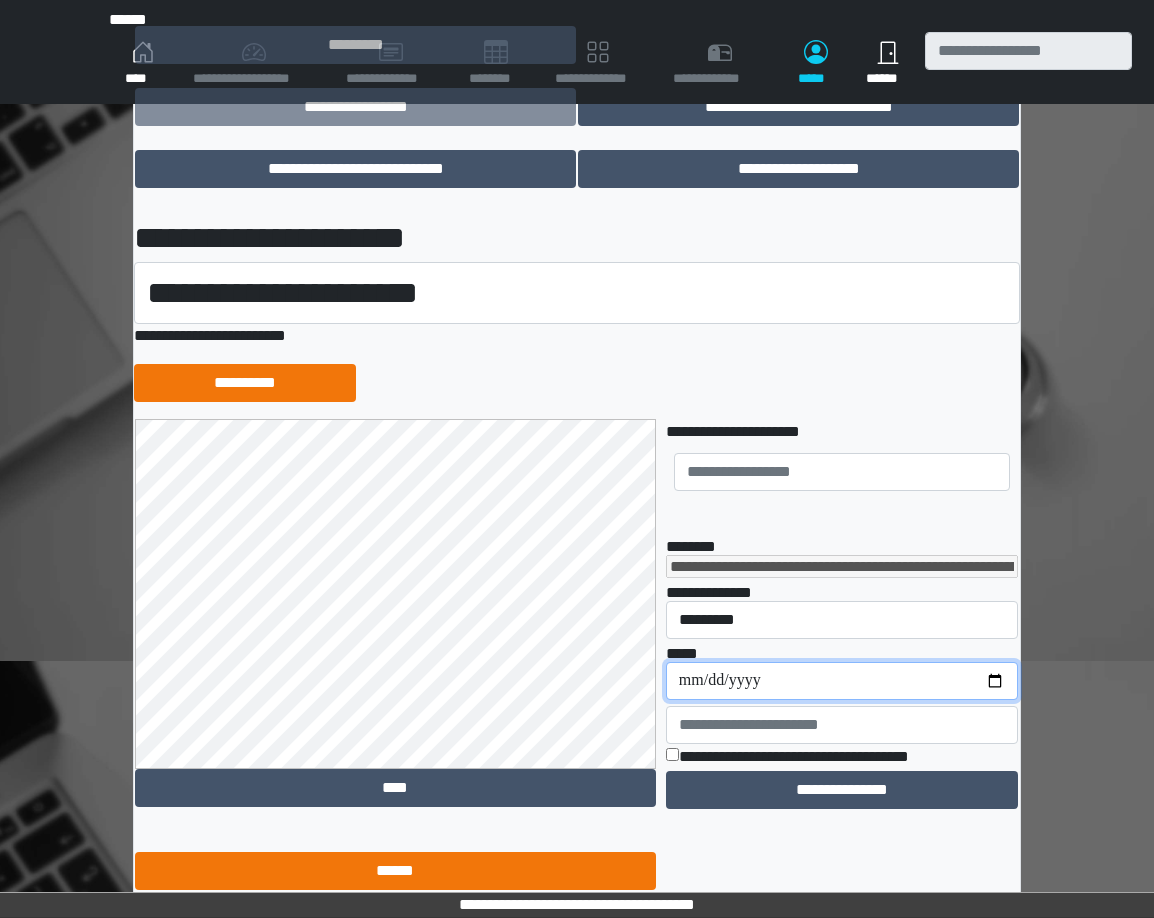type on "**********" 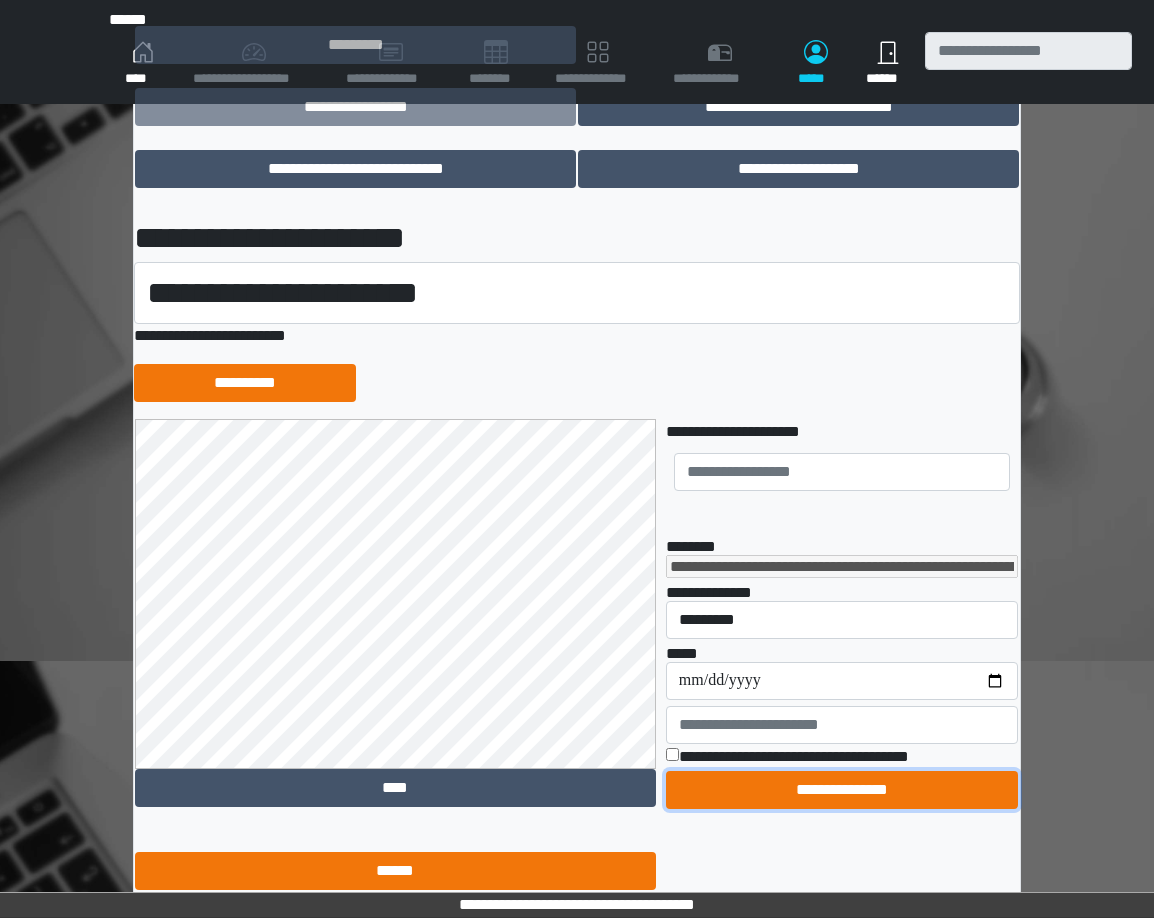 click on "**********" at bounding box center [842, 790] 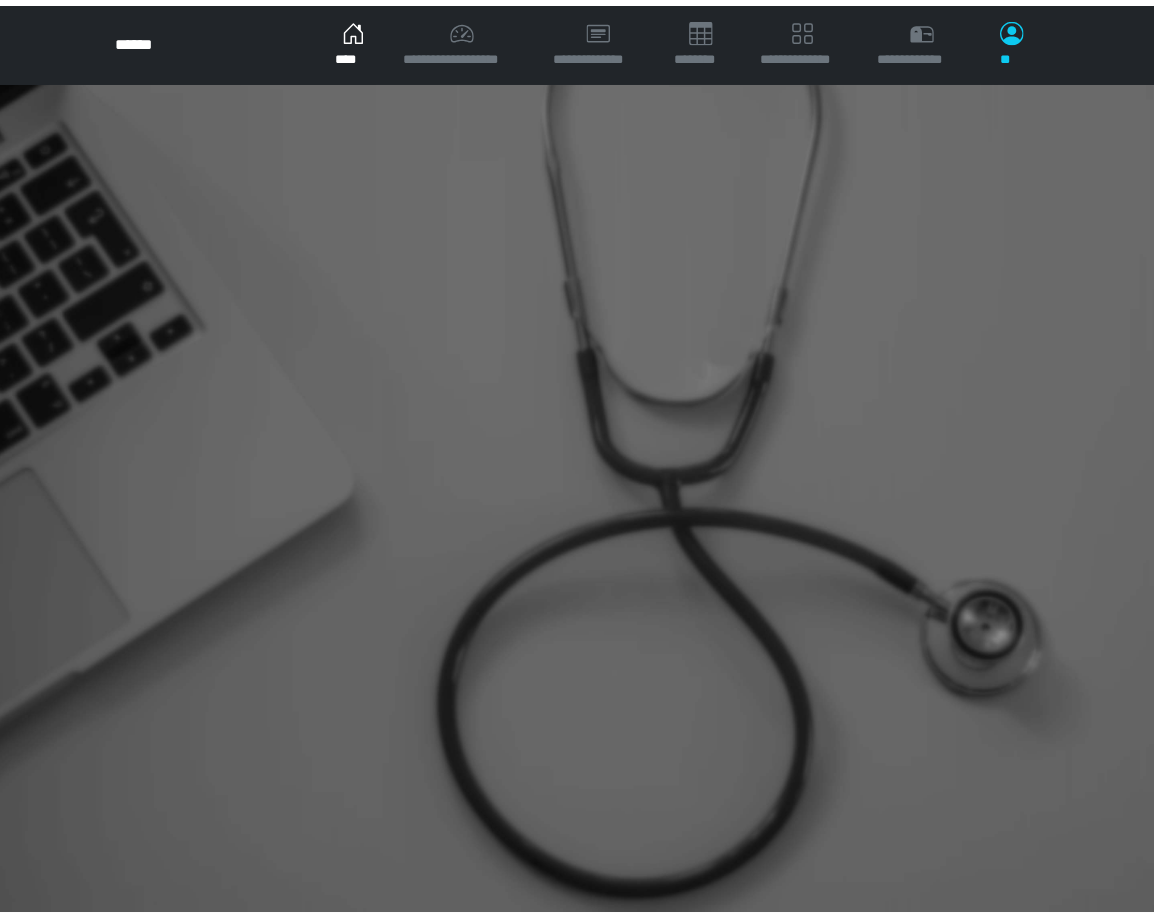 scroll, scrollTop: 0, scrollLeft: 0, axis: both 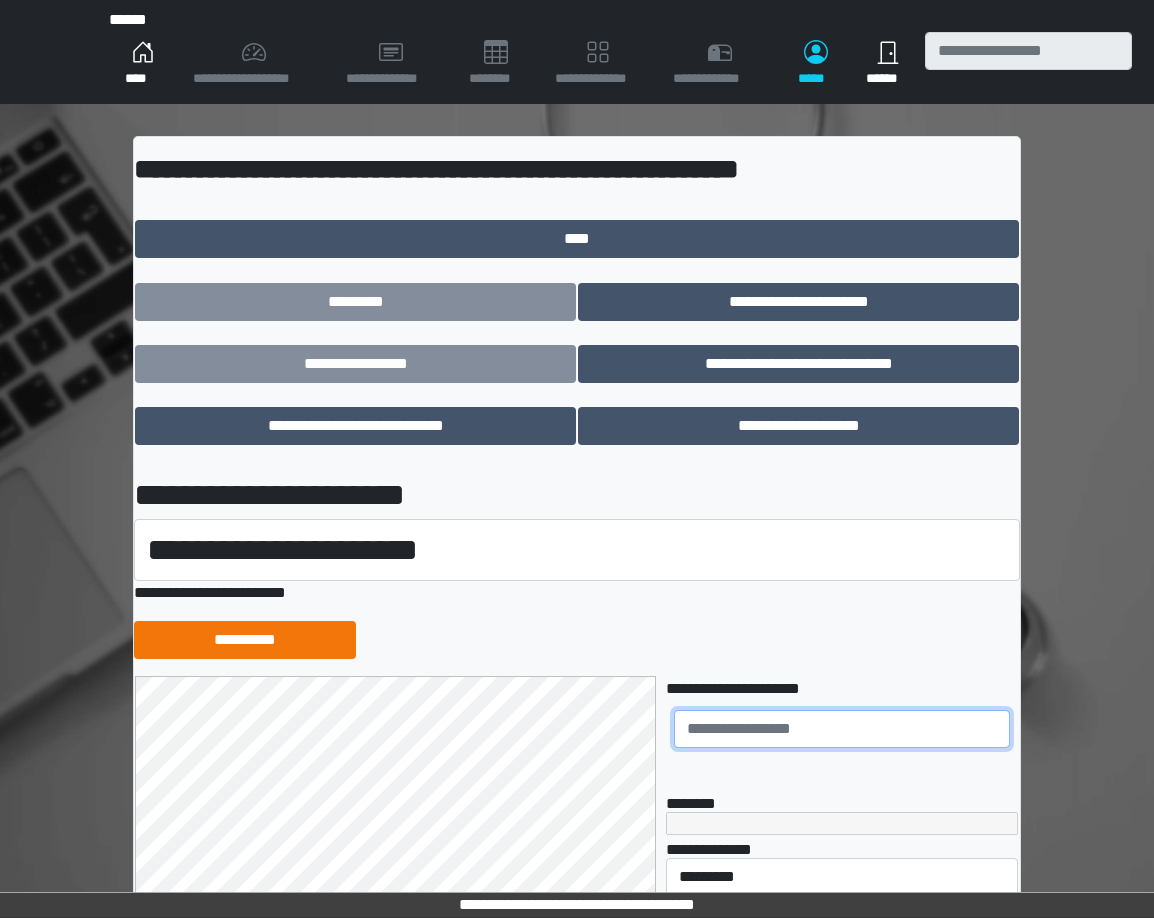 click at bounding box center (842, 729) 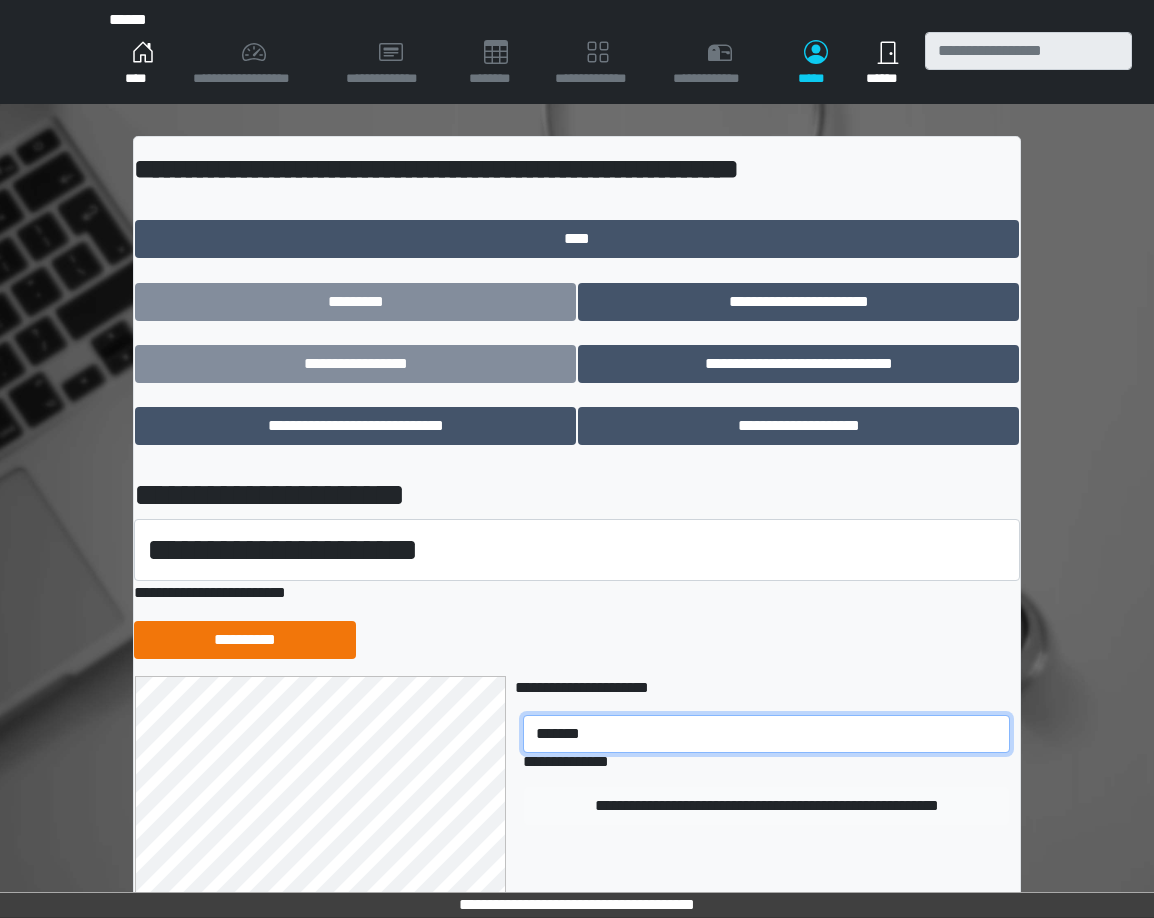 type on "*******" 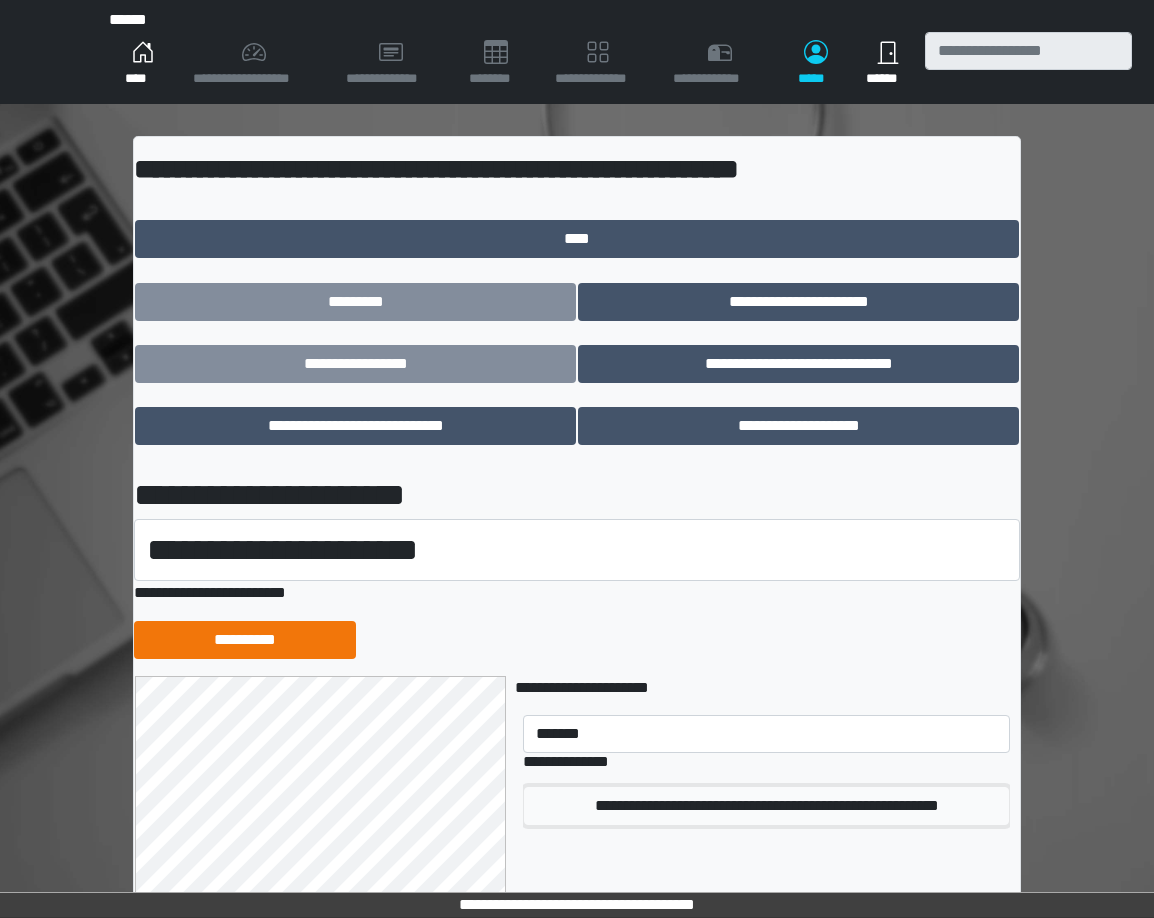 click on "**********" at bounding box center [766, 806] 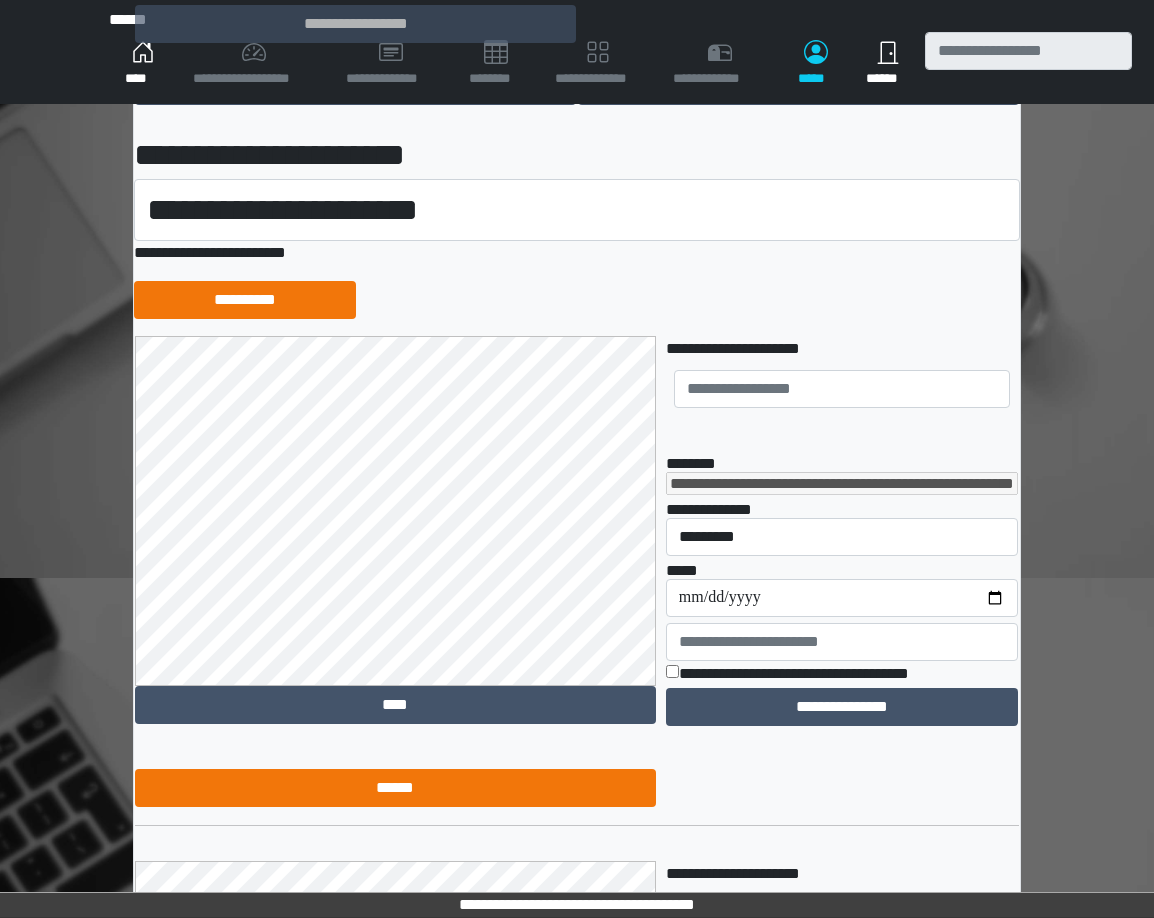 scroll, scrollTop: 400, scrollLeft: 0, axis: vertical 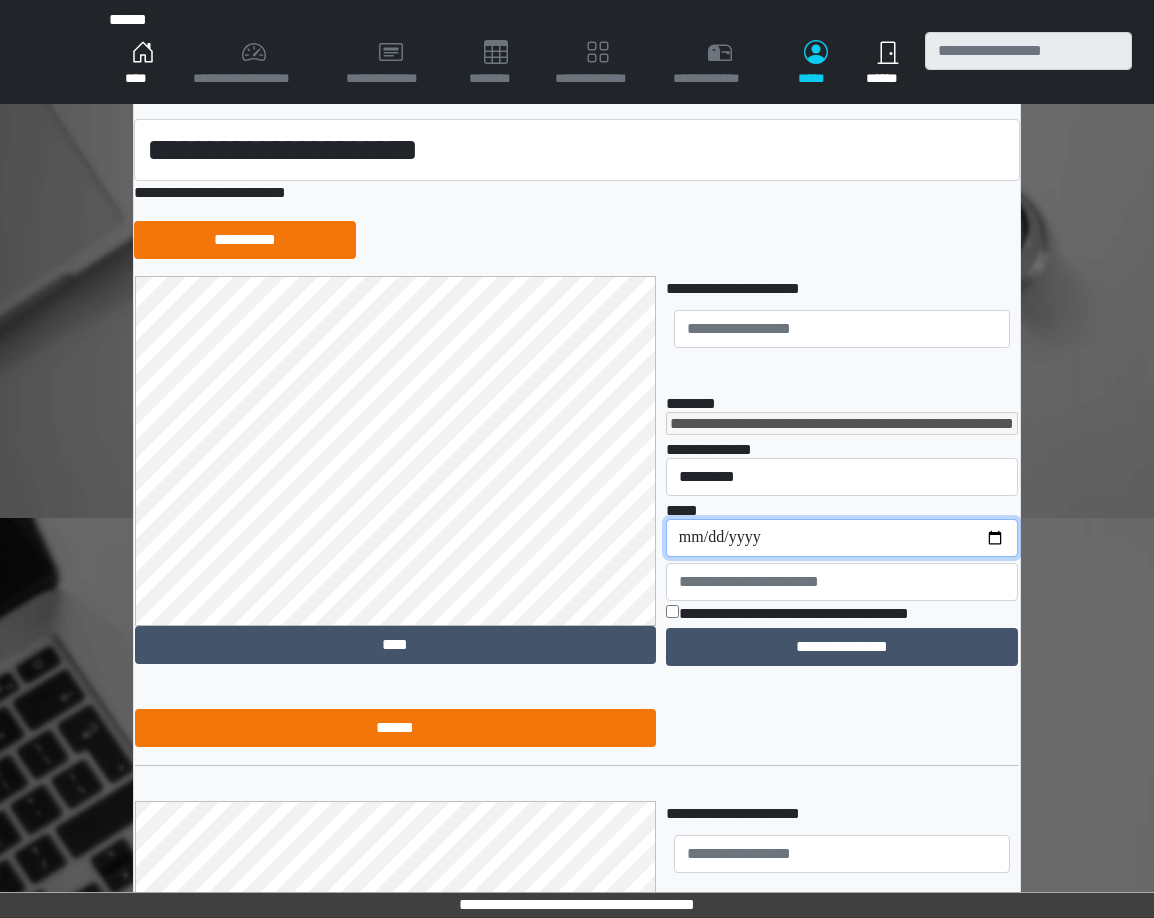 click on "**********" at bounding box center [842, 538] 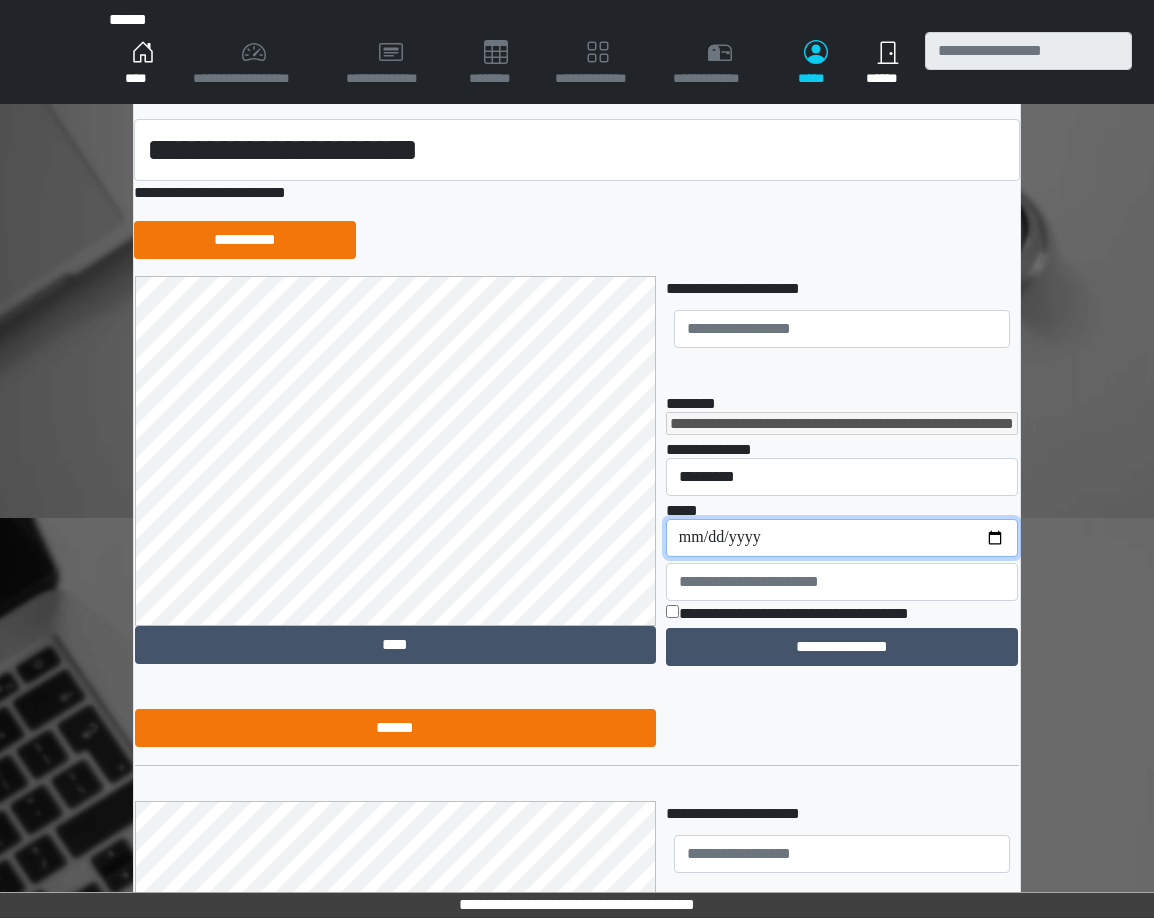 type on "**********" 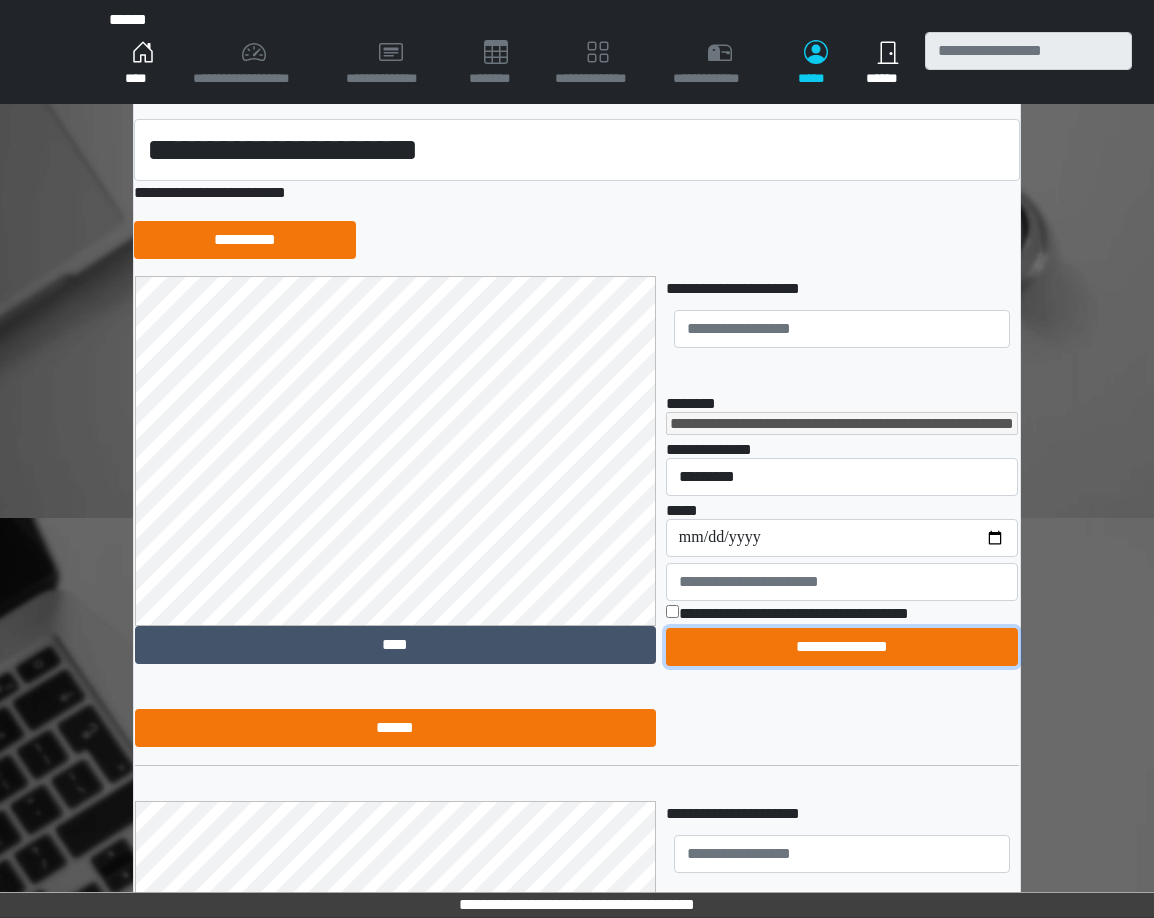 click on "**********" at bounding box center (842, 647) 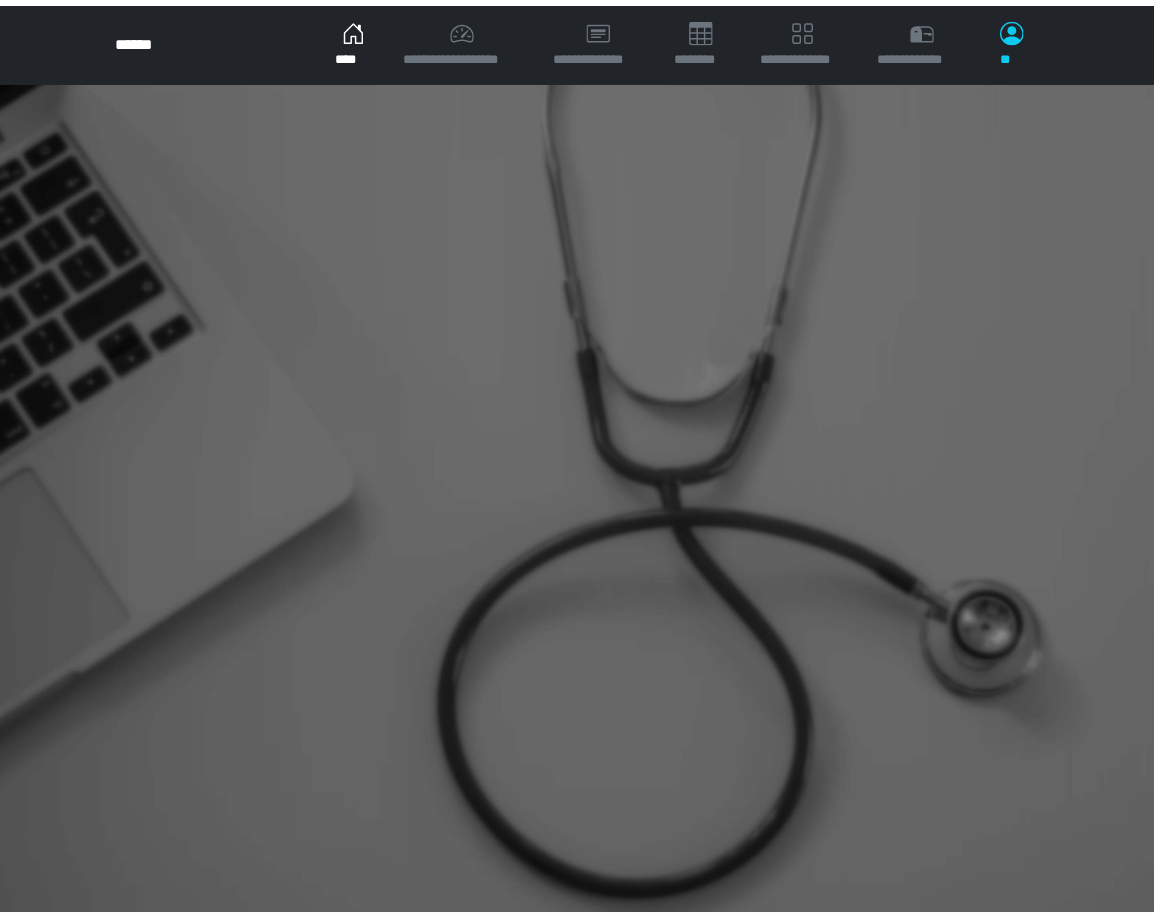 scroll, scrollTop: 0, scrollLeft: 0, axis: both 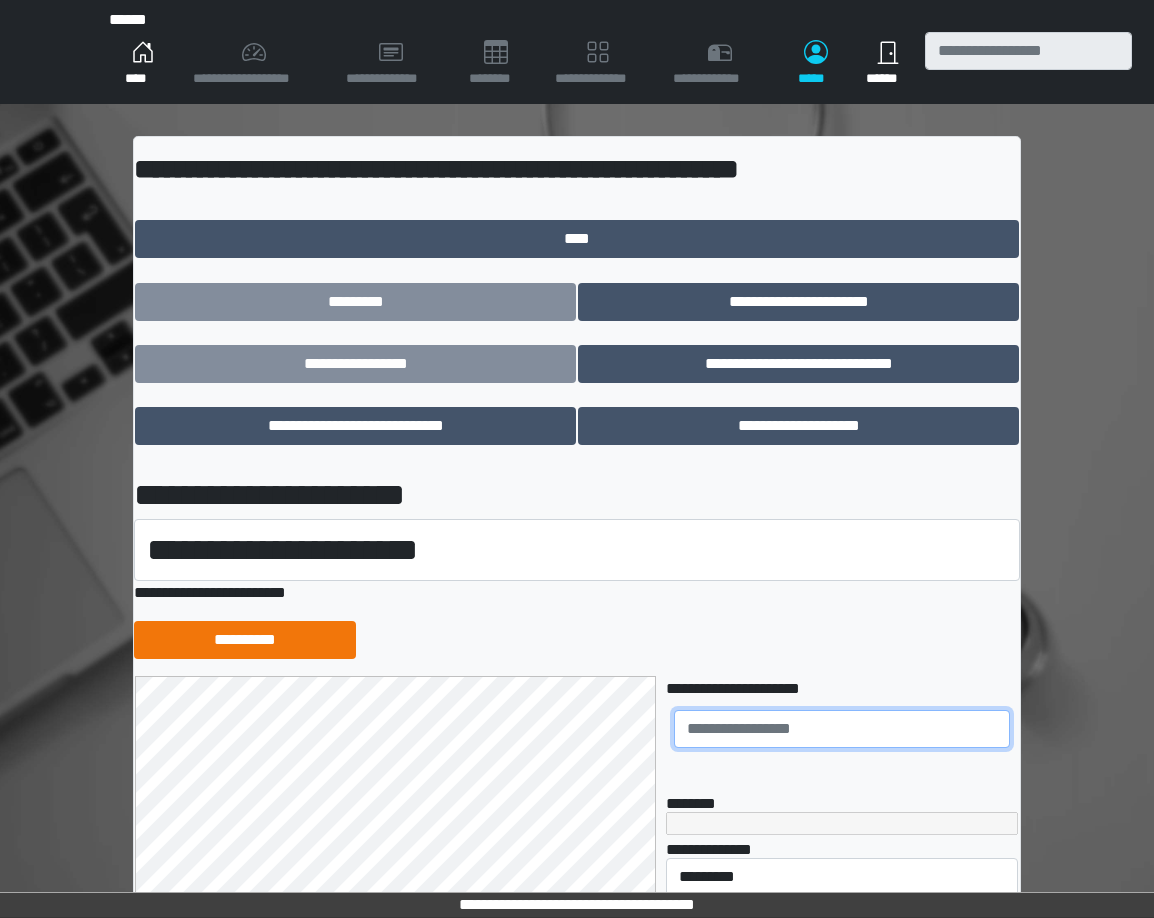 click at bounding box center [842, 729] 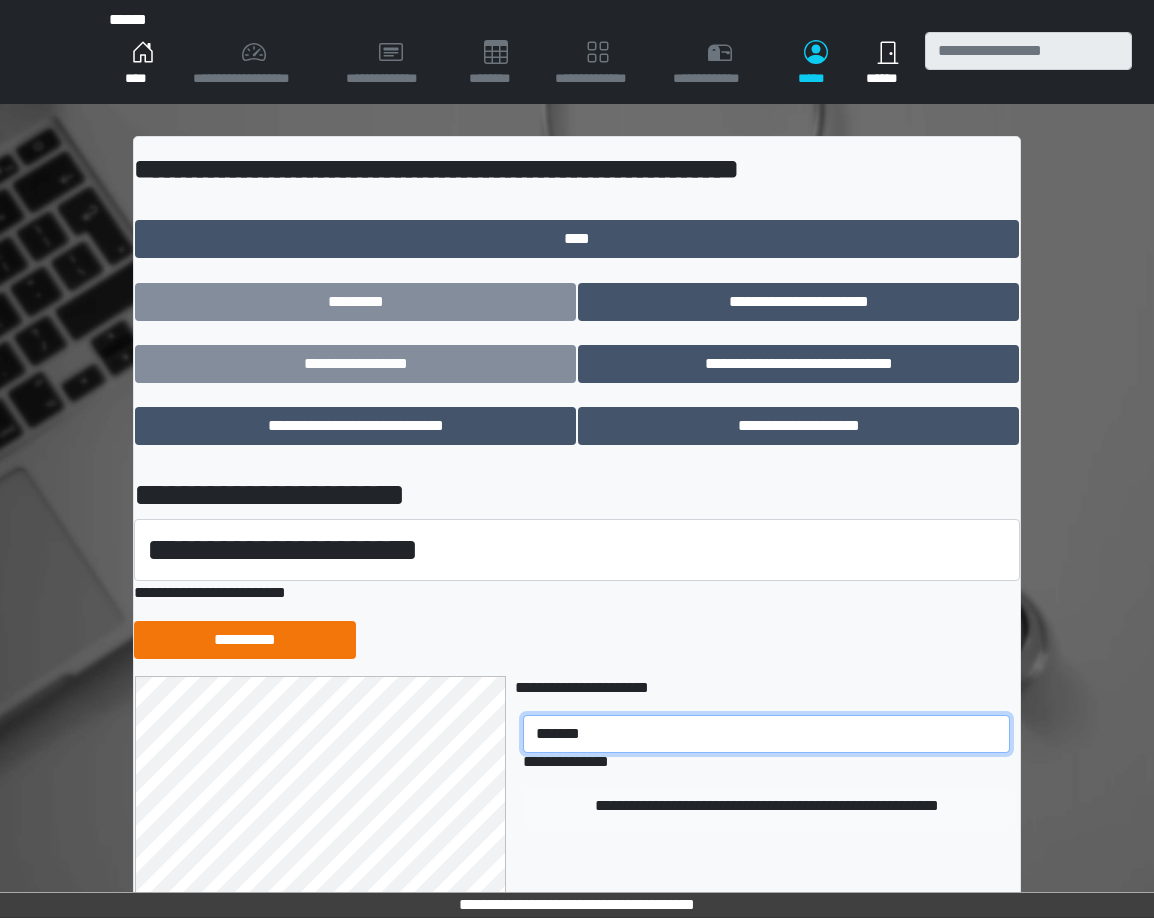 type on "*******" 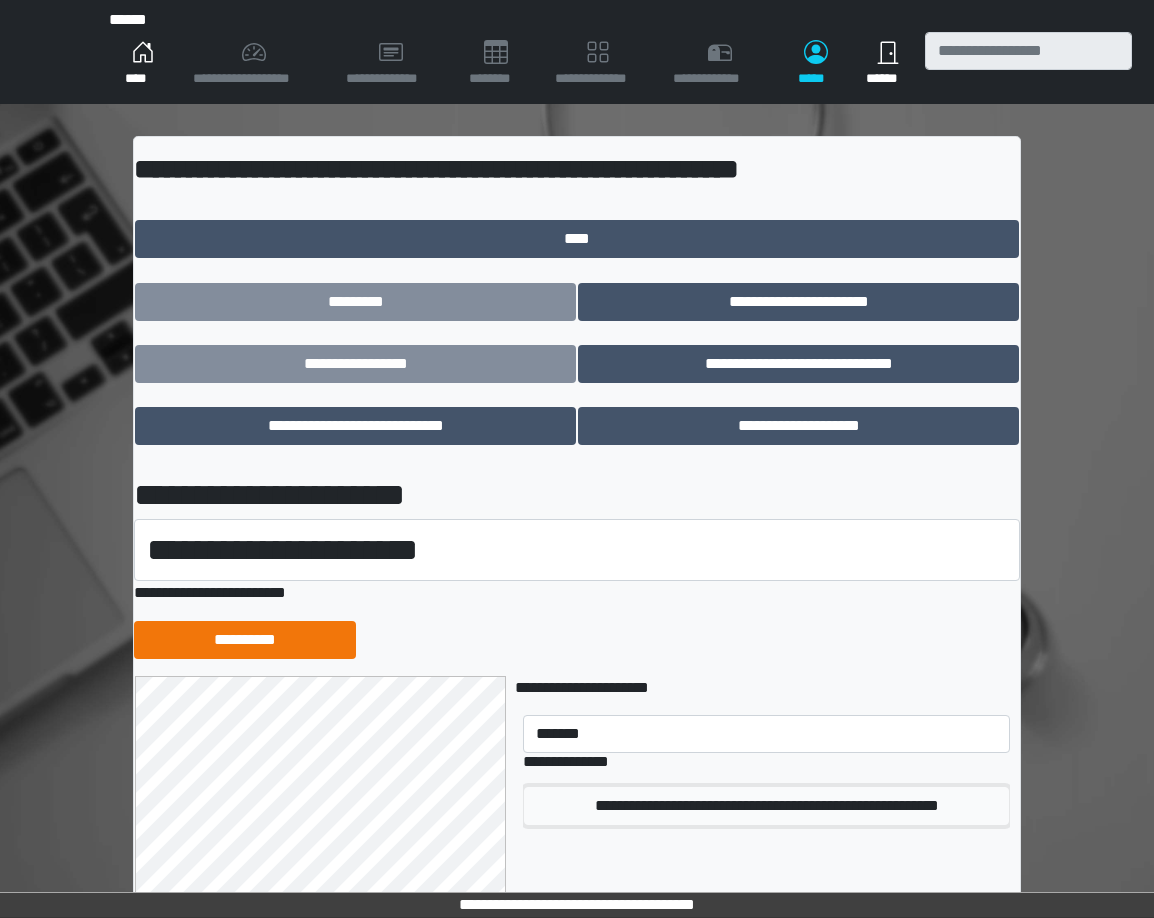 click on "**********" at bounding box center (766, 806) 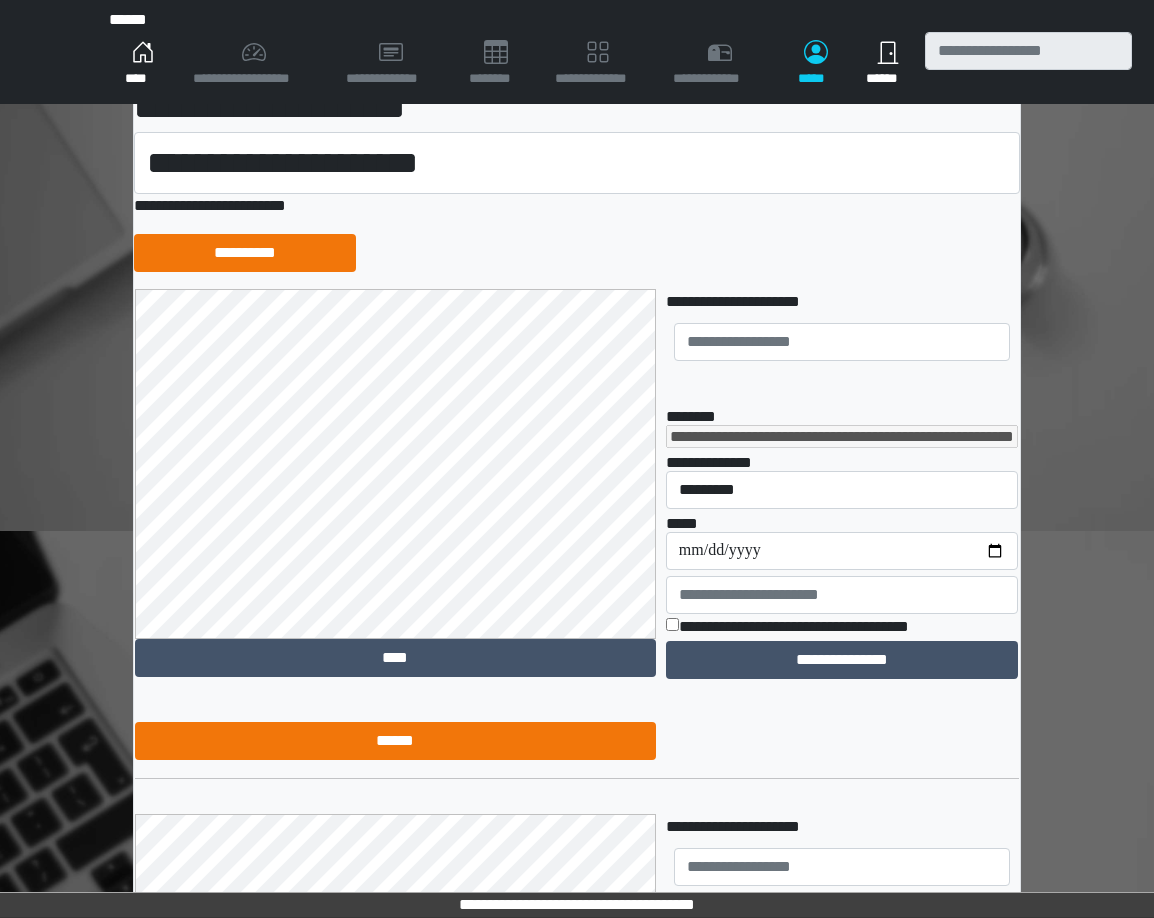 scroll, scrollTop: 418, scrollLeft: 0, axis: vertical 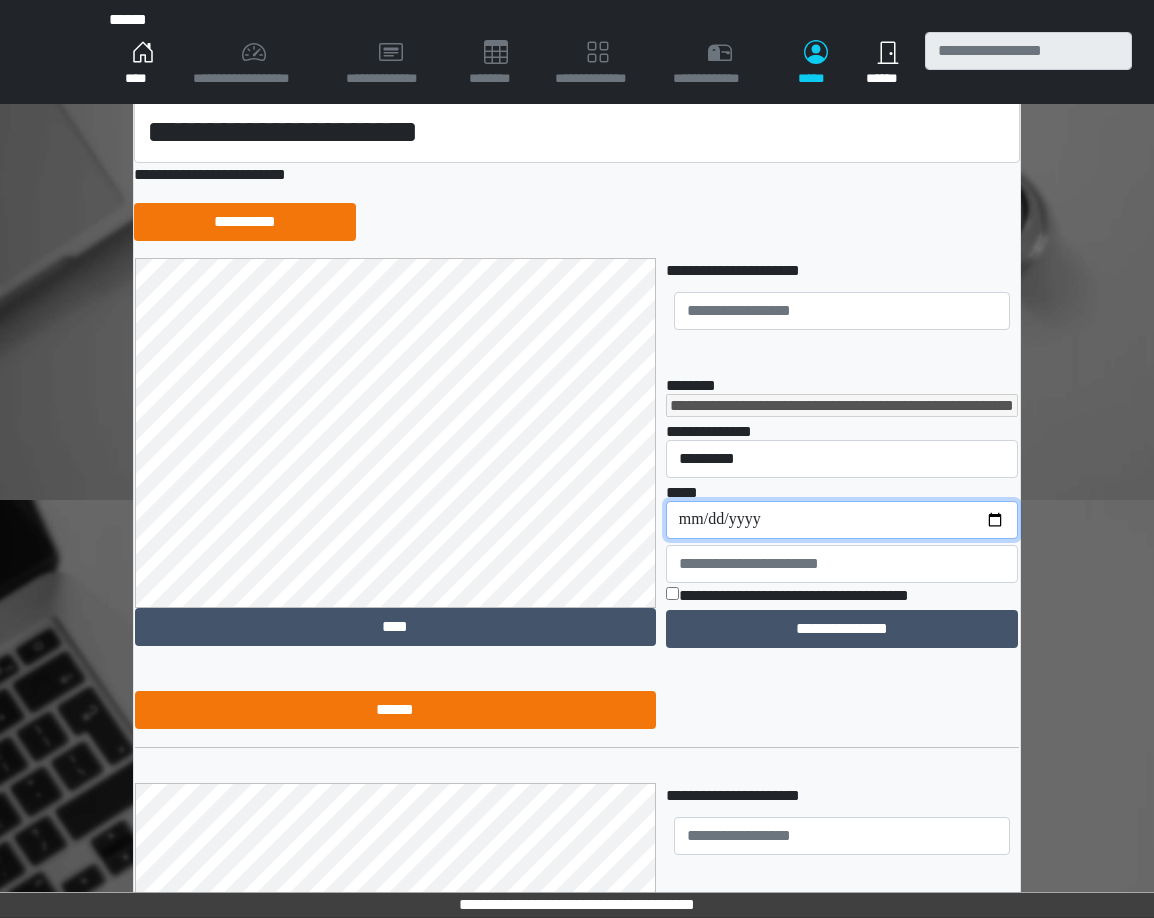 click on "**********" at bounding box center (842, 520) 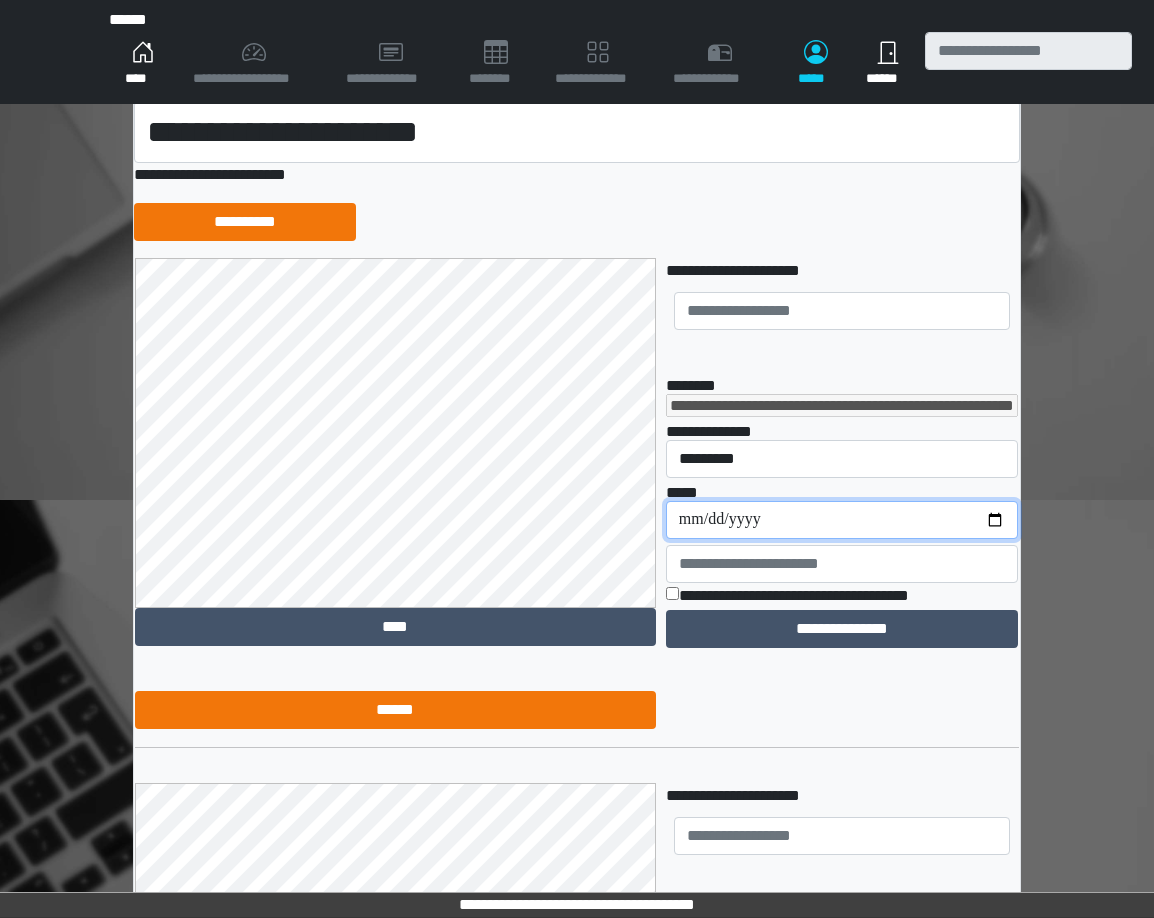 type on "**********" 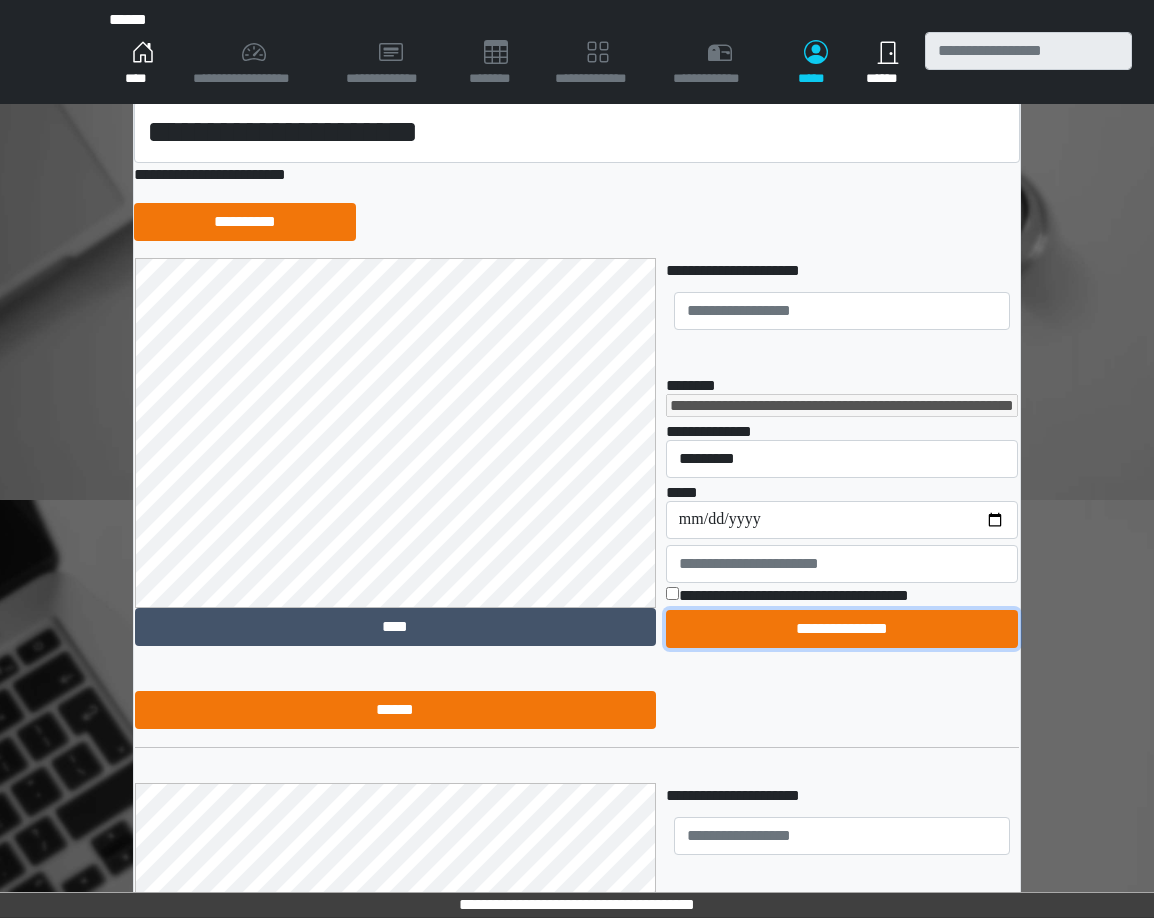 click on "**********" at bounding box center (842, 629) 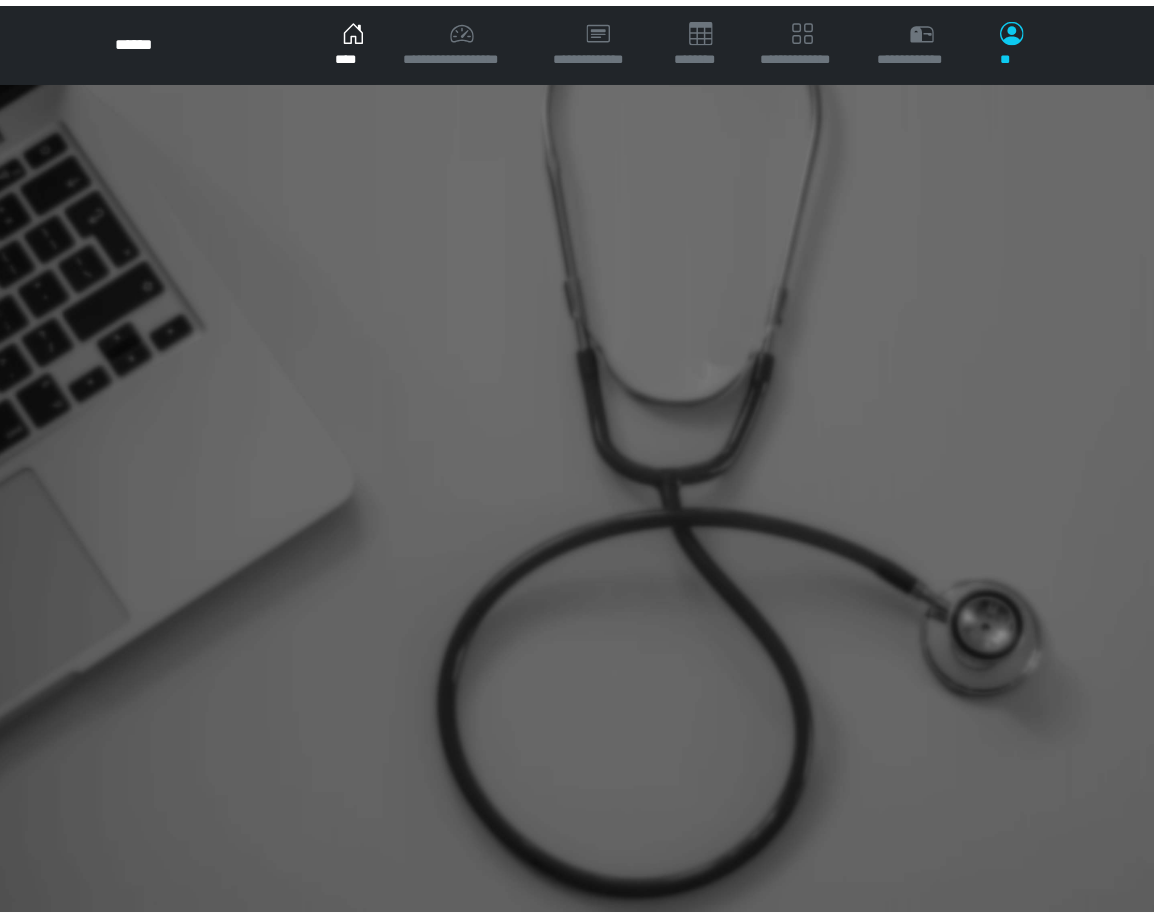 scroll, scrollTop: 0, scrollLeft: 0, axis: both 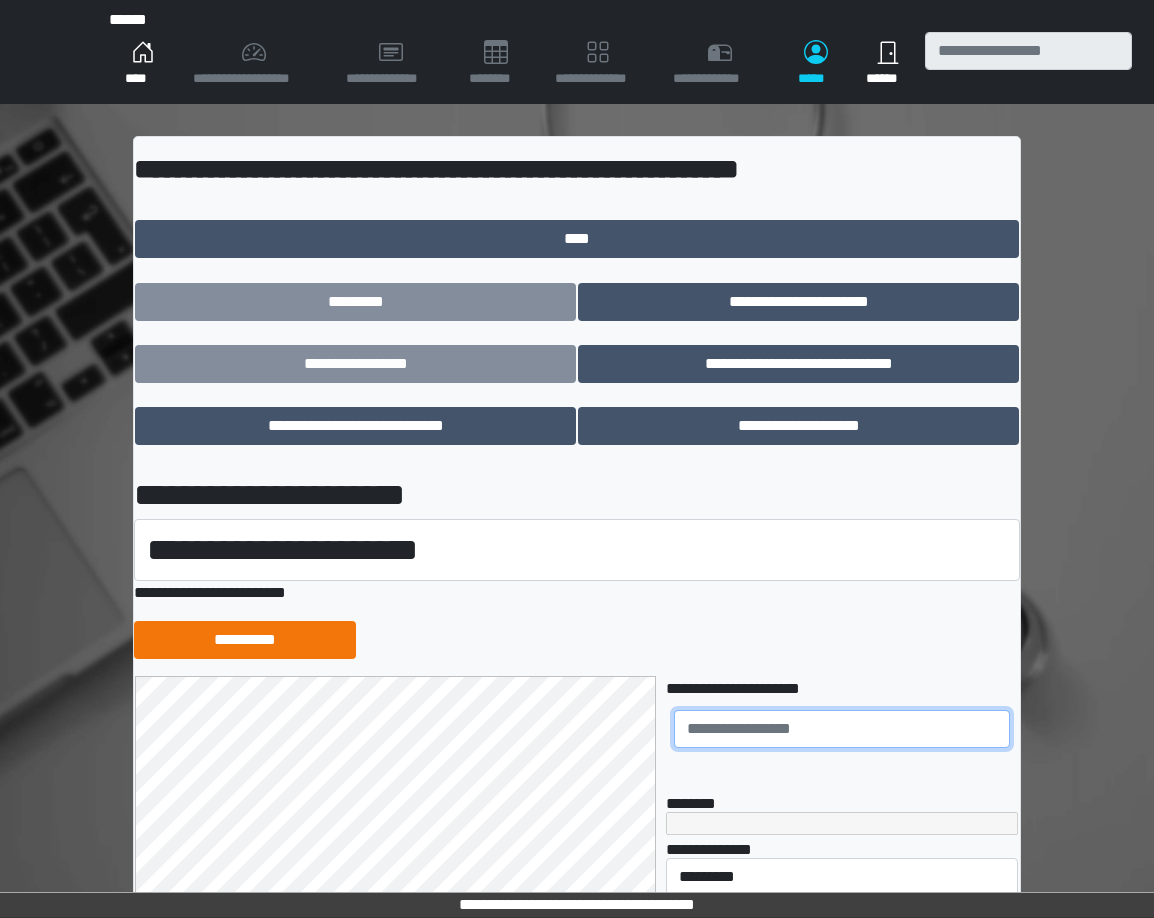 click at bounding box center [842, 729] 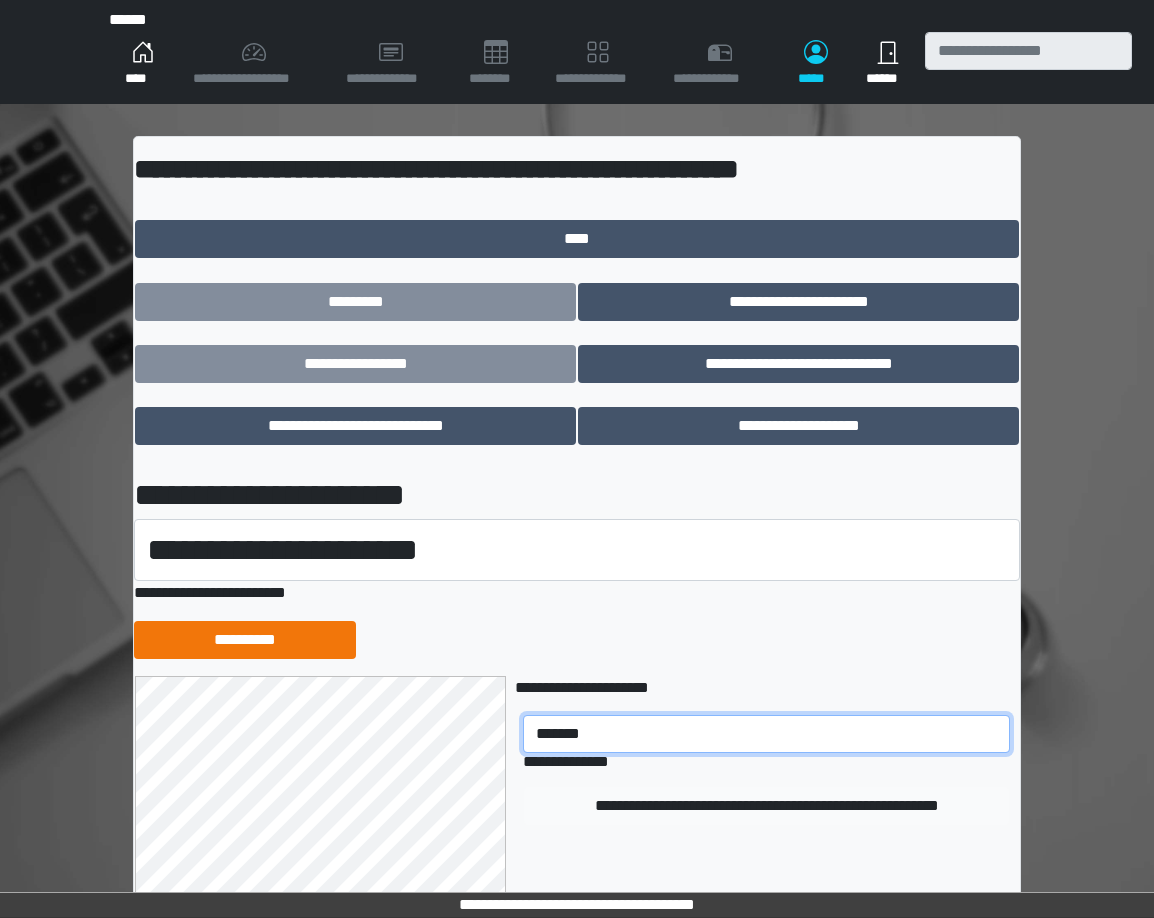 type on "*******" 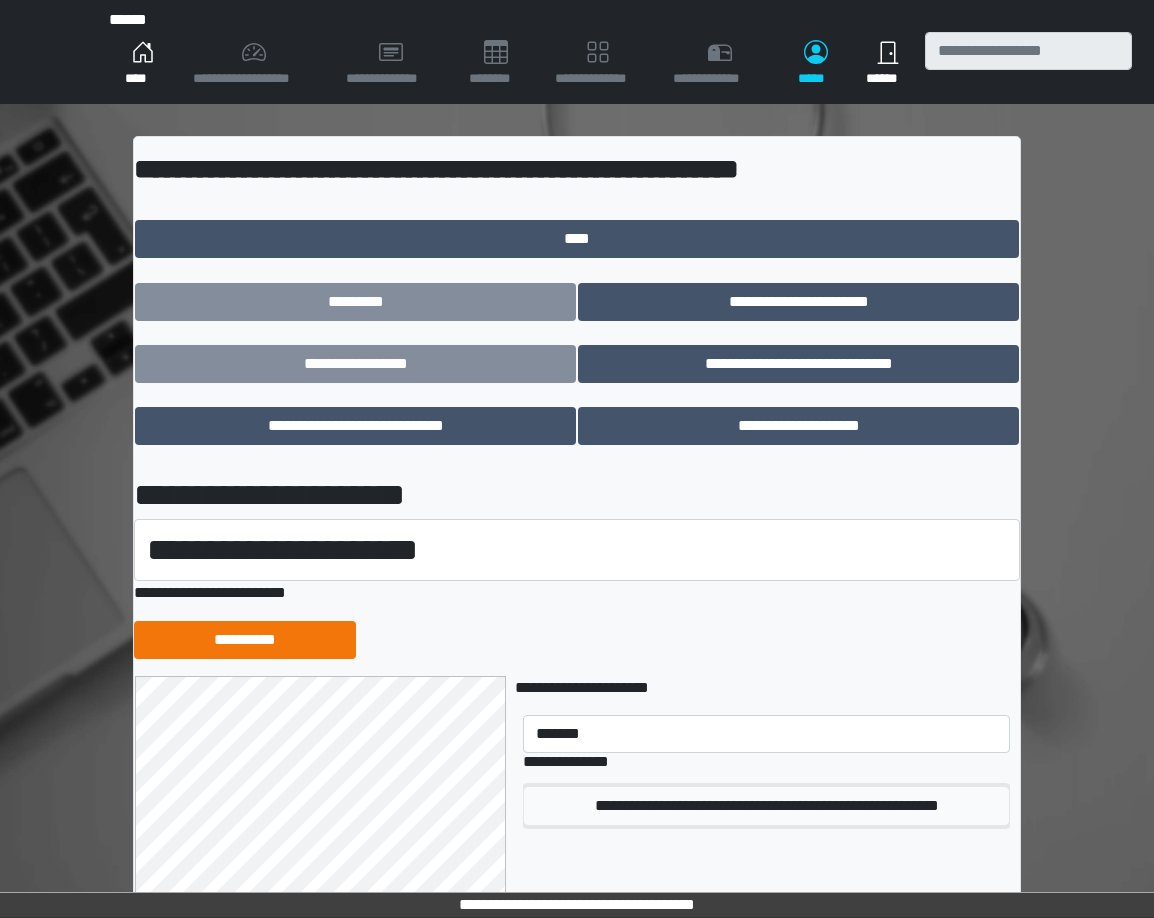 click on "**********" at bounding box center (766, 806) 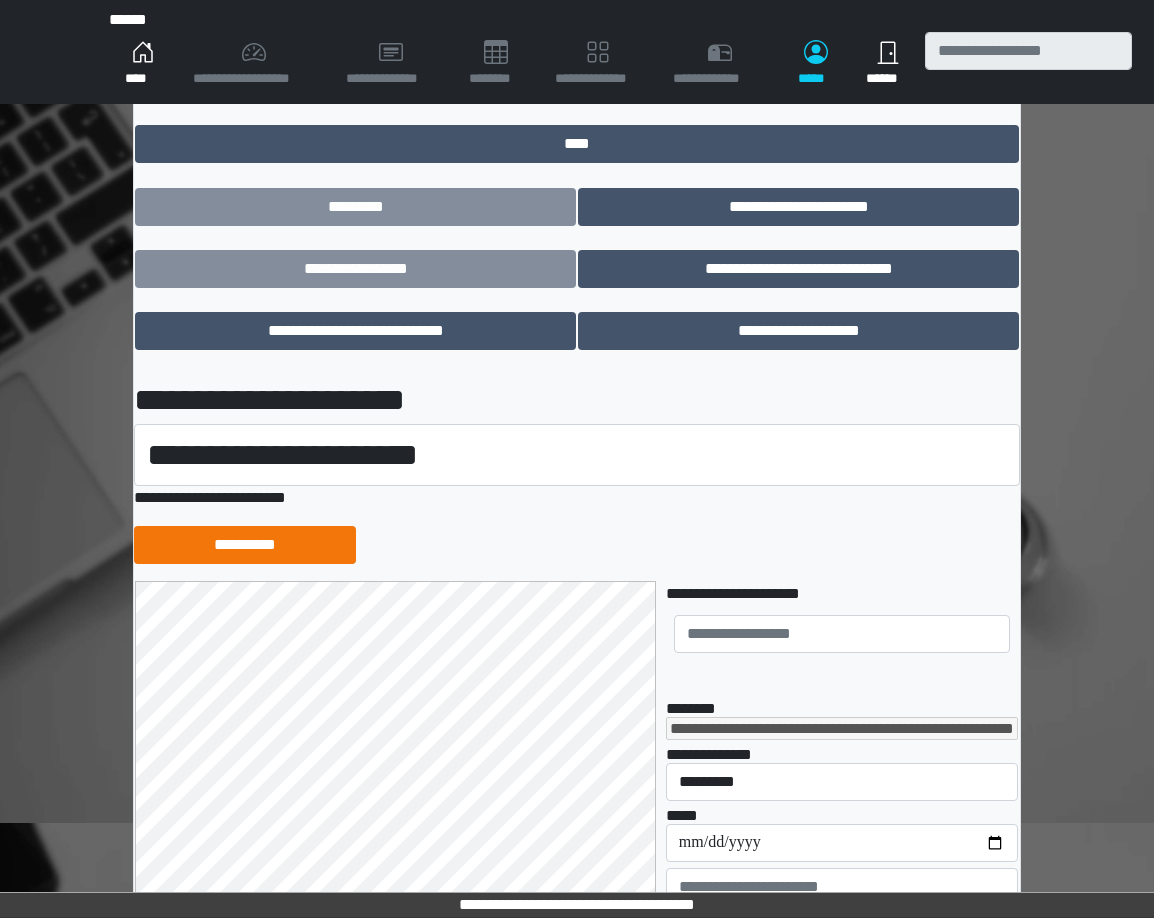 scroll, scrollTop: 228, scrollLeft: 0, axis: vertical 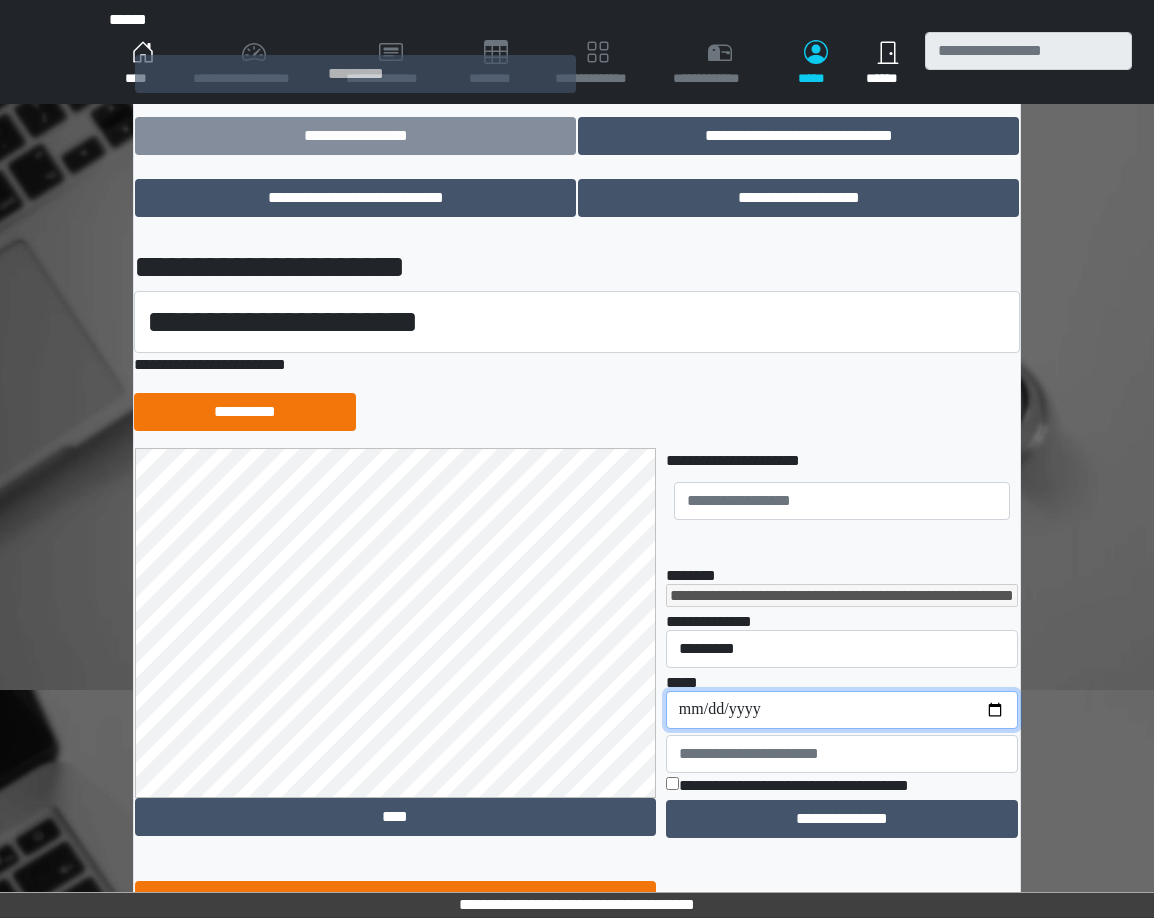 click on "**********" at bounding box center [842, 710] 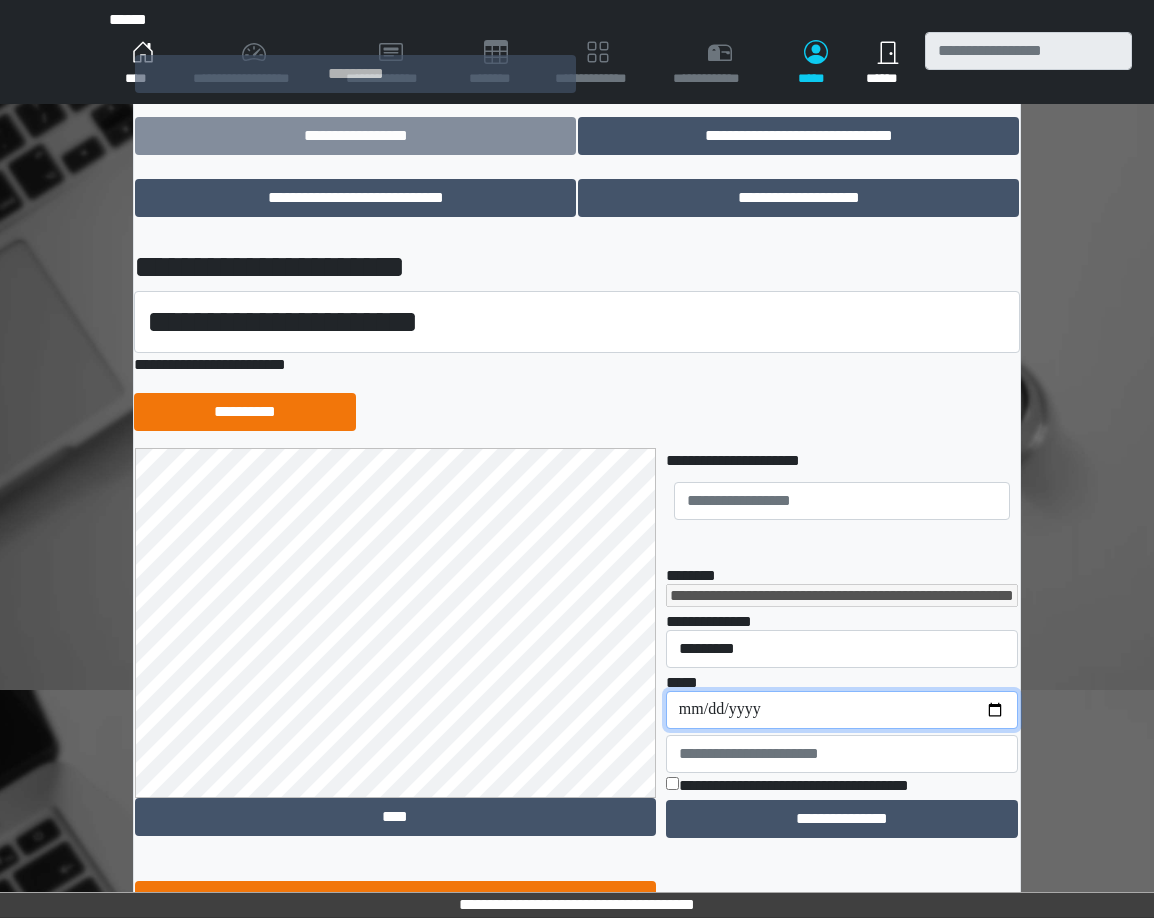 type on "**********" 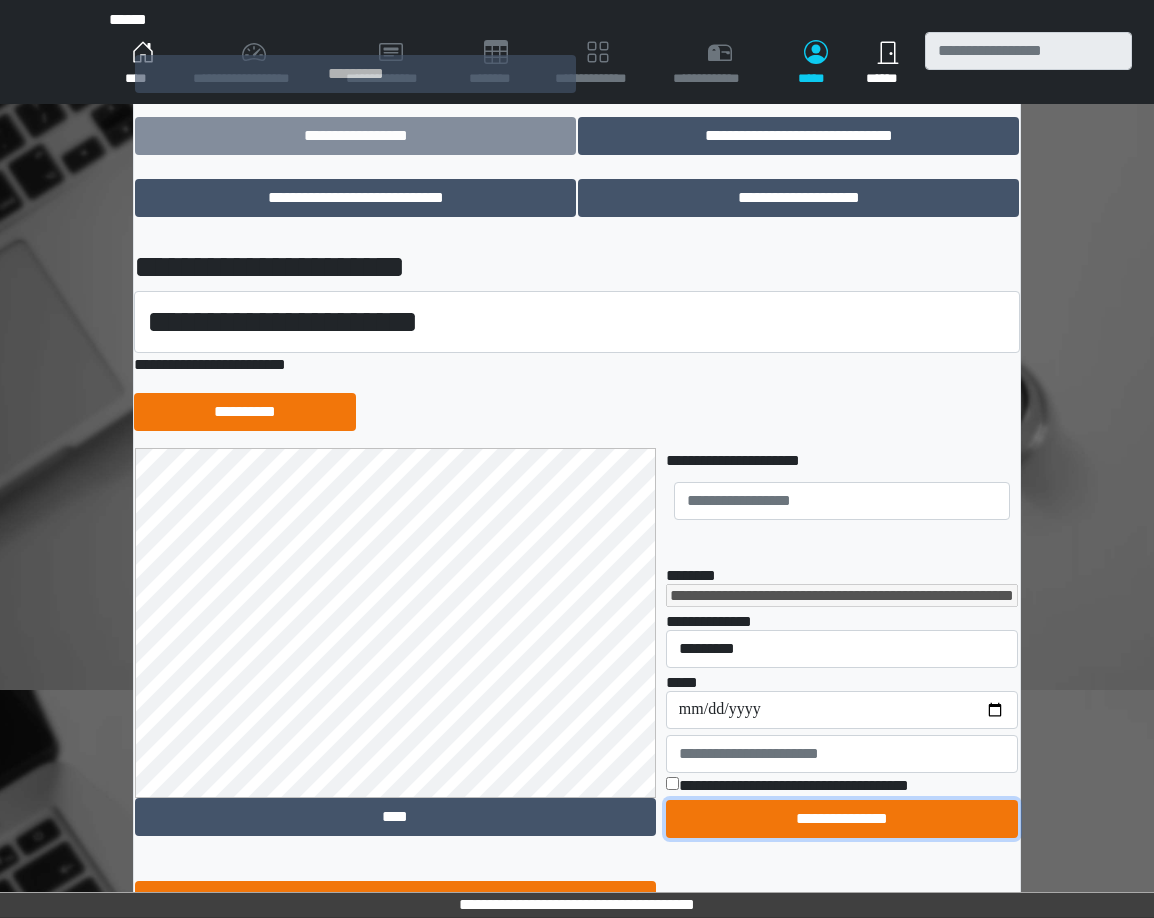 click on "**********" at bounding box center (842, 819) 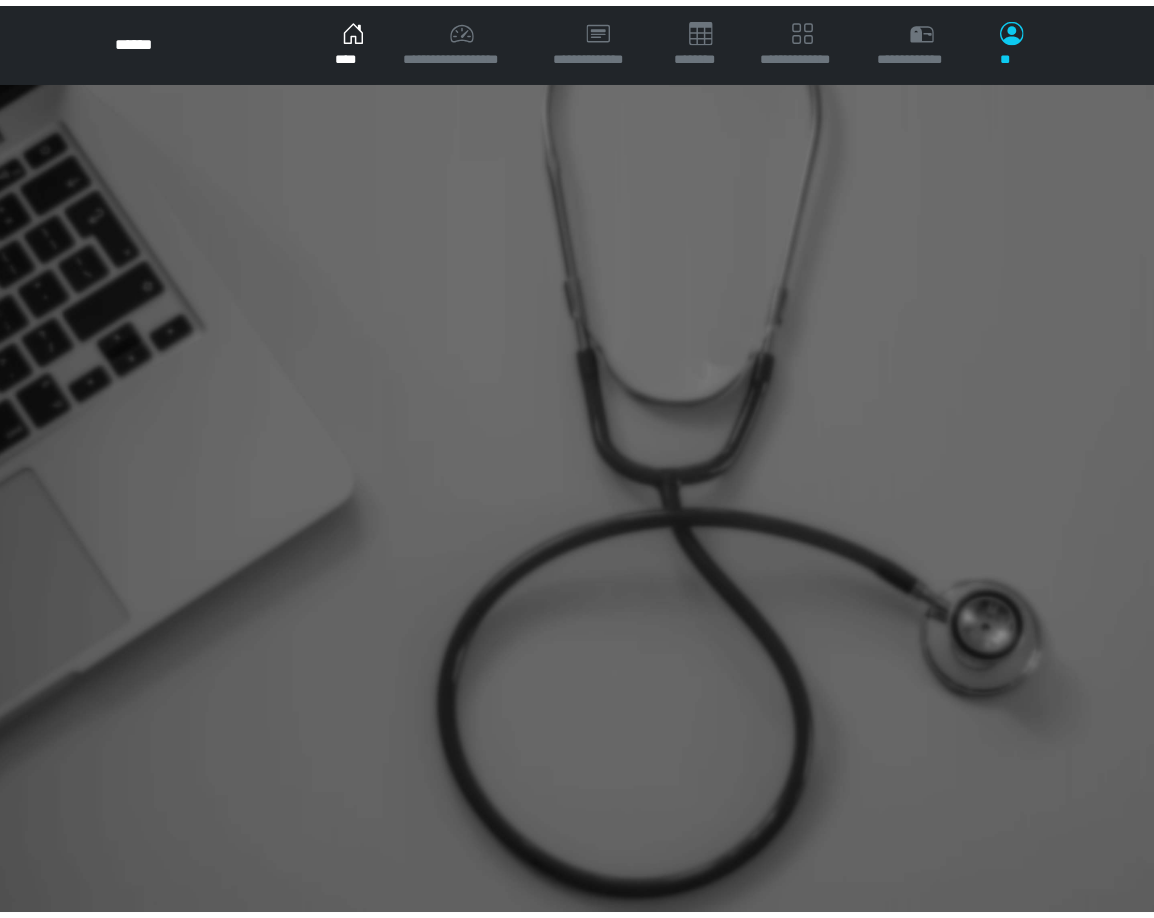 scroll, scrollTop: 0, scrollLeft: 0, axis: both 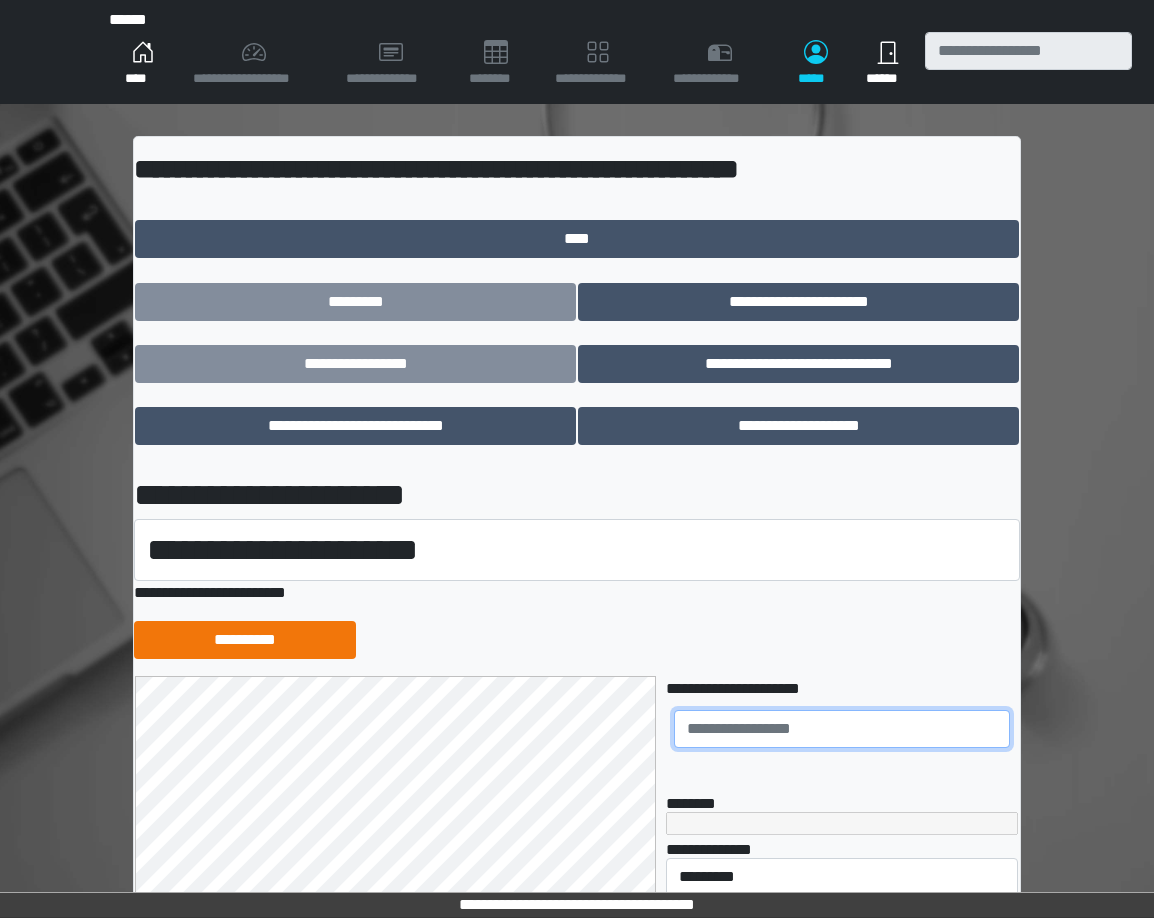 click at bounding box center (842, 729) 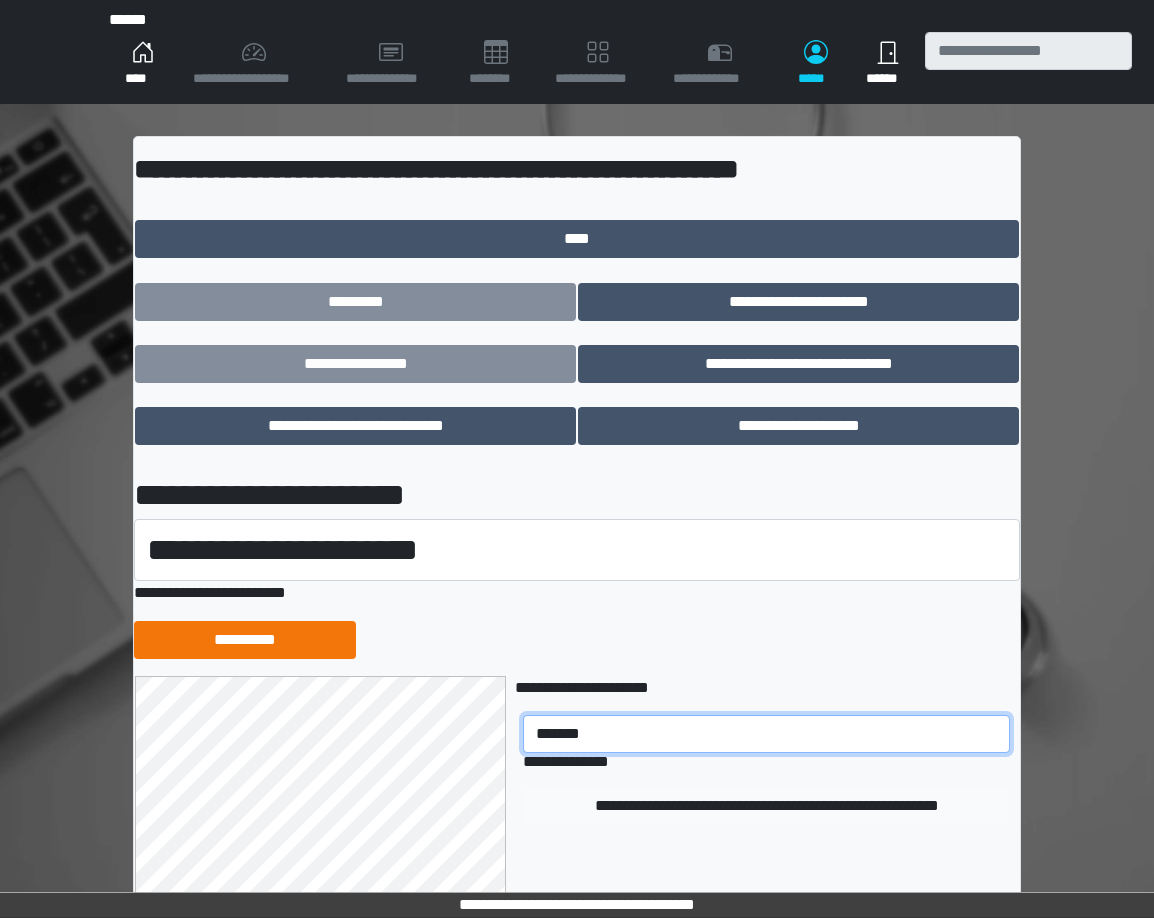 type on "*******" 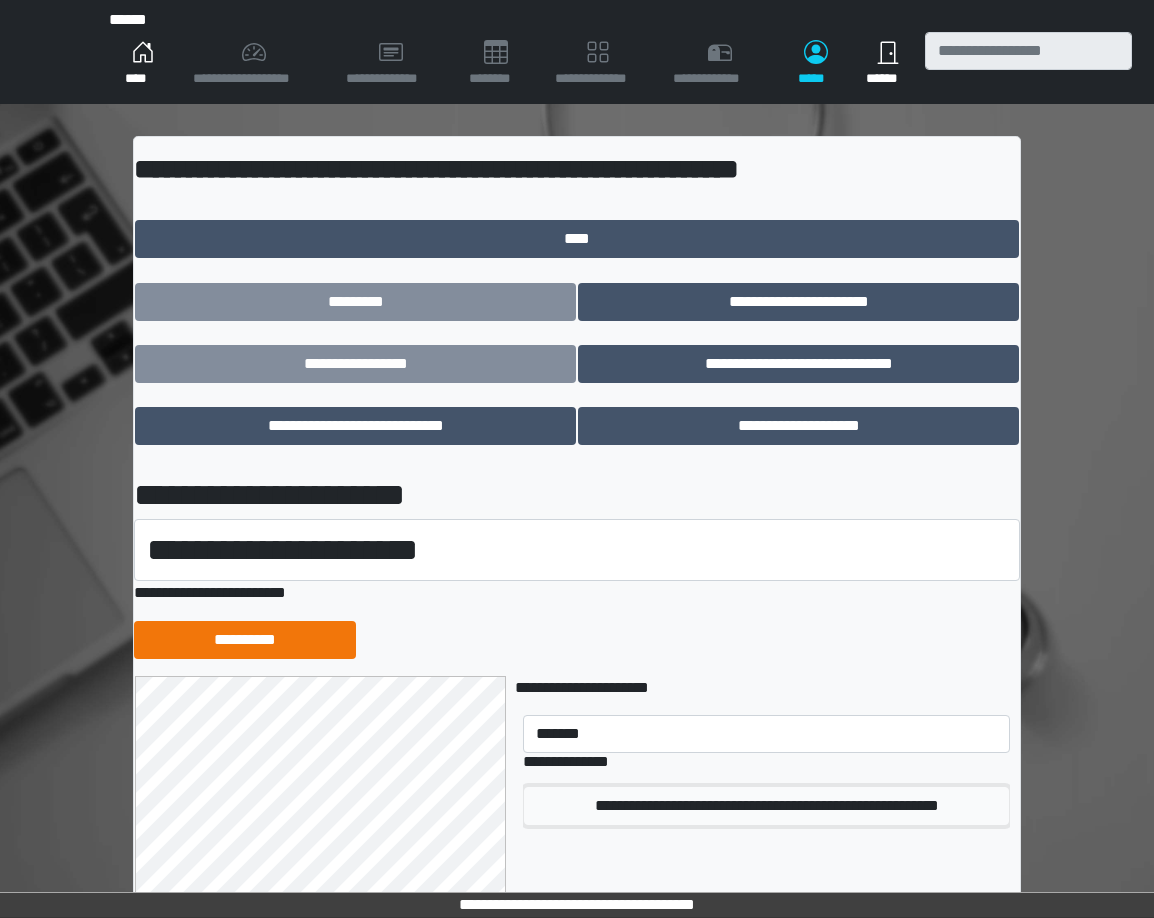 click on "**********" at bounding box center [766, 806] 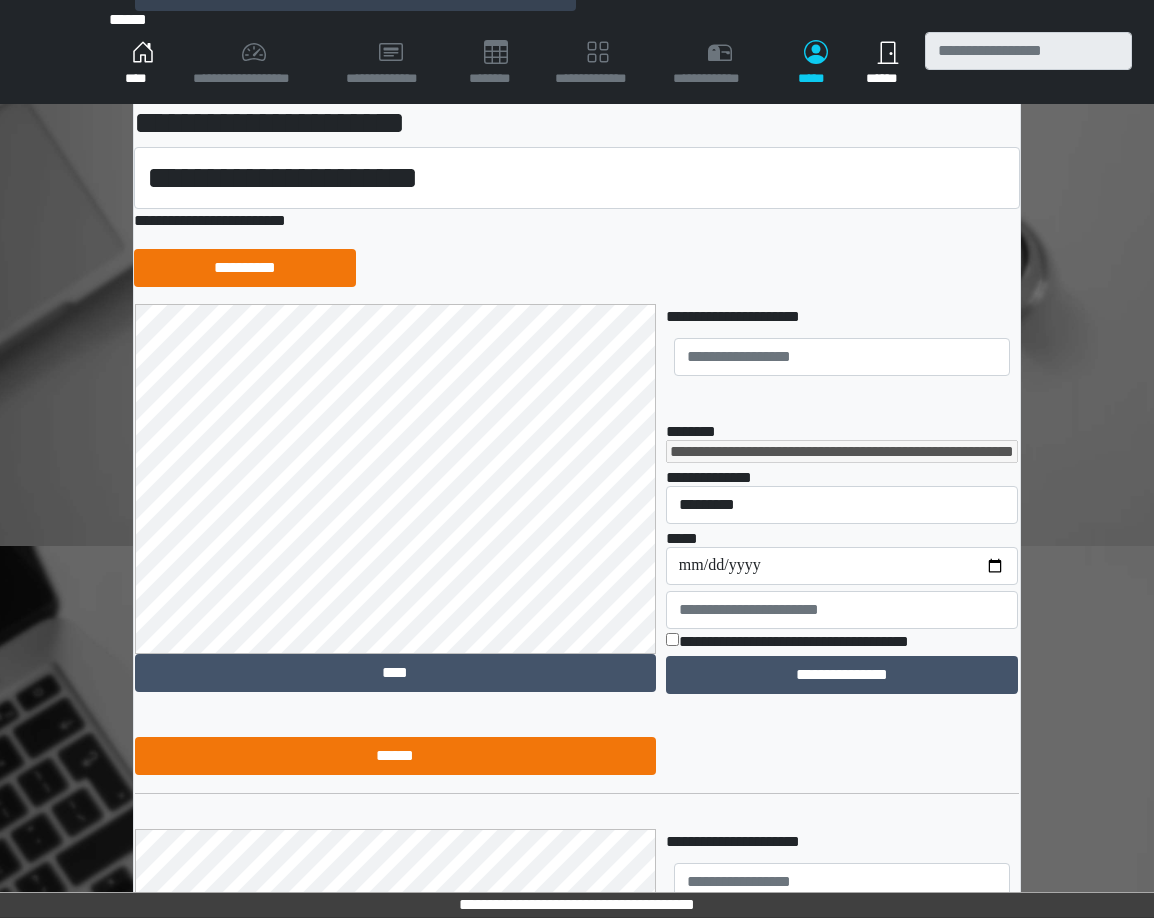 scroll, scrollTop: 382, scrollLeft: 0, axis: vertical 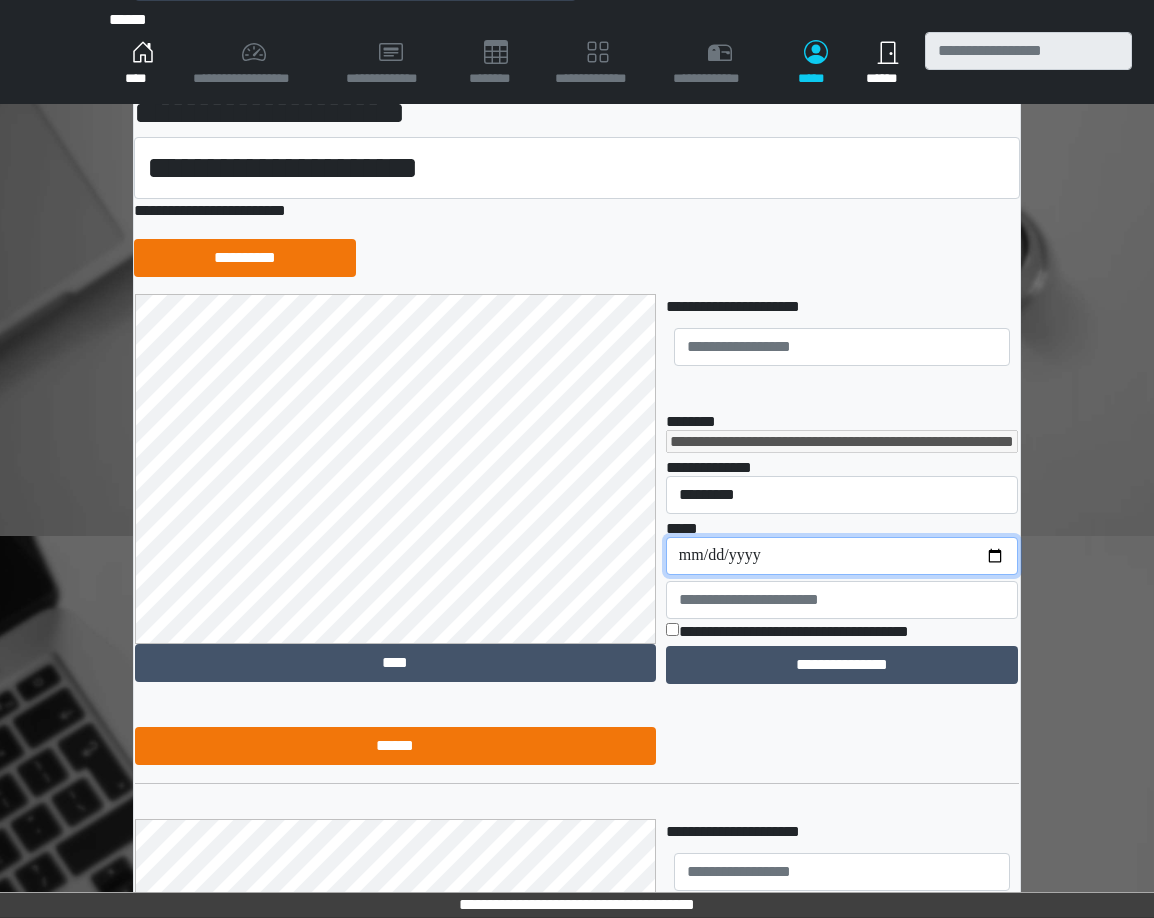 click on "**********" at bounding box center (842, 556) 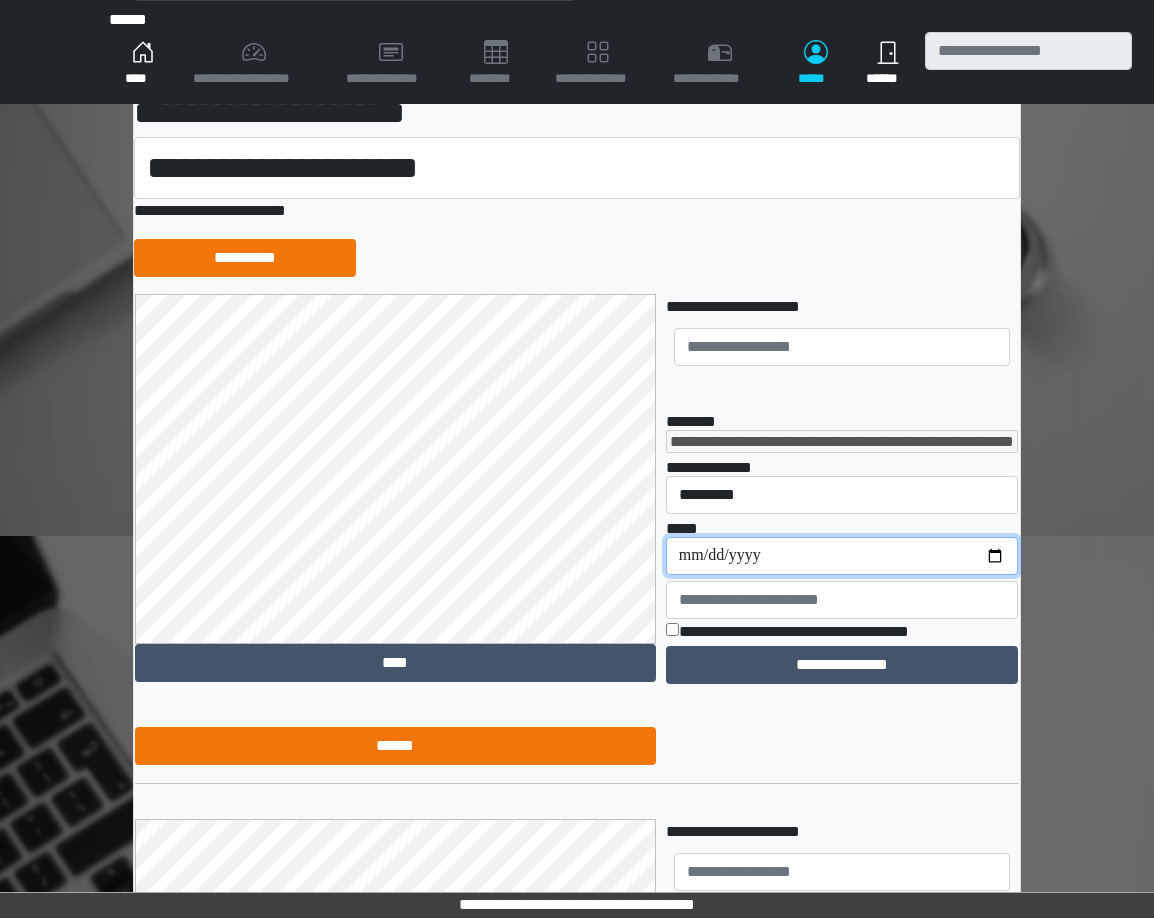 type on "**********" 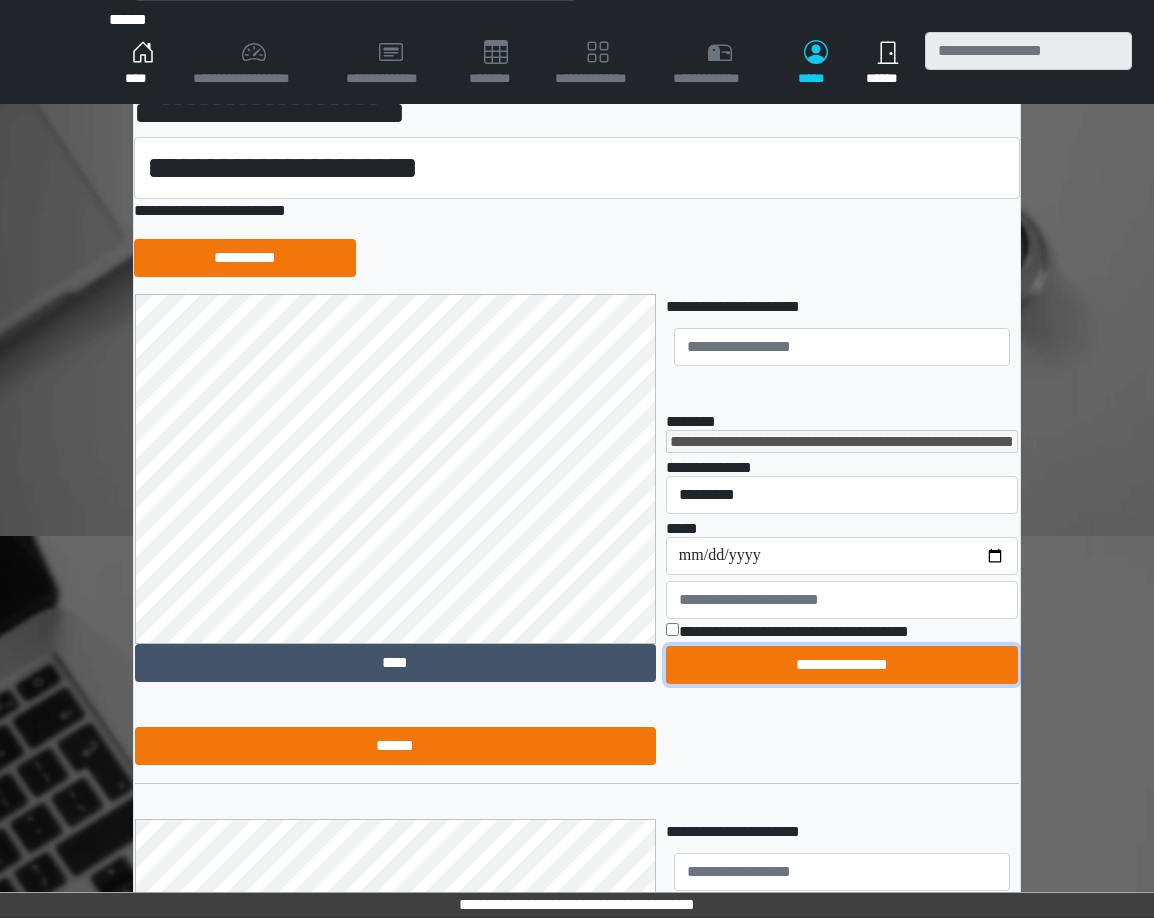 click on "**********" at bounding box center [842, 665] 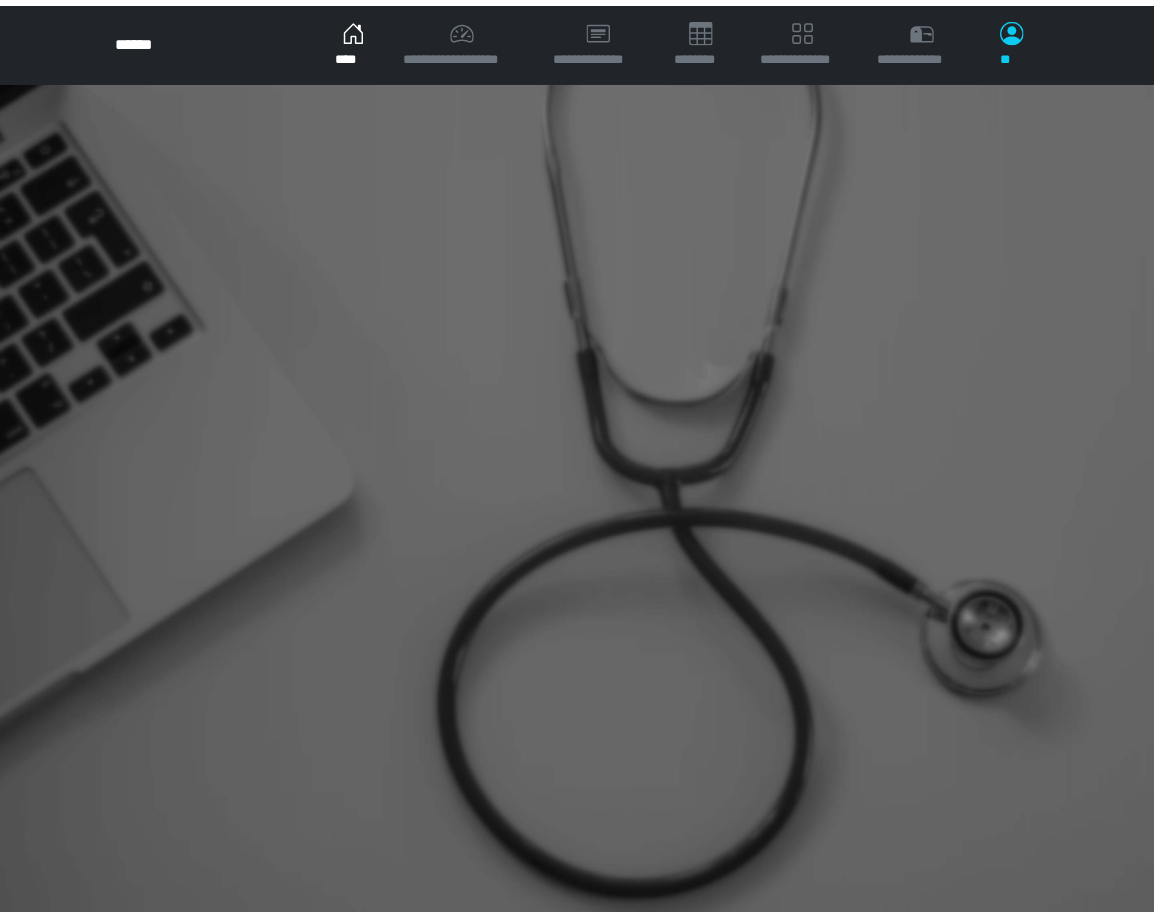 scroll, scrollTop: 0, scrollLeft: 0, axis: both 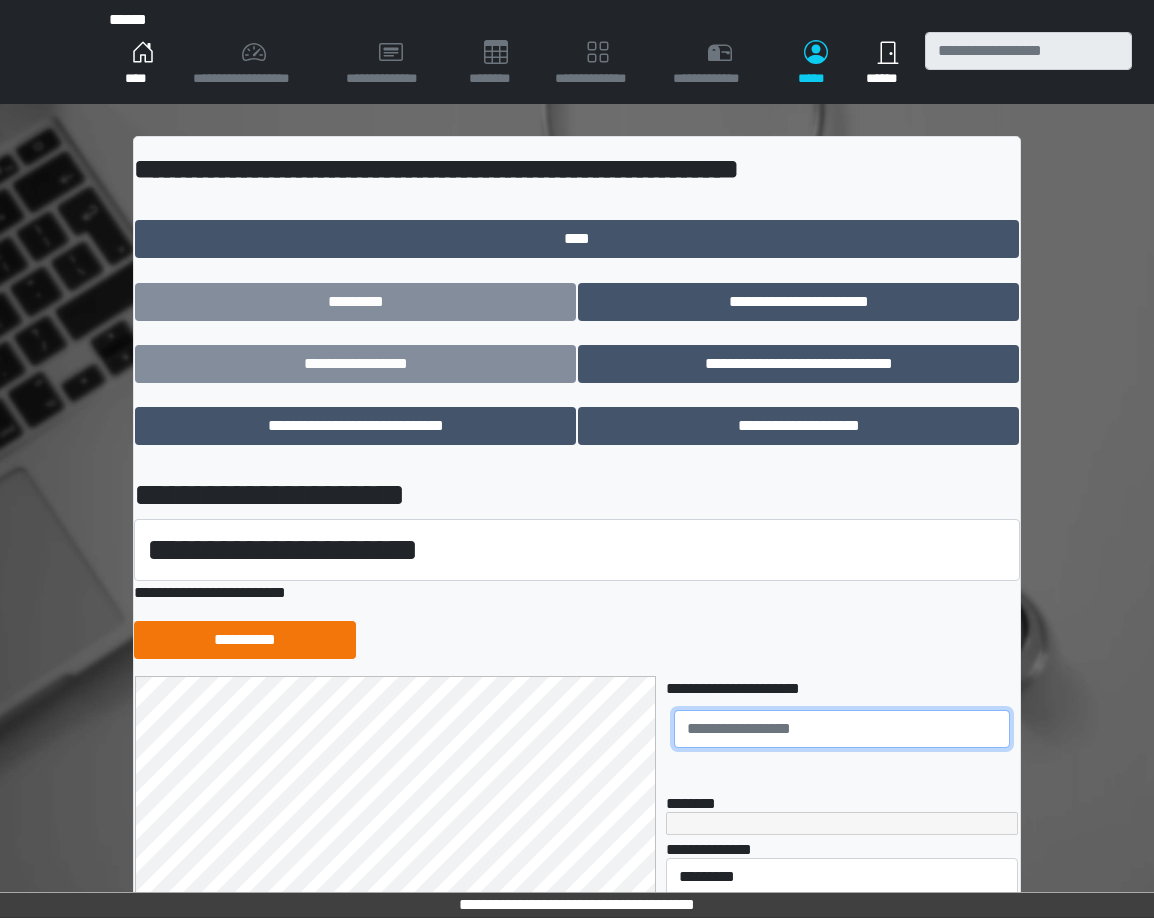 drag, startPoint x: 731, startPoint y: 724, endPoint x: 1146, endPoint y: 684, distance: 416.92325 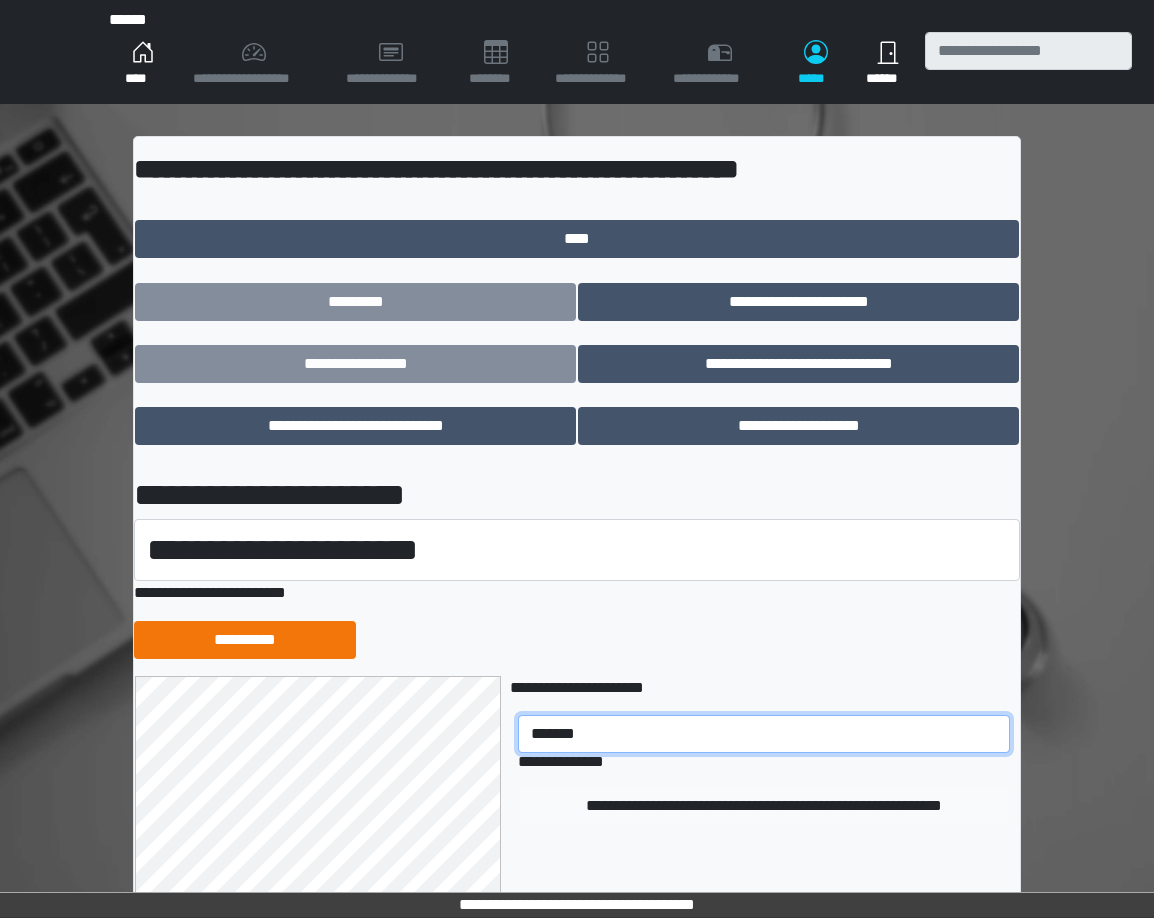 type on "*******" 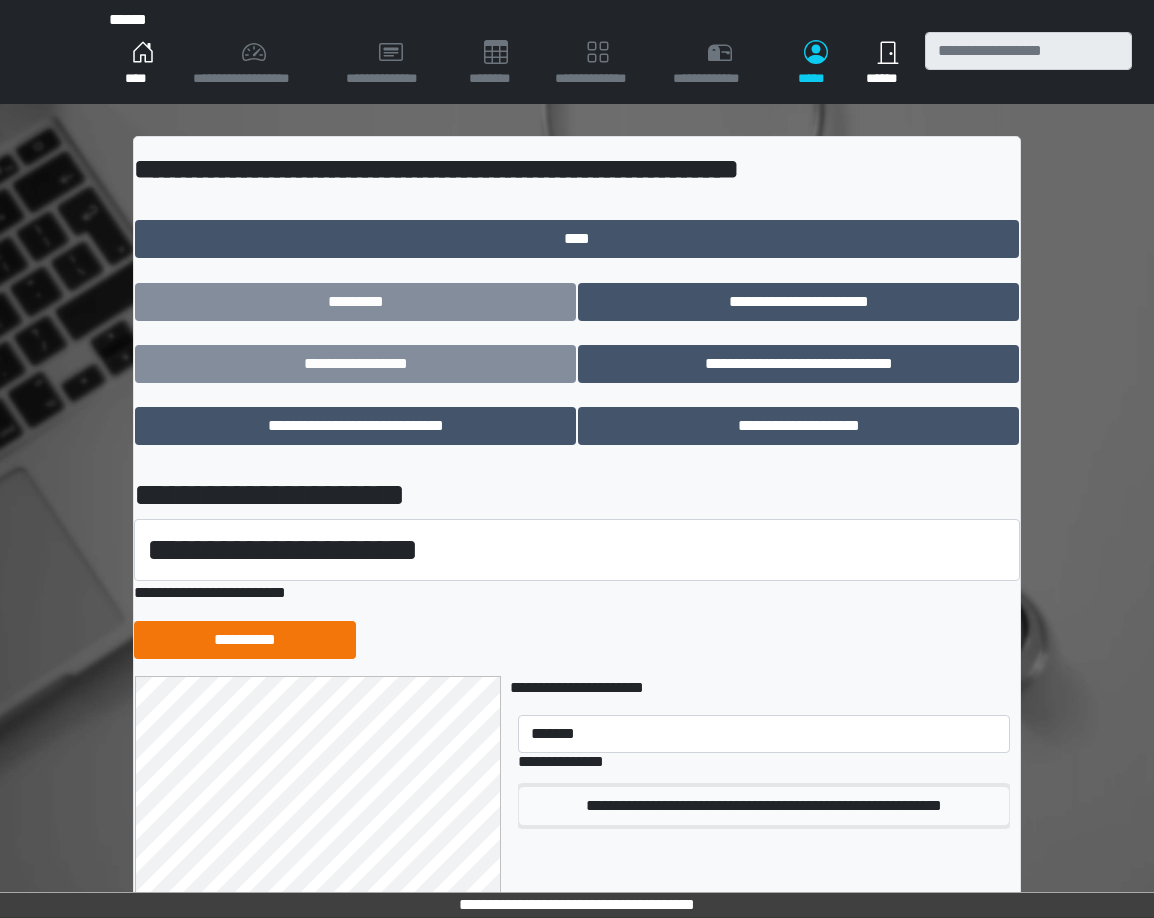 click on "**********" at bounding box center (764, 806) 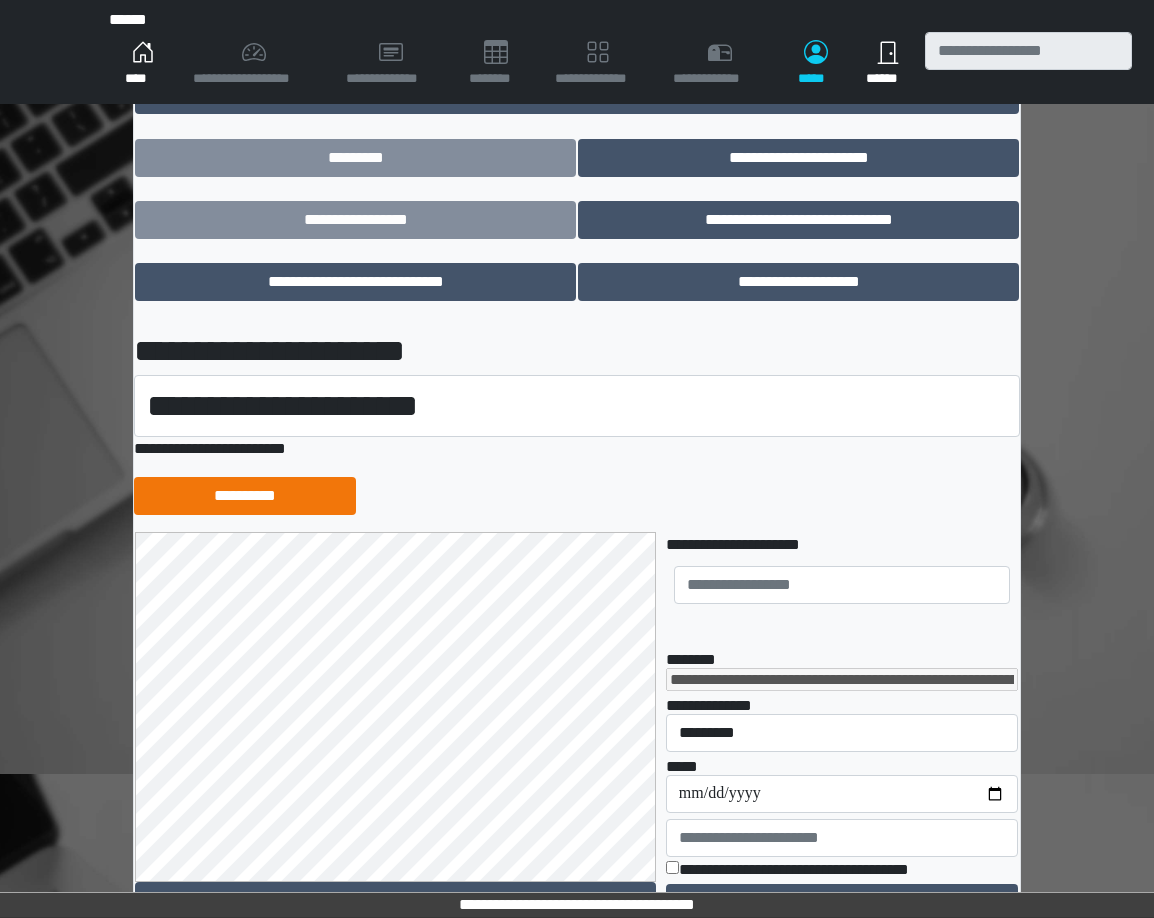 scroll, scrollTop: 303, scrollLeft: 0, axis: vertical 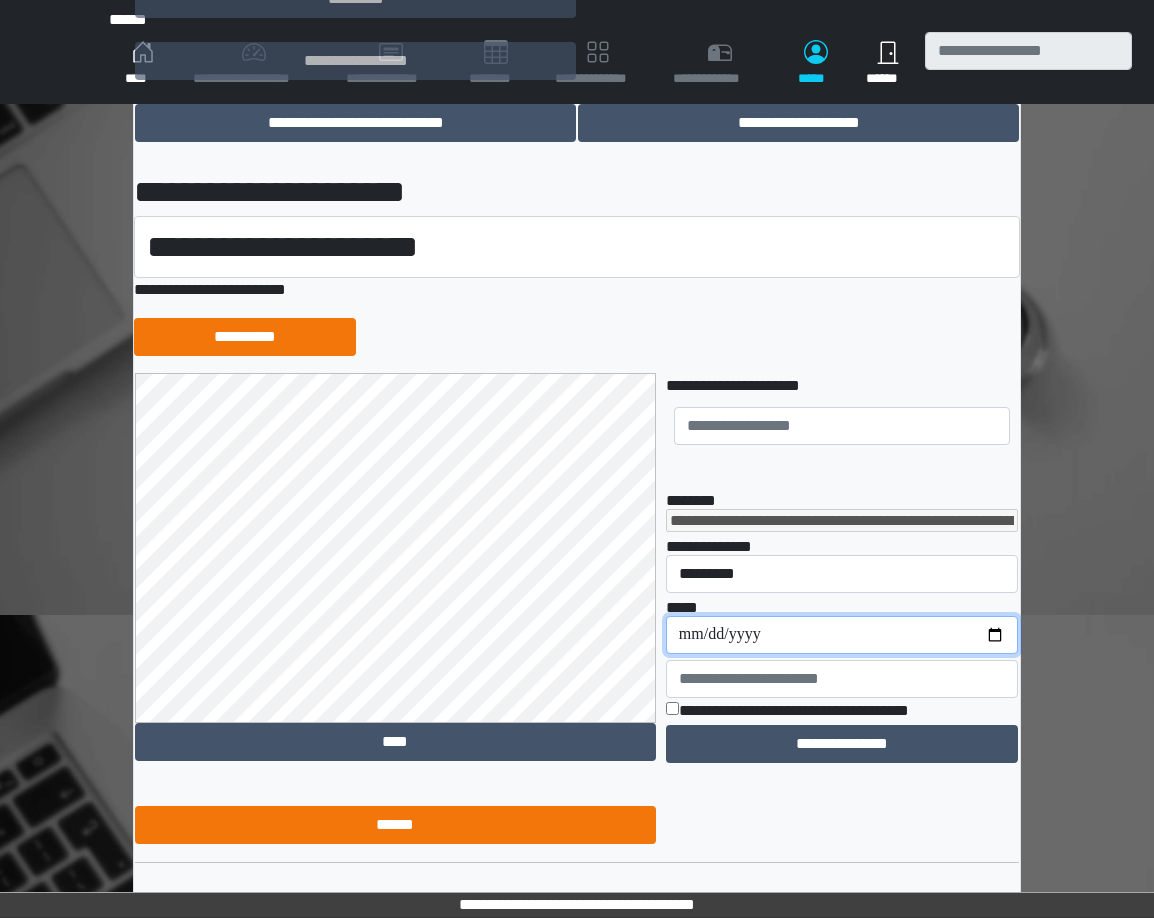 click on "**********" at bounding box center [842, 635] 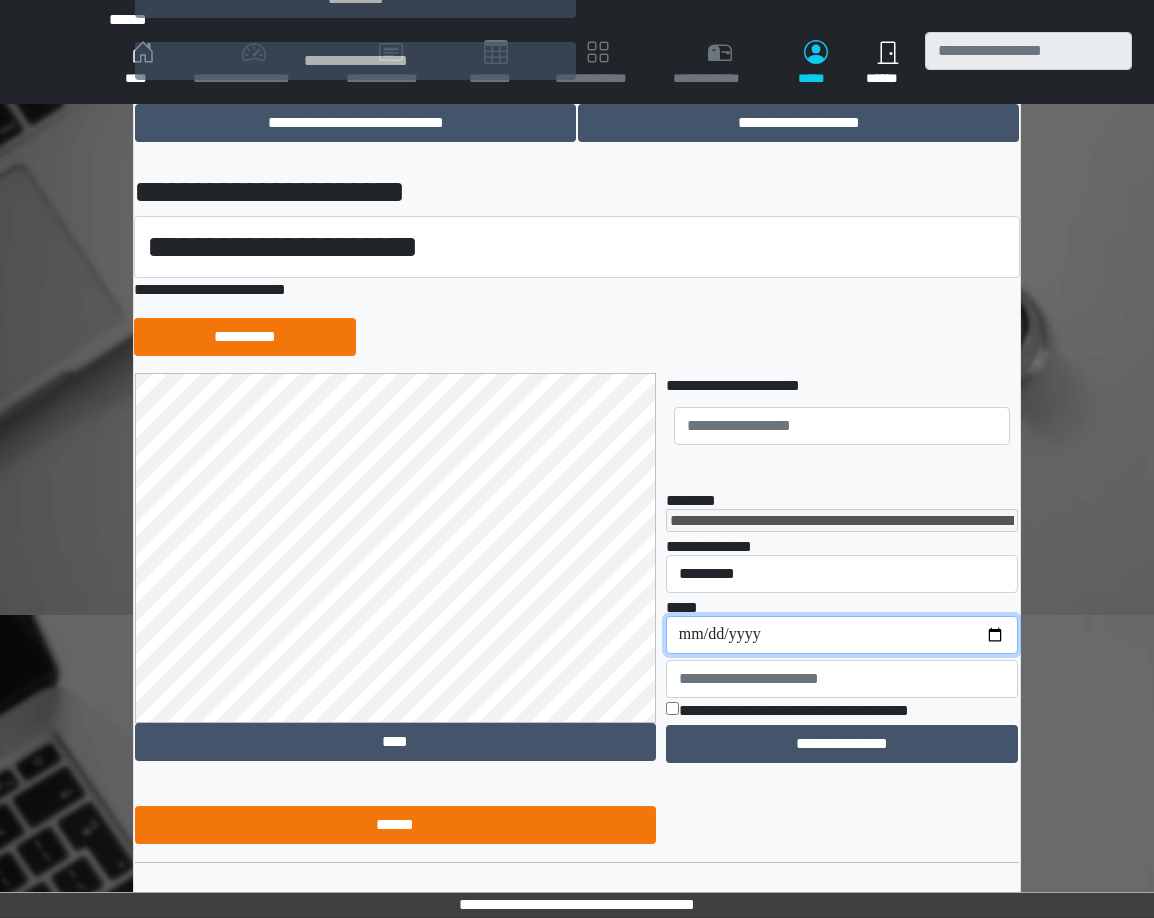 type on "**********" 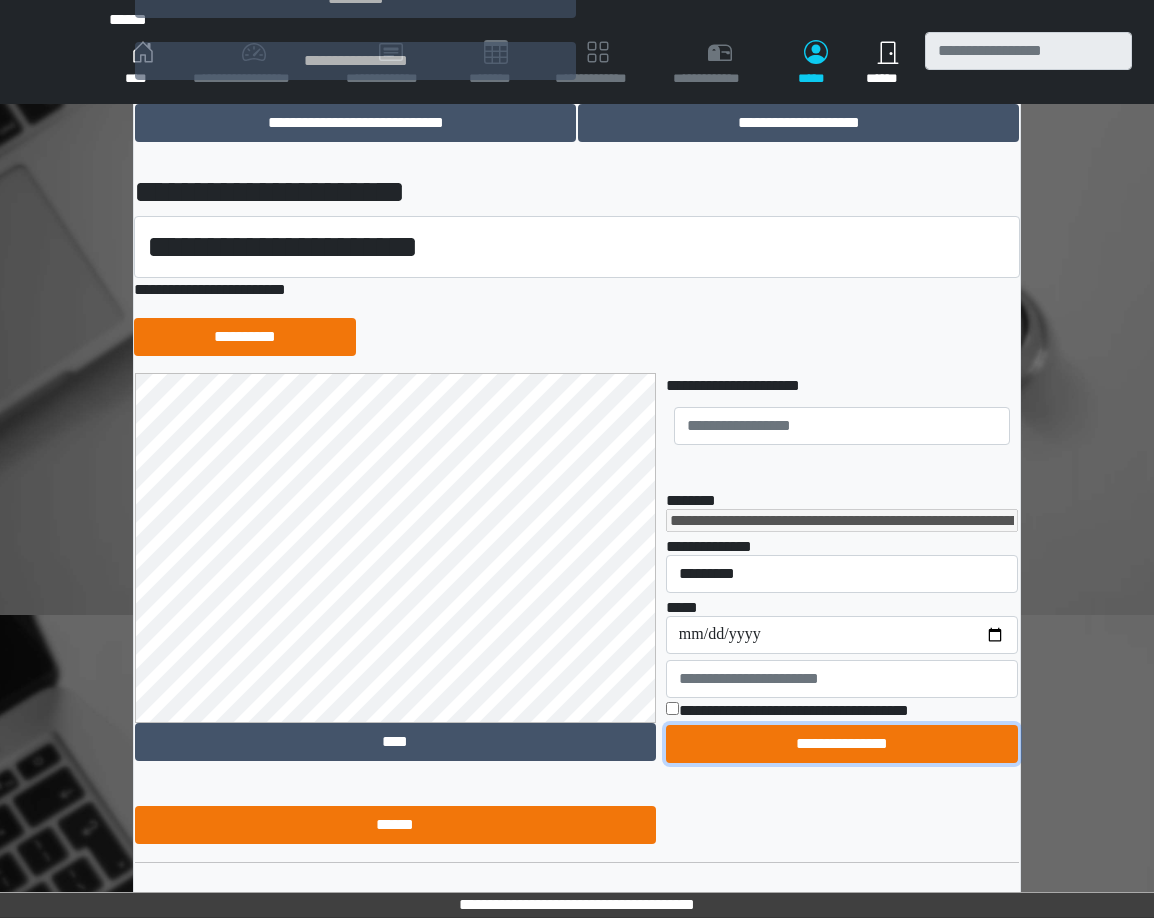 click on "**********" at bounding box center (842, 744) 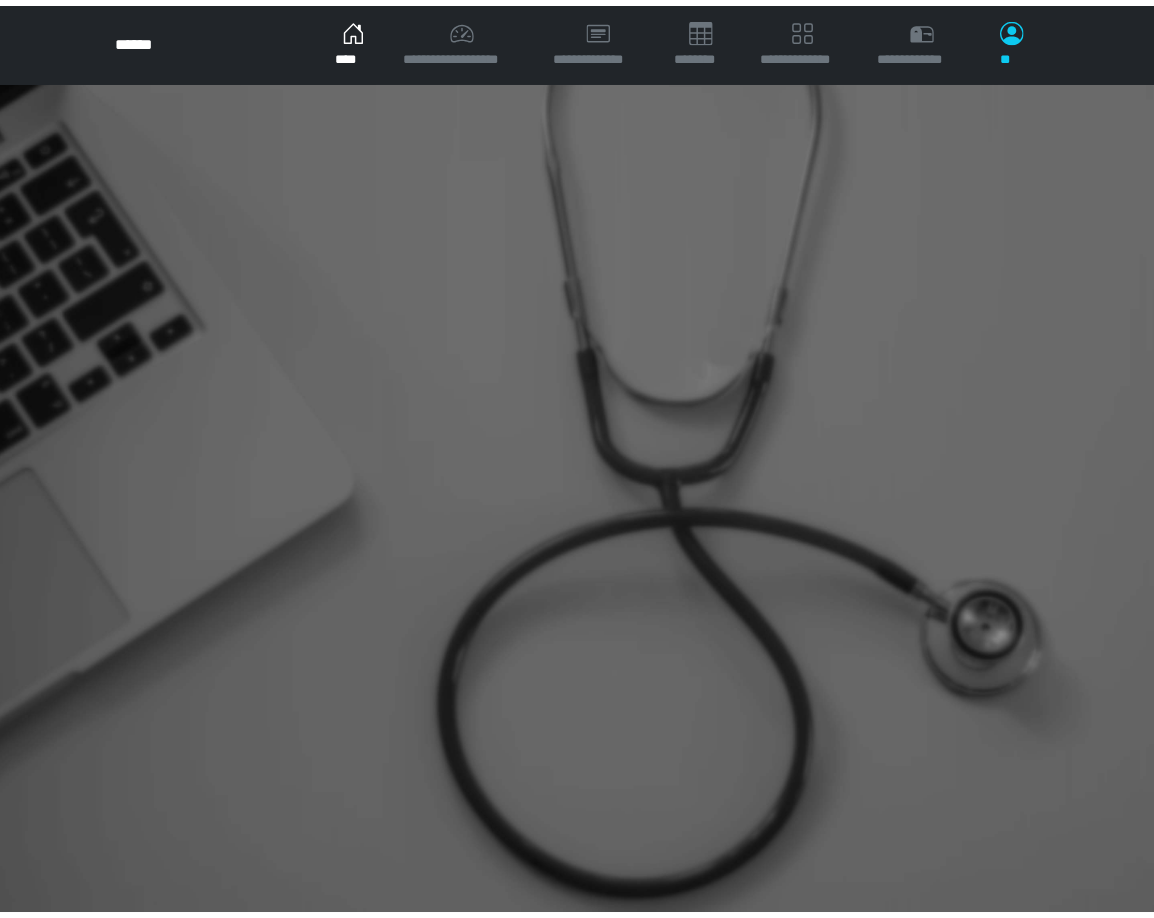 scroll, scrollTop: 0, scrollLeft: 0, axis: both 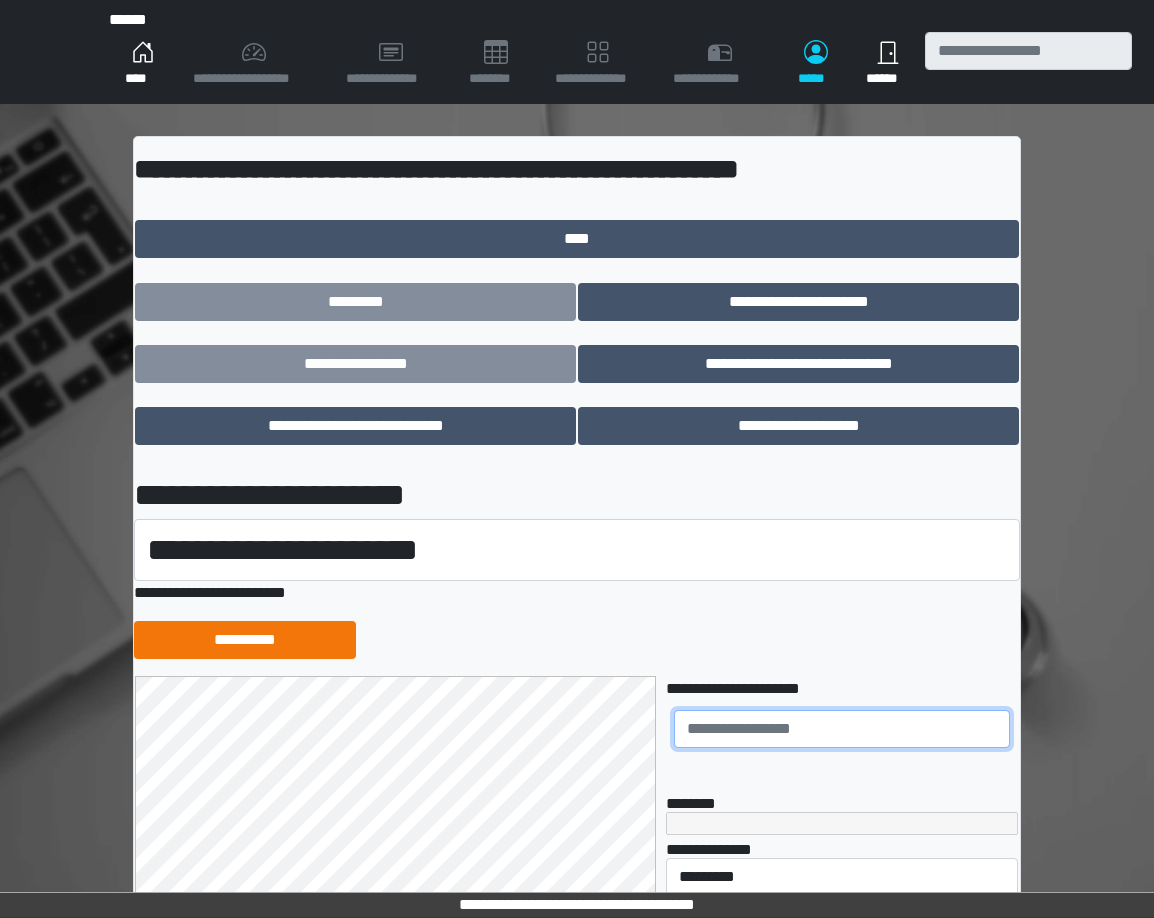 click at bounding box center [842, 729] 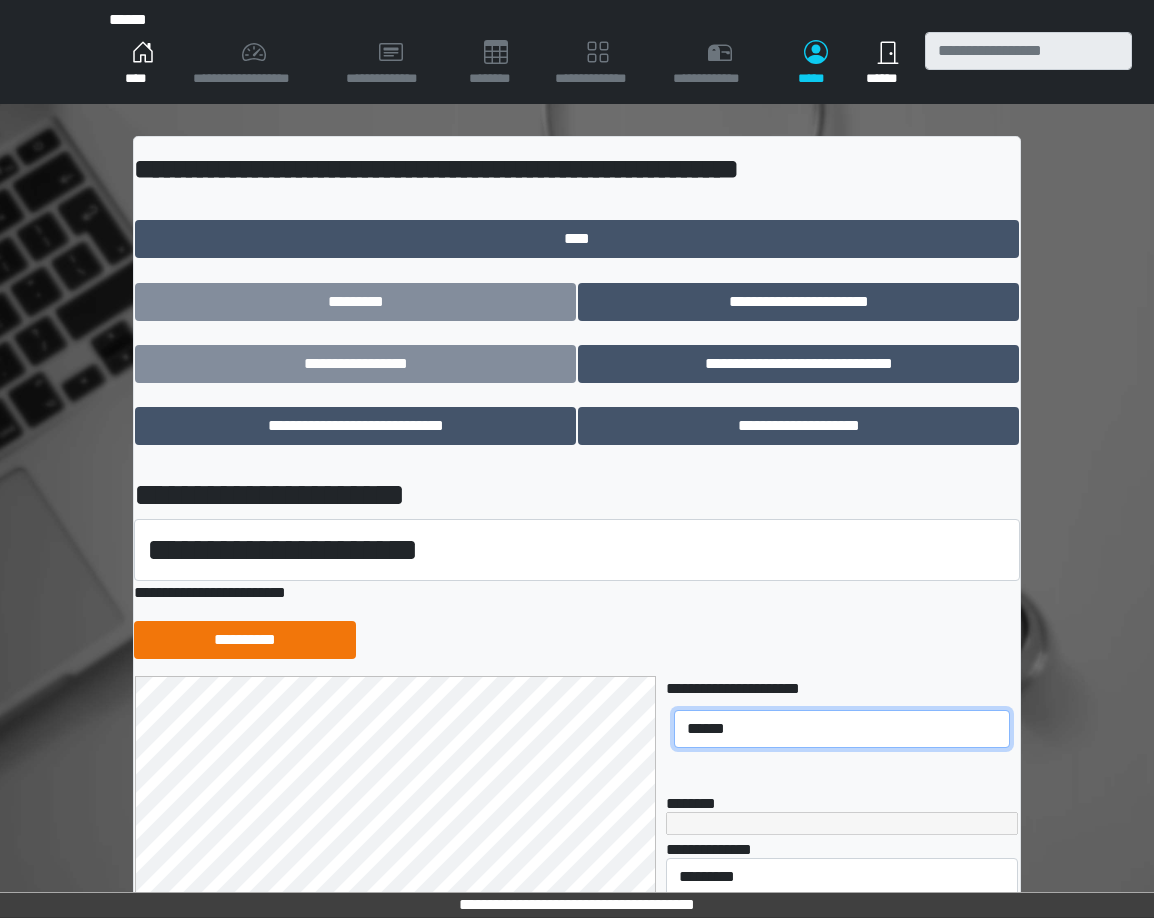 type on "*******" 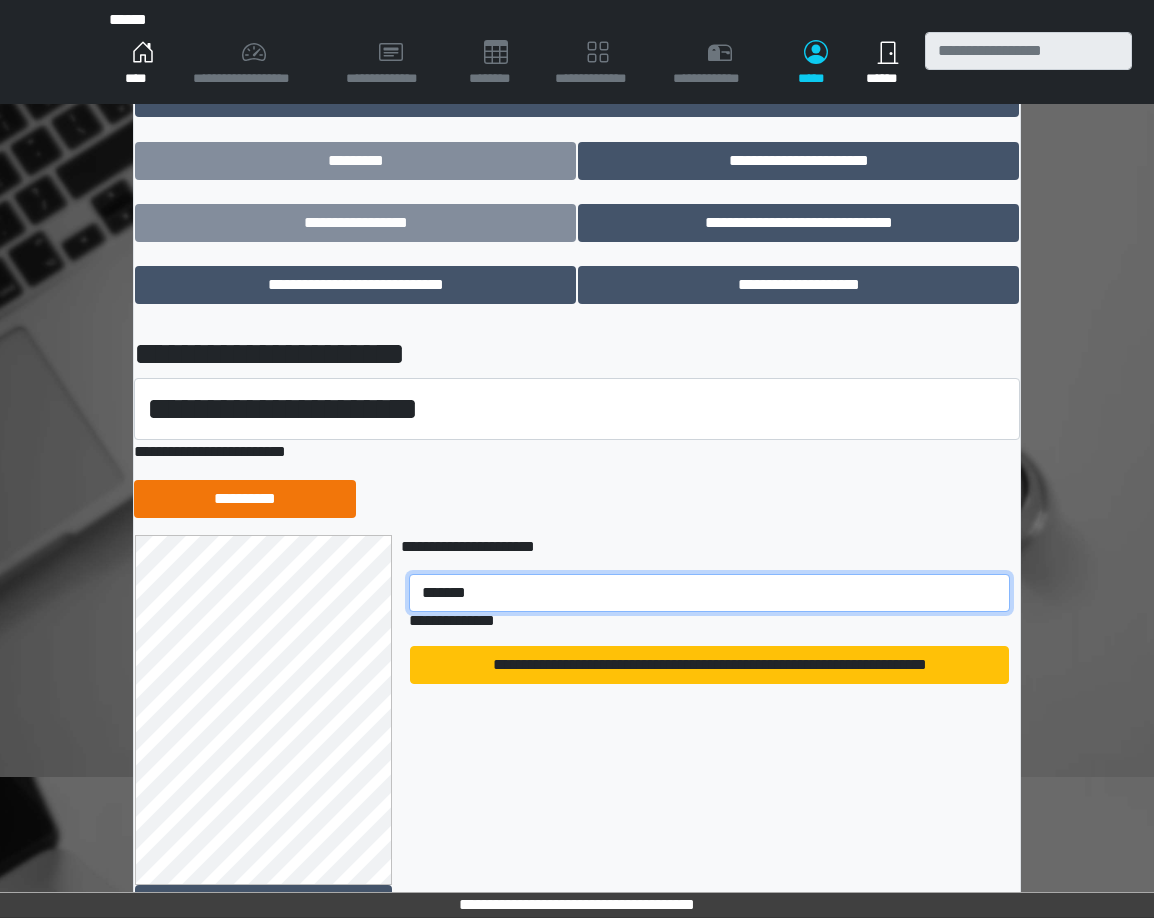 scroll, scrollTop: 161, scrollLeft: 0, axis: vertical 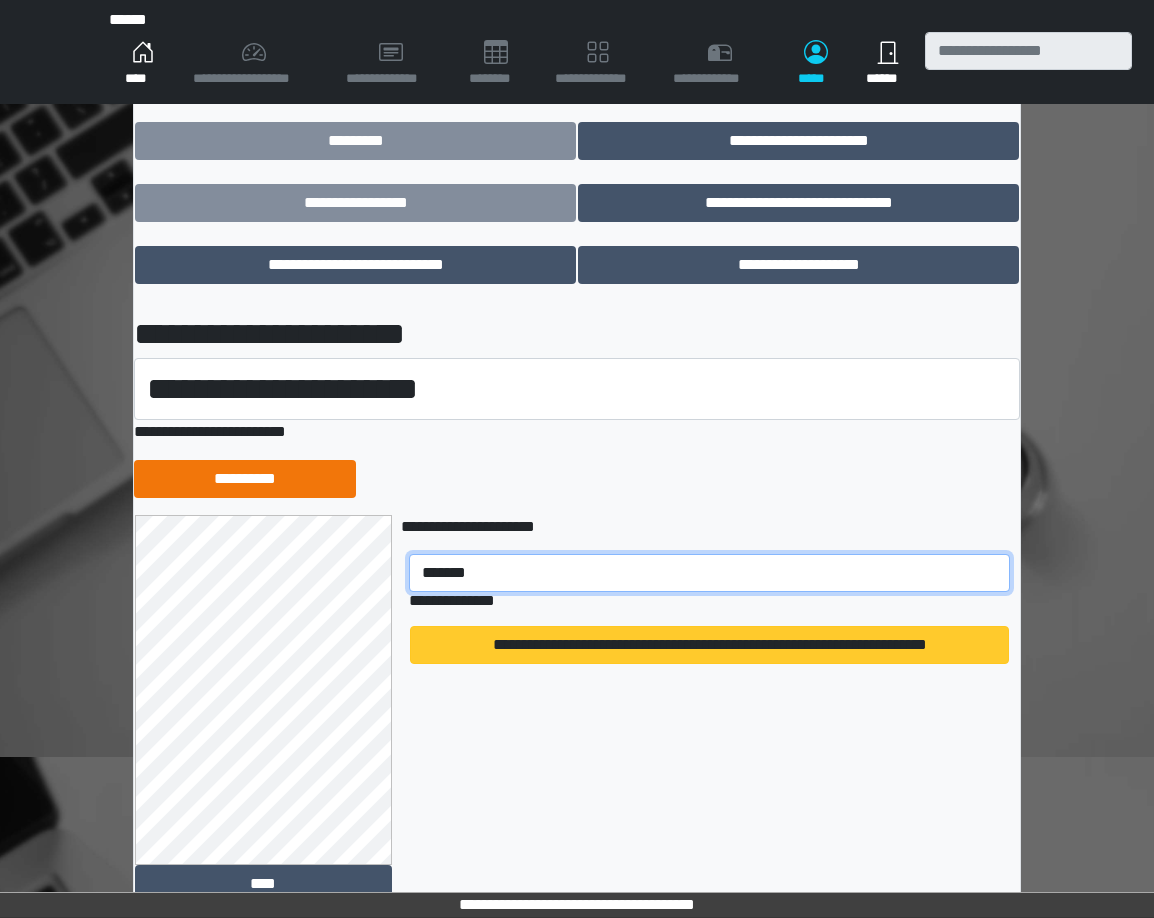 type on "*******" 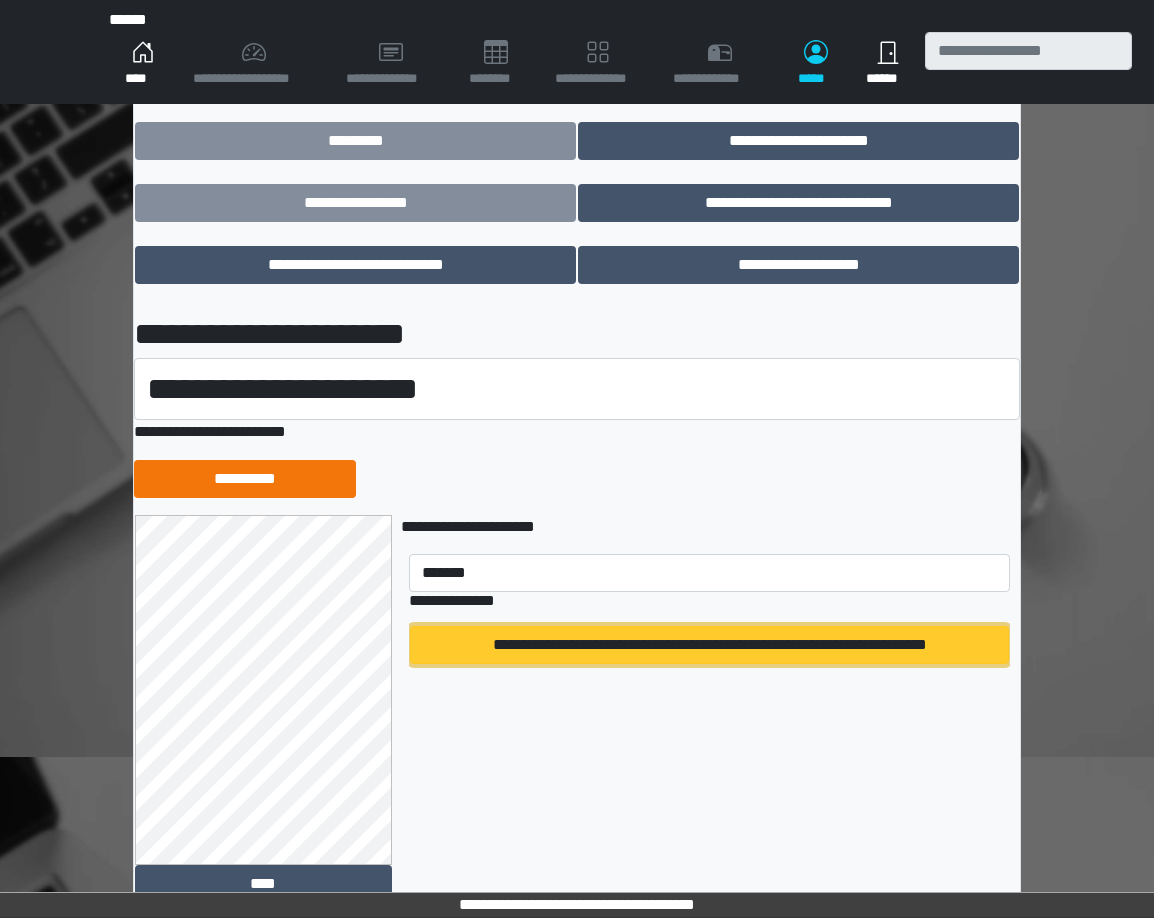 click on "**********" at bounding box center [709, 645] 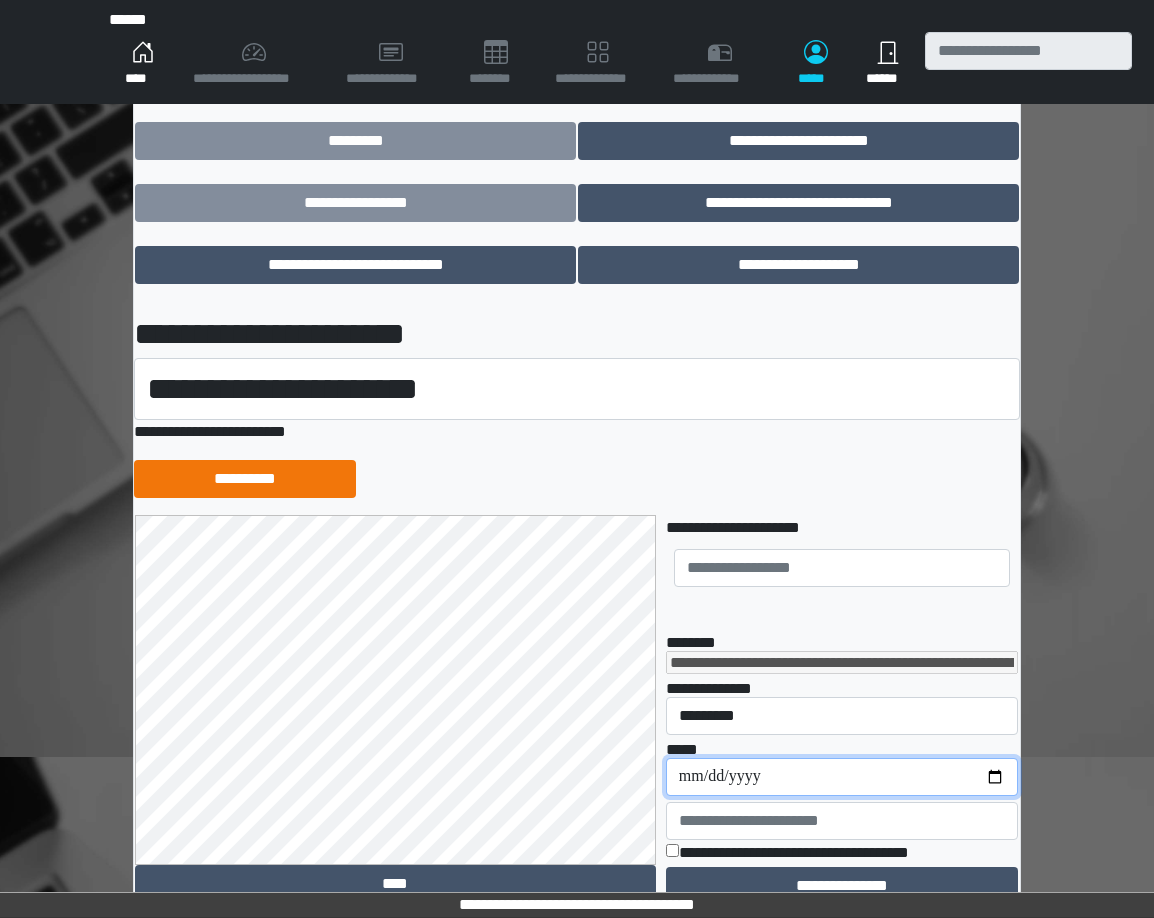 click on "**********" at bounding box center [842, 777] 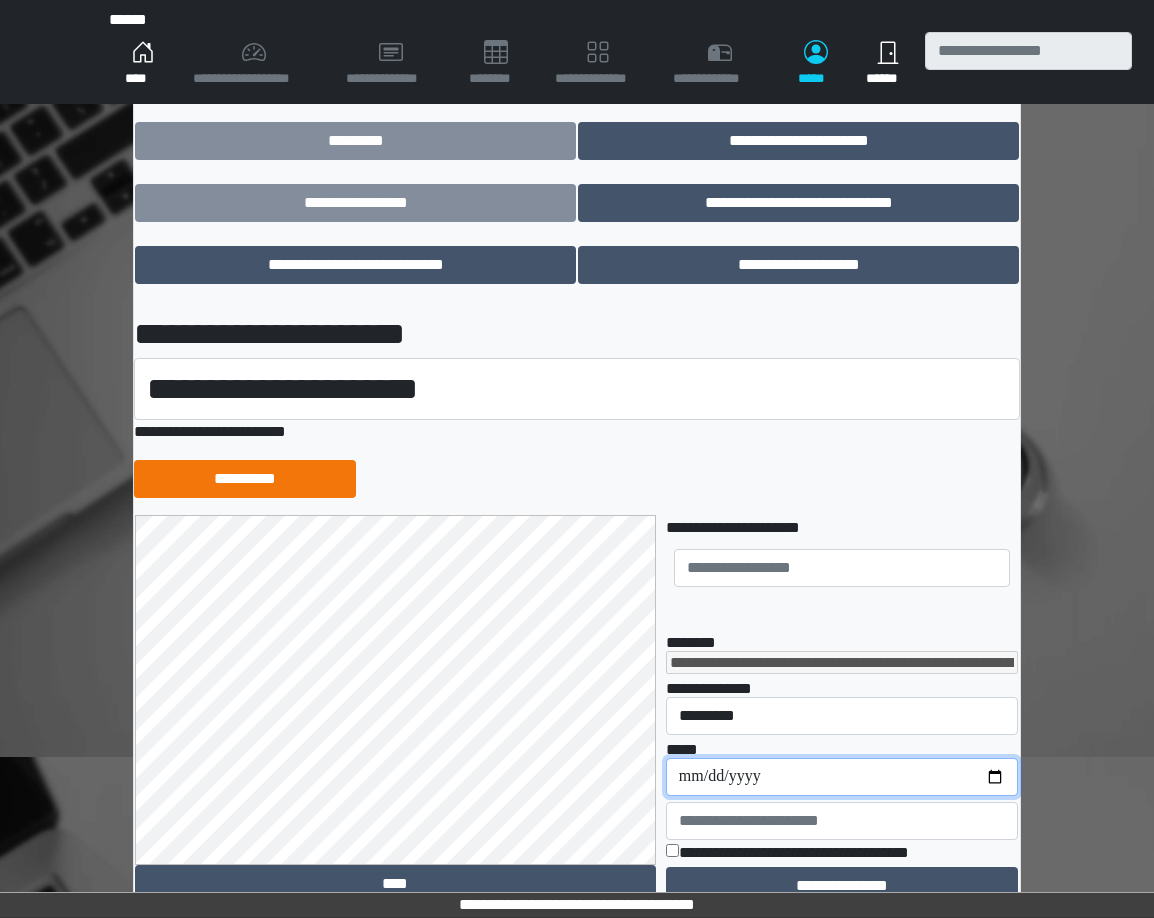 type on "**********" 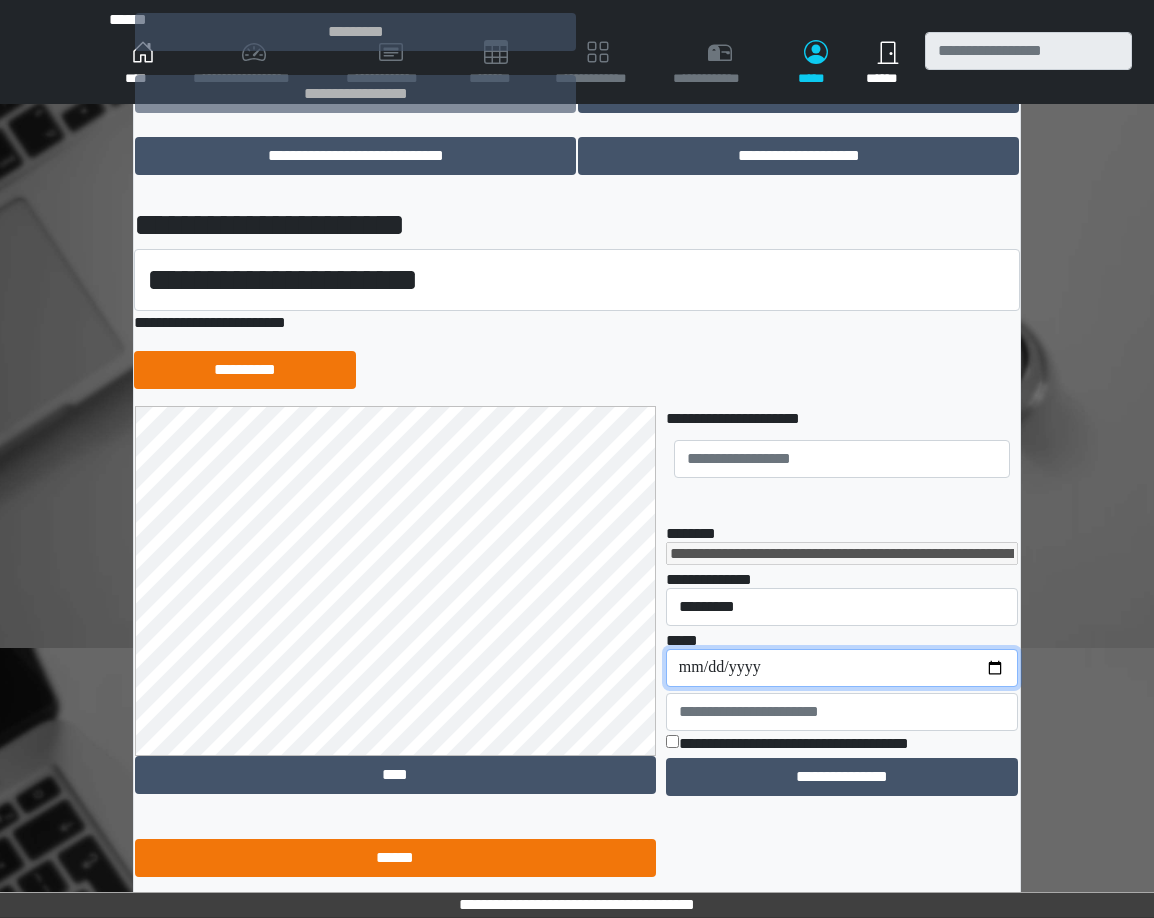 scroll, scrollTop: 288, scrollLeft: 0, axis: vertical 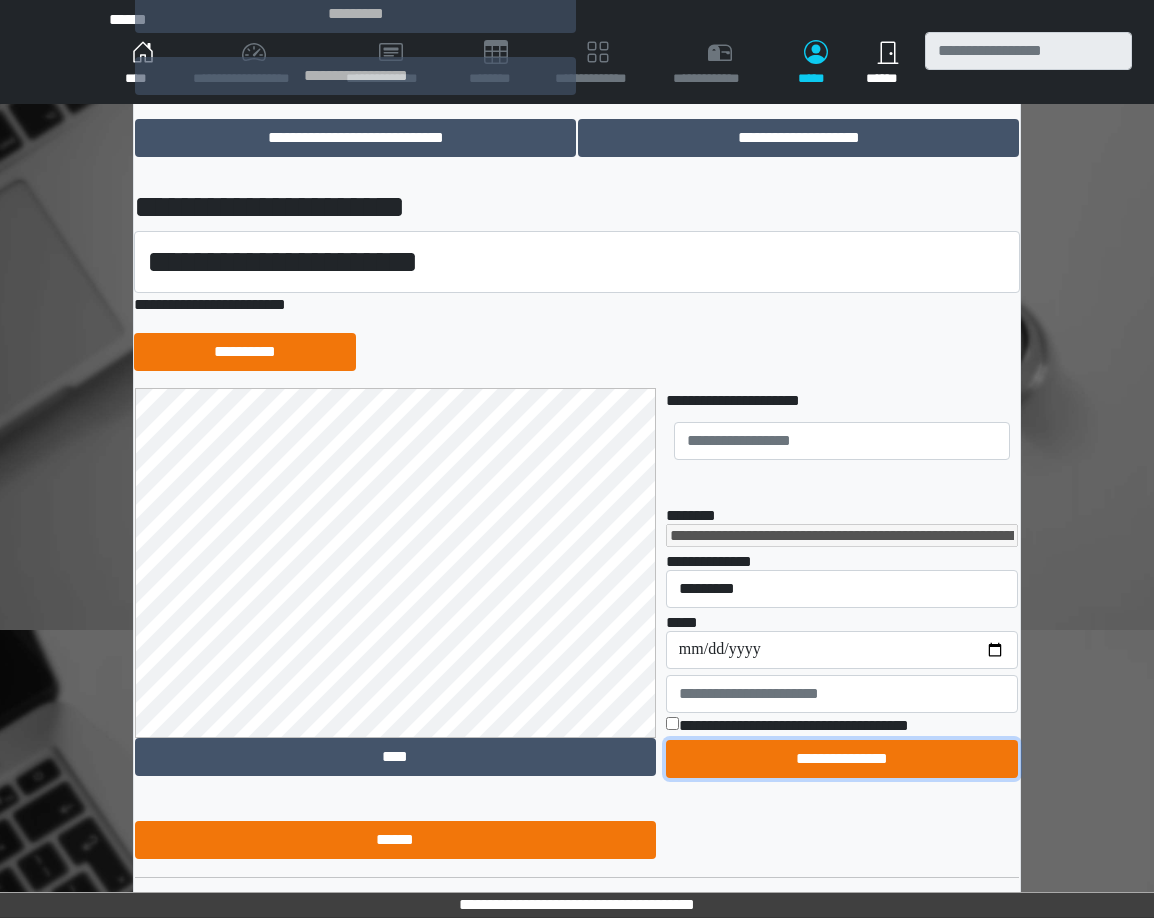click on "**********" at bounding box center [842, 759] 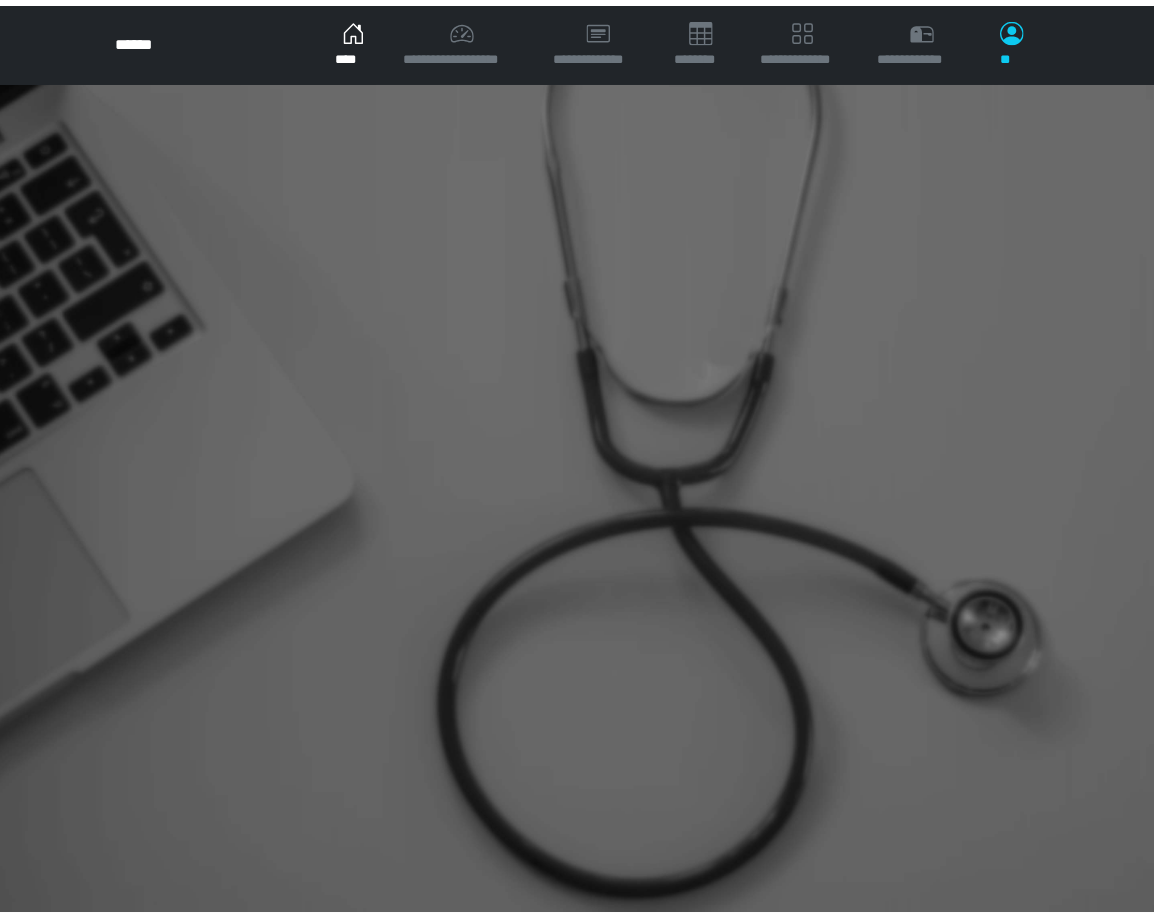 scroll, scrollTop: 0, scrollLeft: 0, axis: both 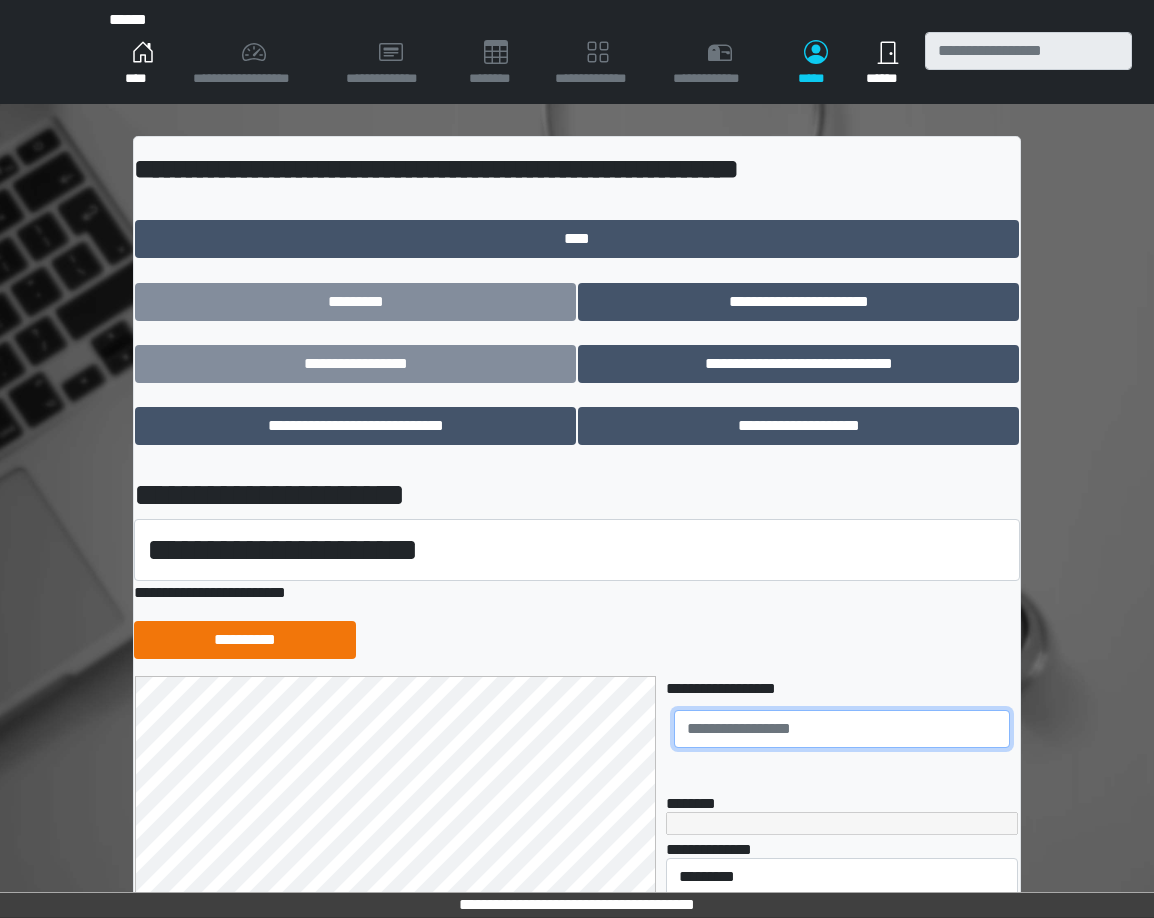 click at bounding box center (842, 729) 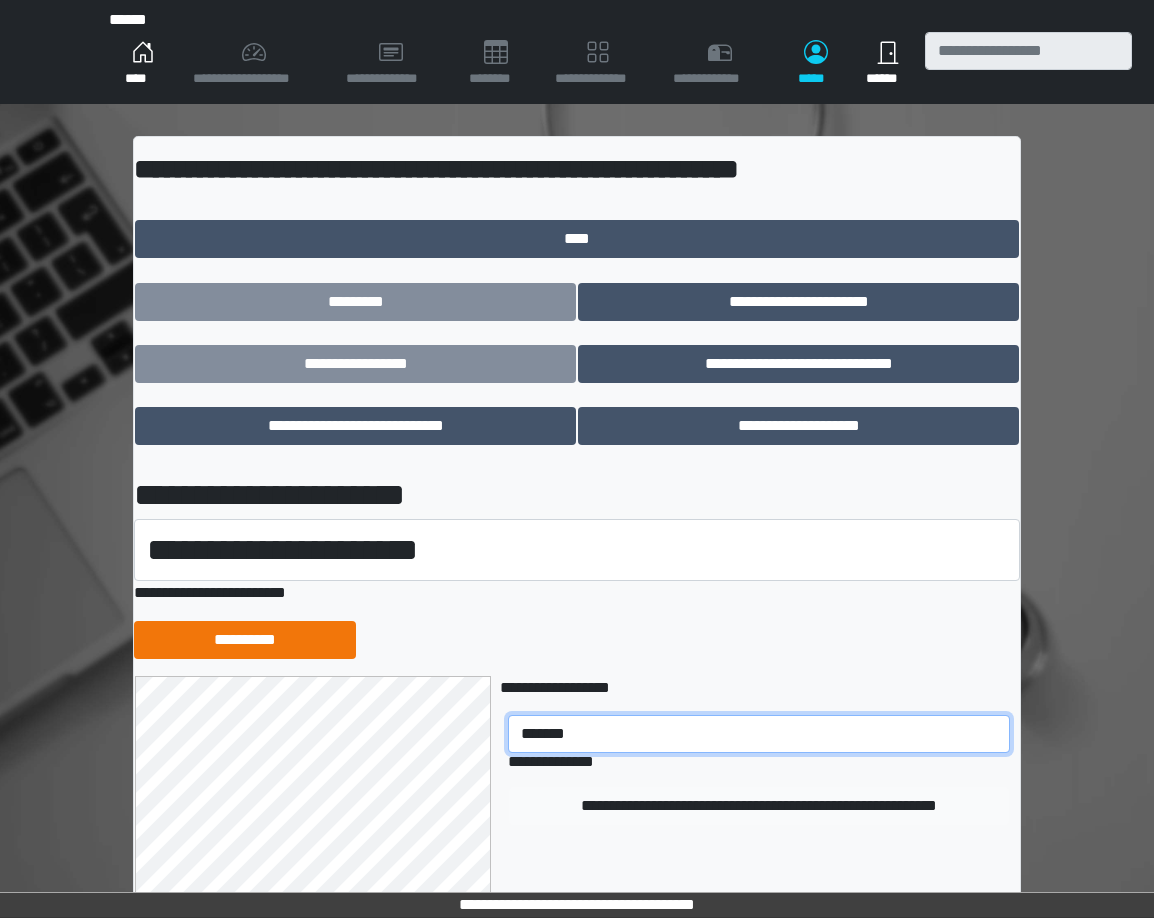 type on "*******" 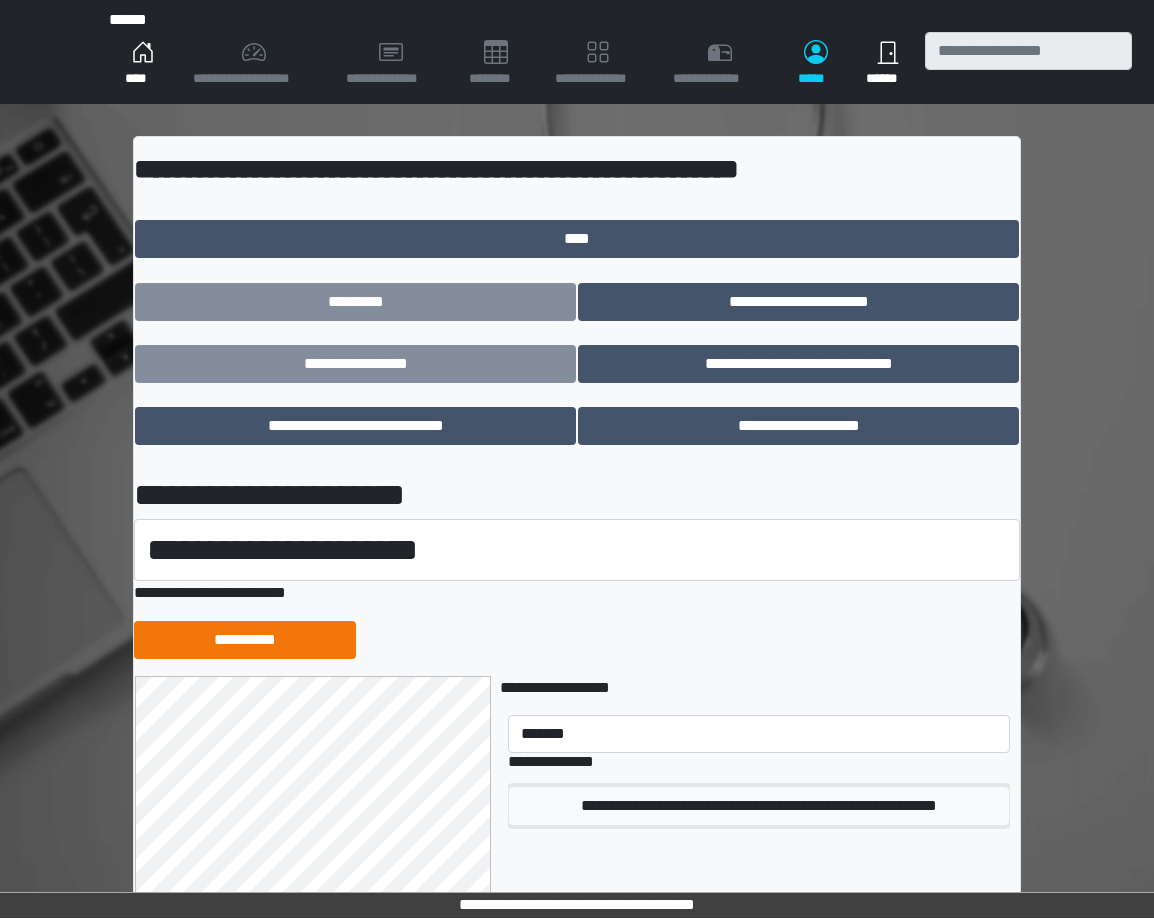 click on "**********" at bounding box center (759, 806) 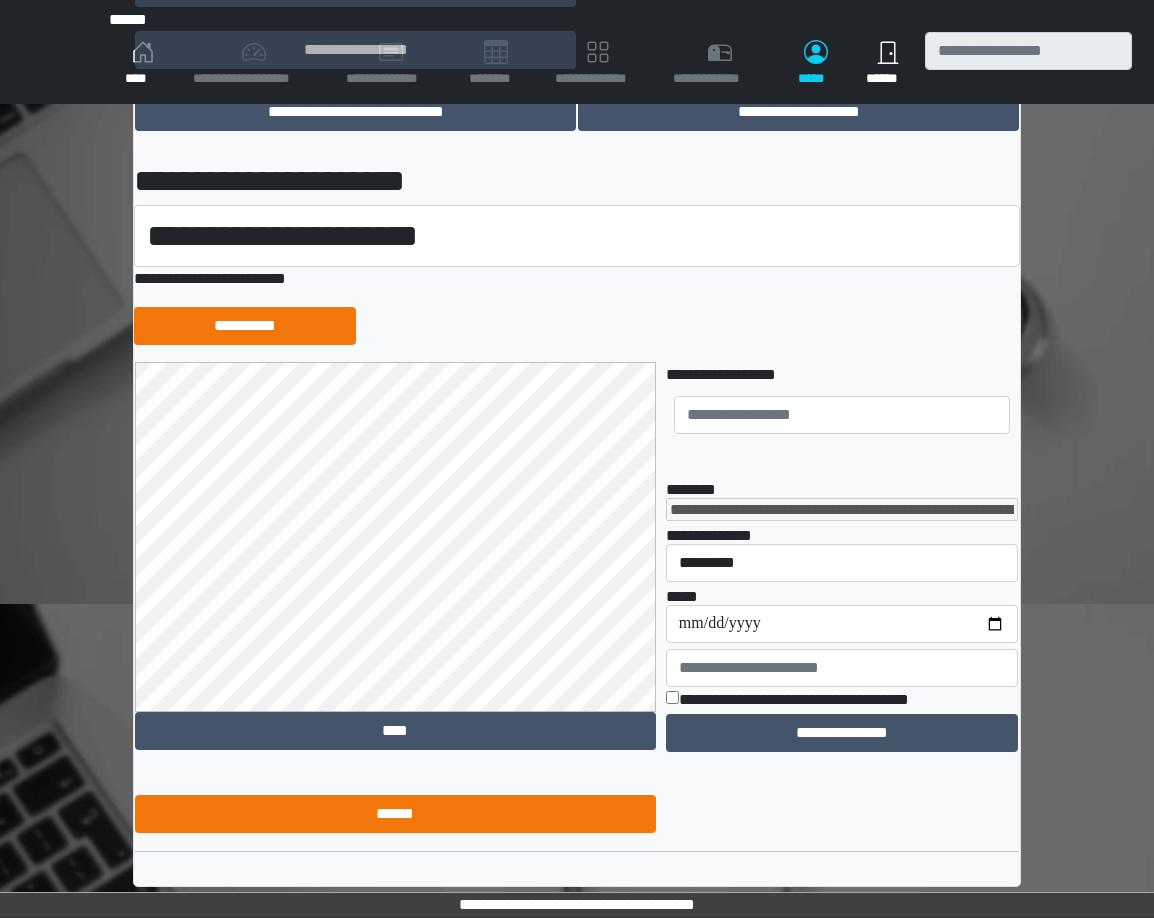 scroll, scrollTop: 337, scrollLeft: 0, axis: vertical 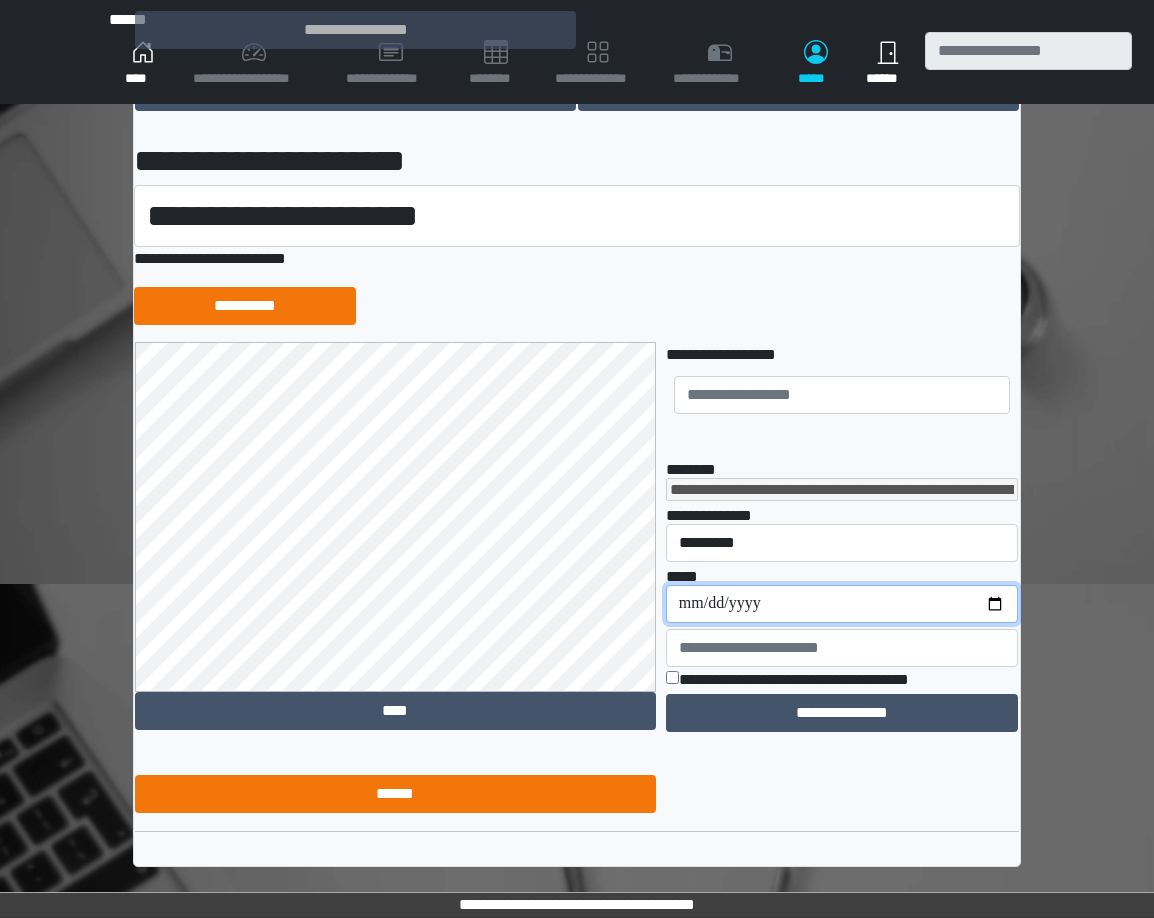 click on "**********" at bounding box center [842, 604] 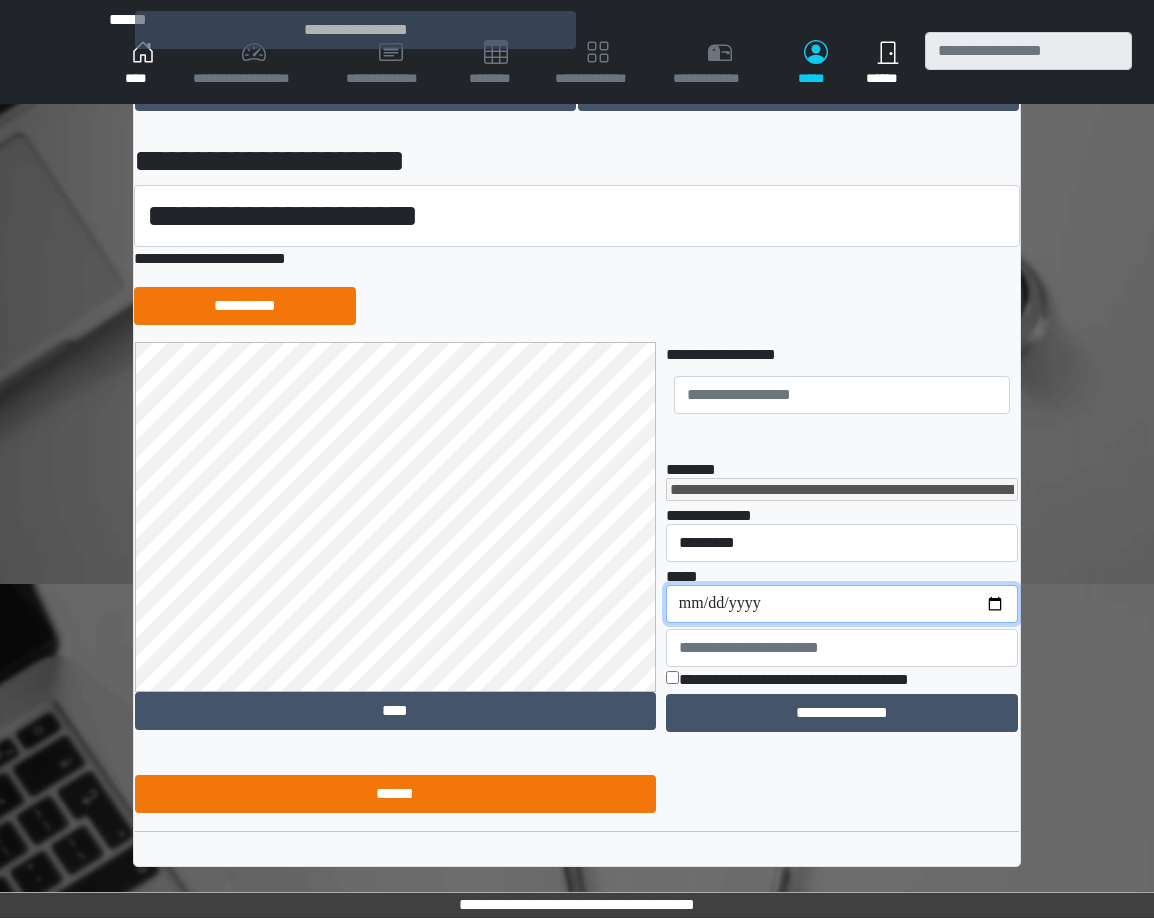 type on "**********" 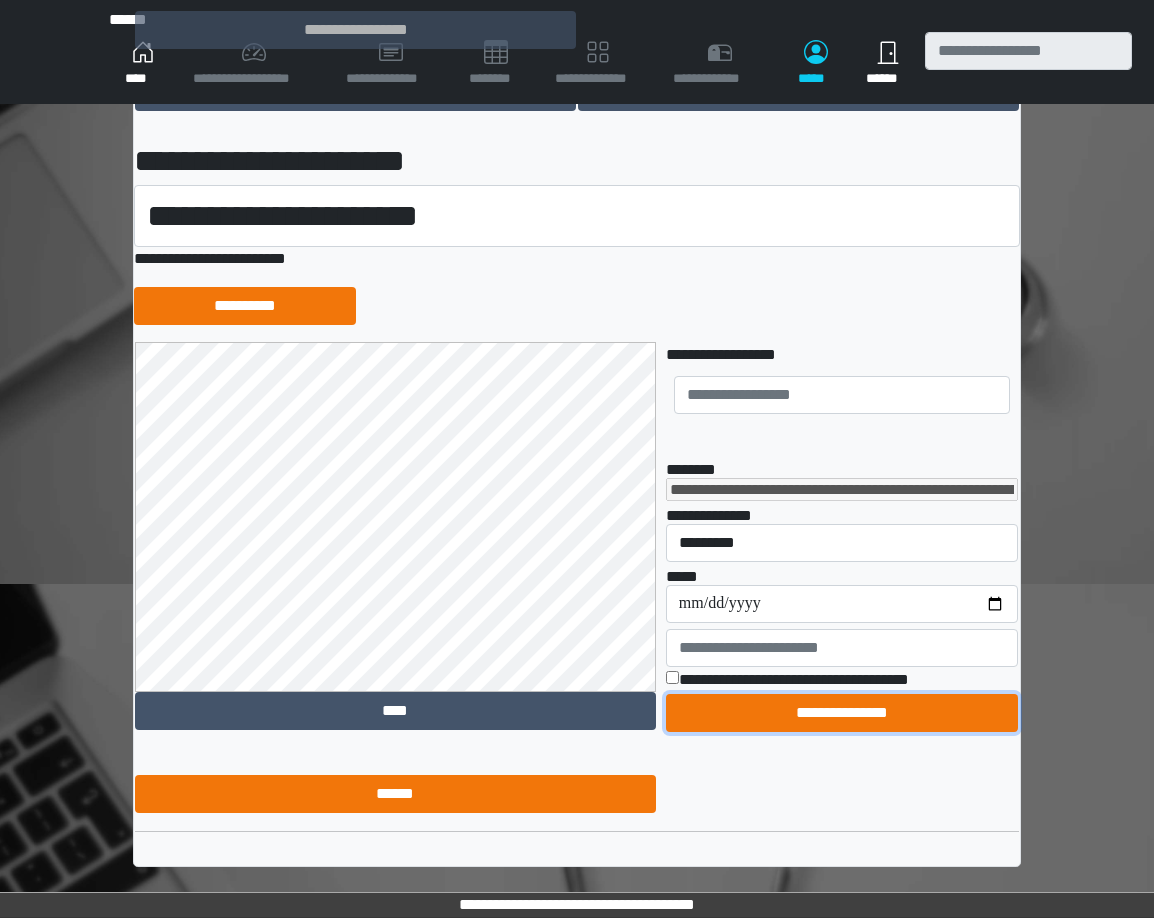 click on "**********" at bounding box center [842, 713] 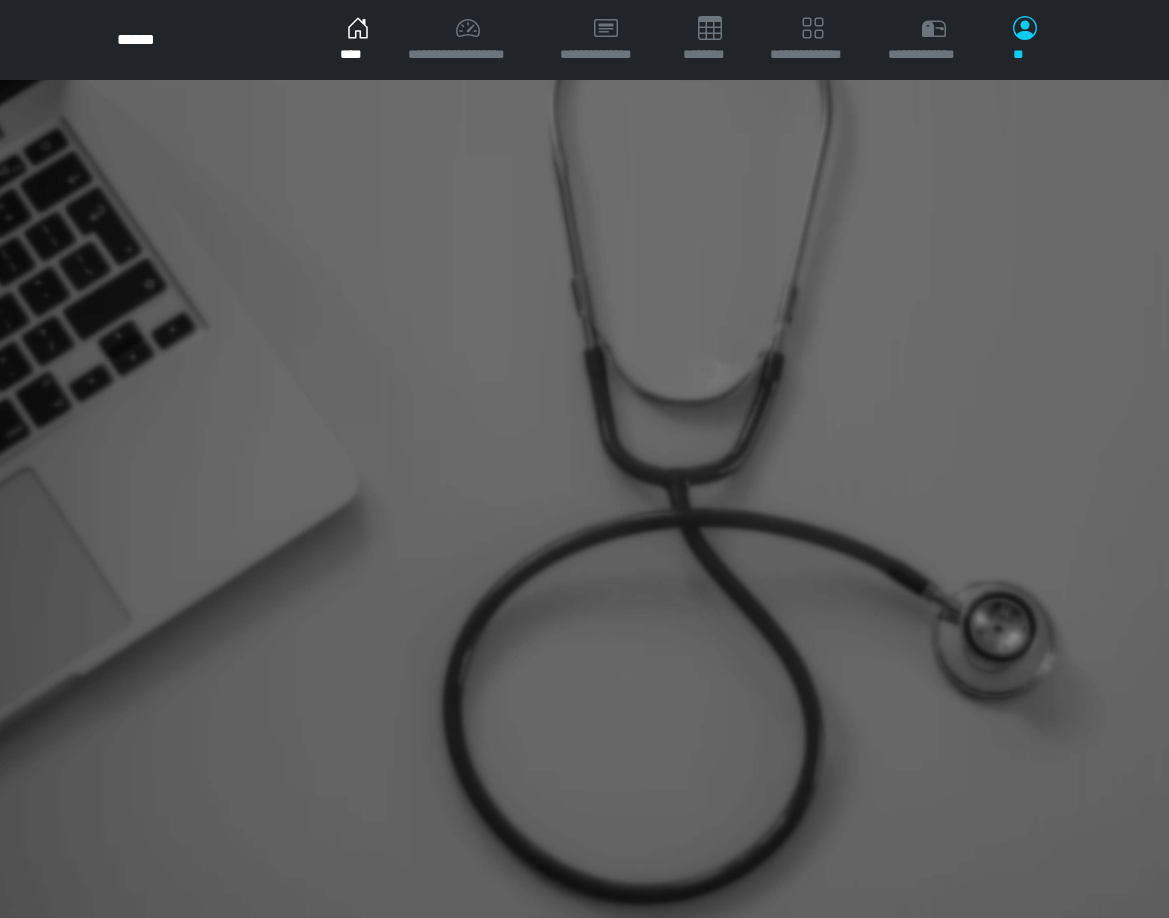 scroll, scrollTop: 0, scrollLeft: 0, axis: both 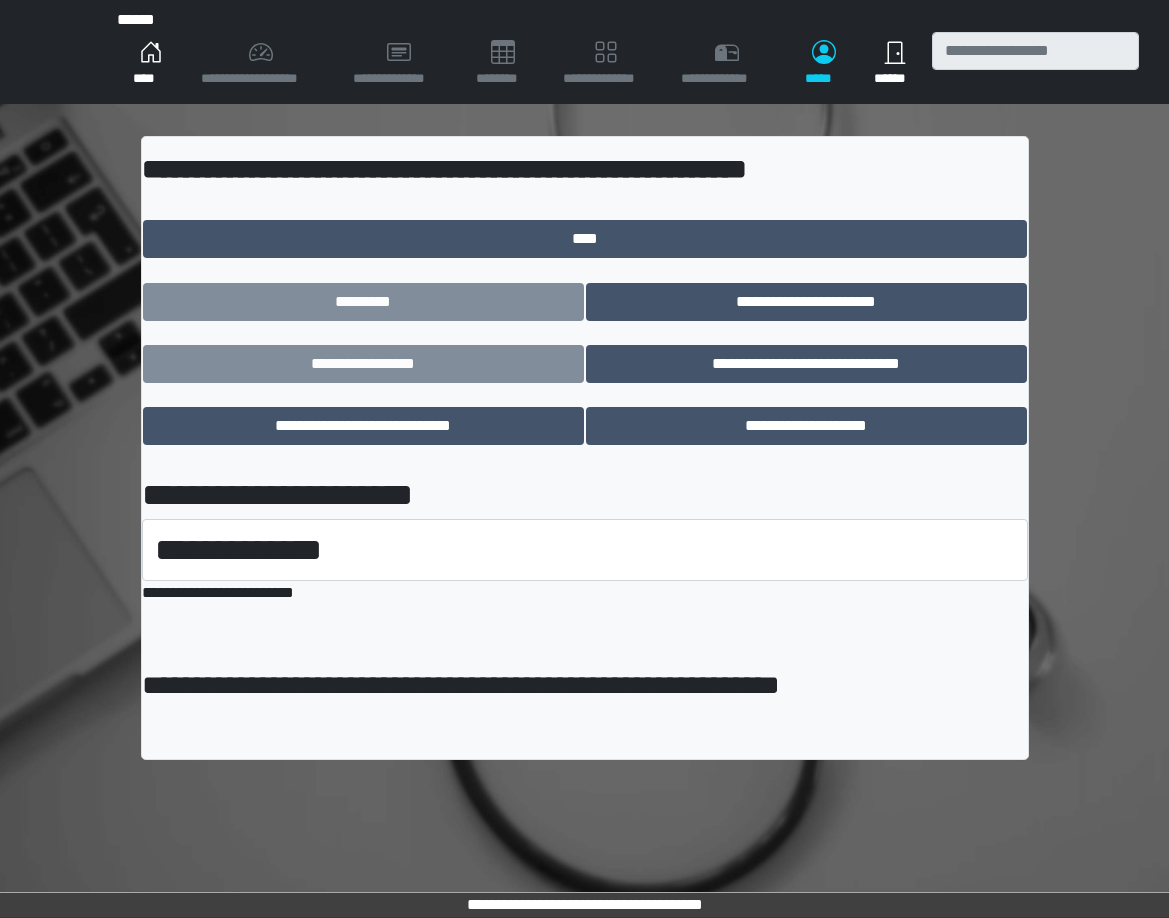 click on "****" at bounding box center [151, 64] 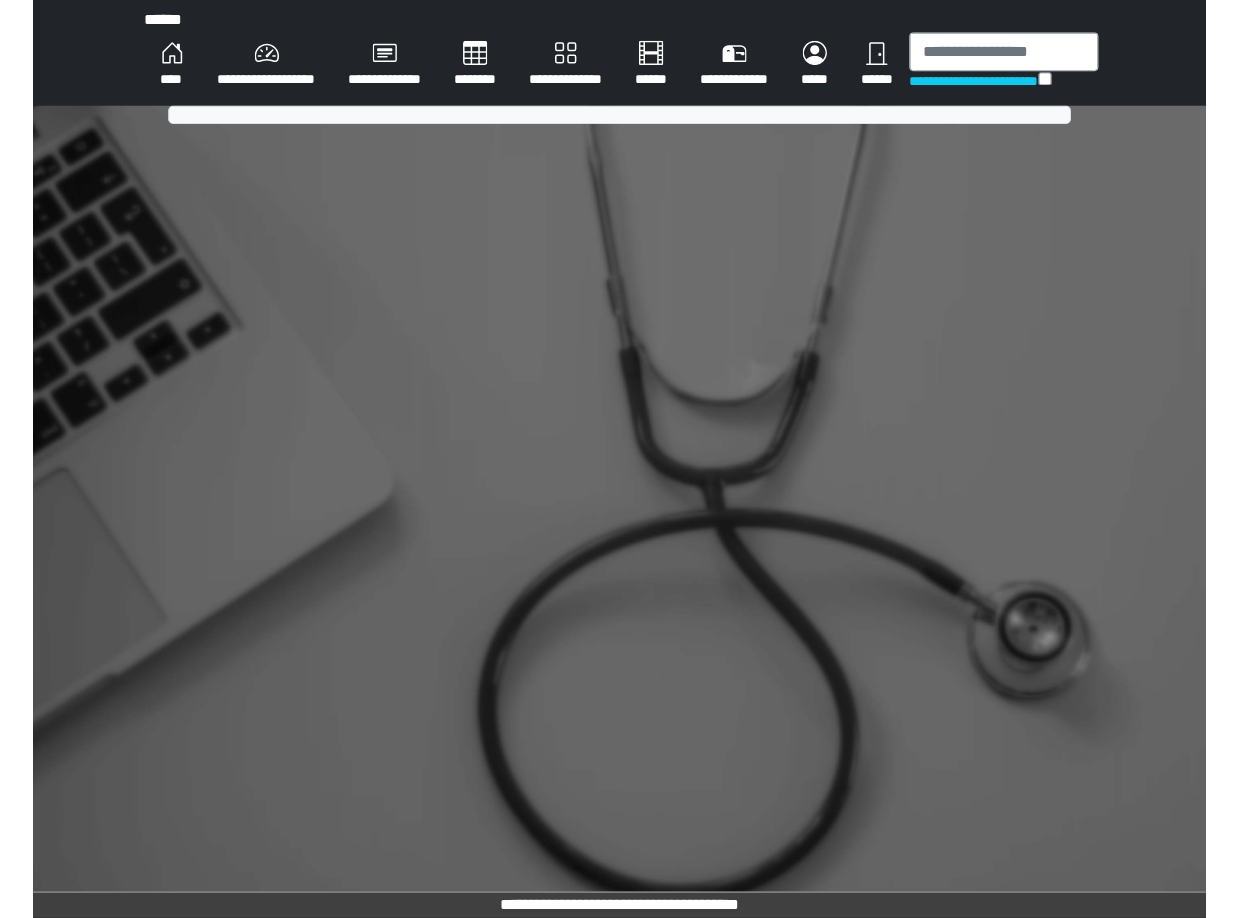 scroll, scrollTop: 0, scrollLeft: 0, axis: both 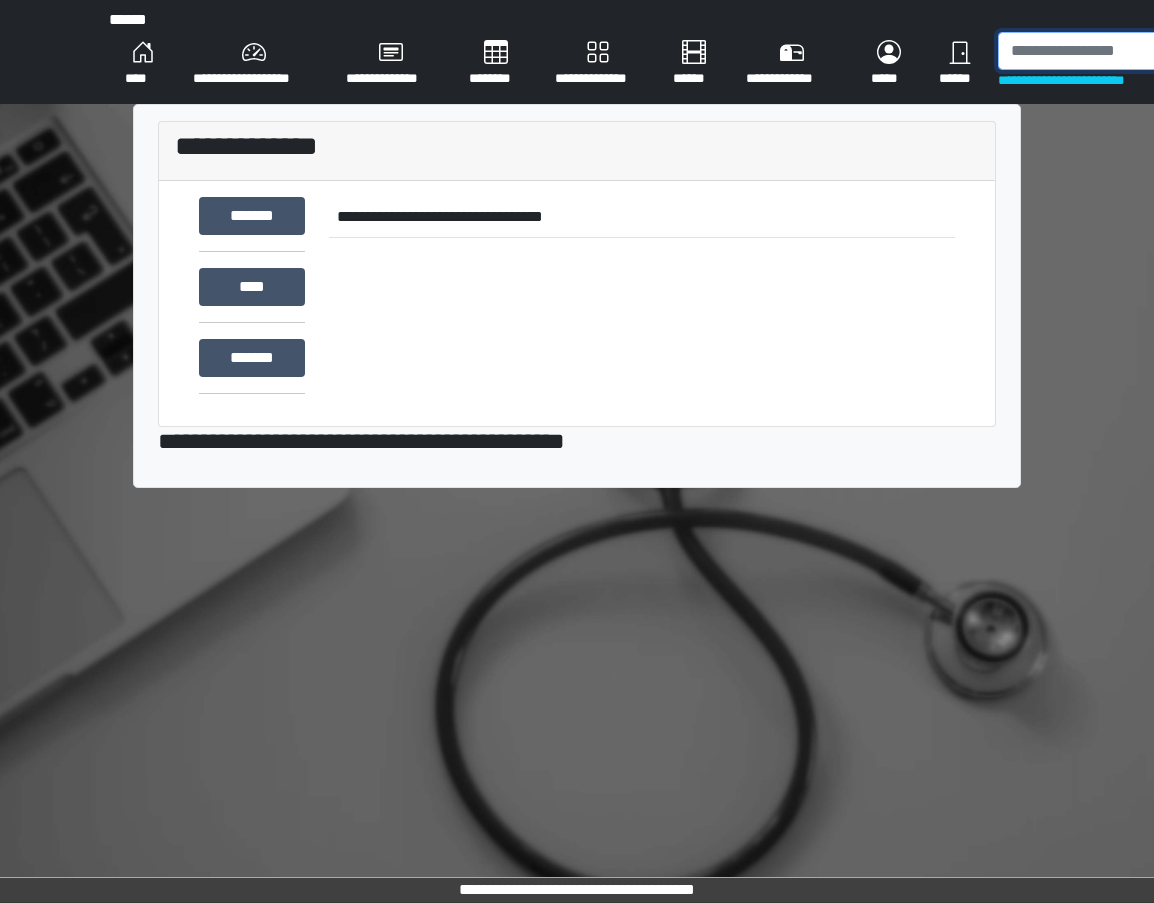 click at bounding box center [1101, 51] 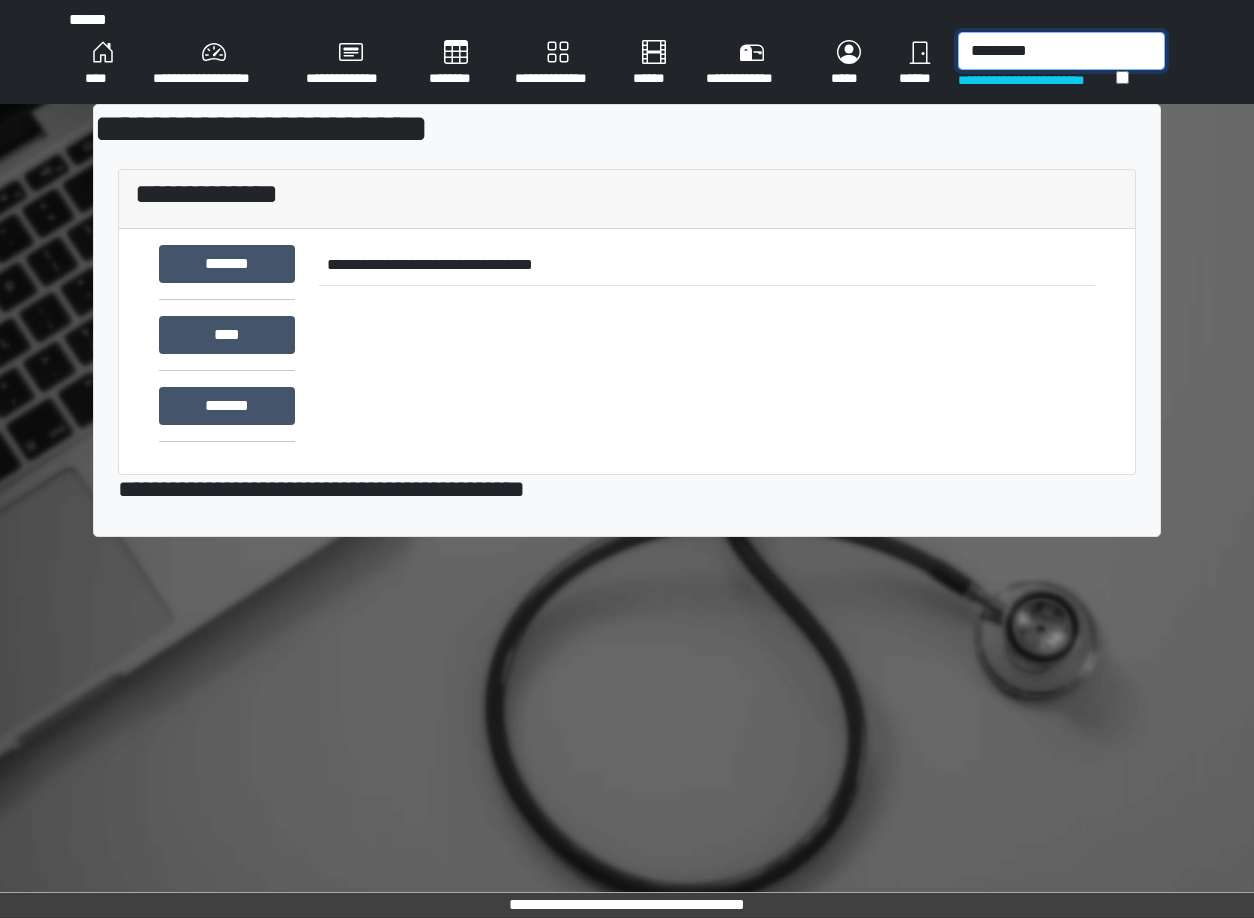 click on "*********" at bounding box center (1061, 51) 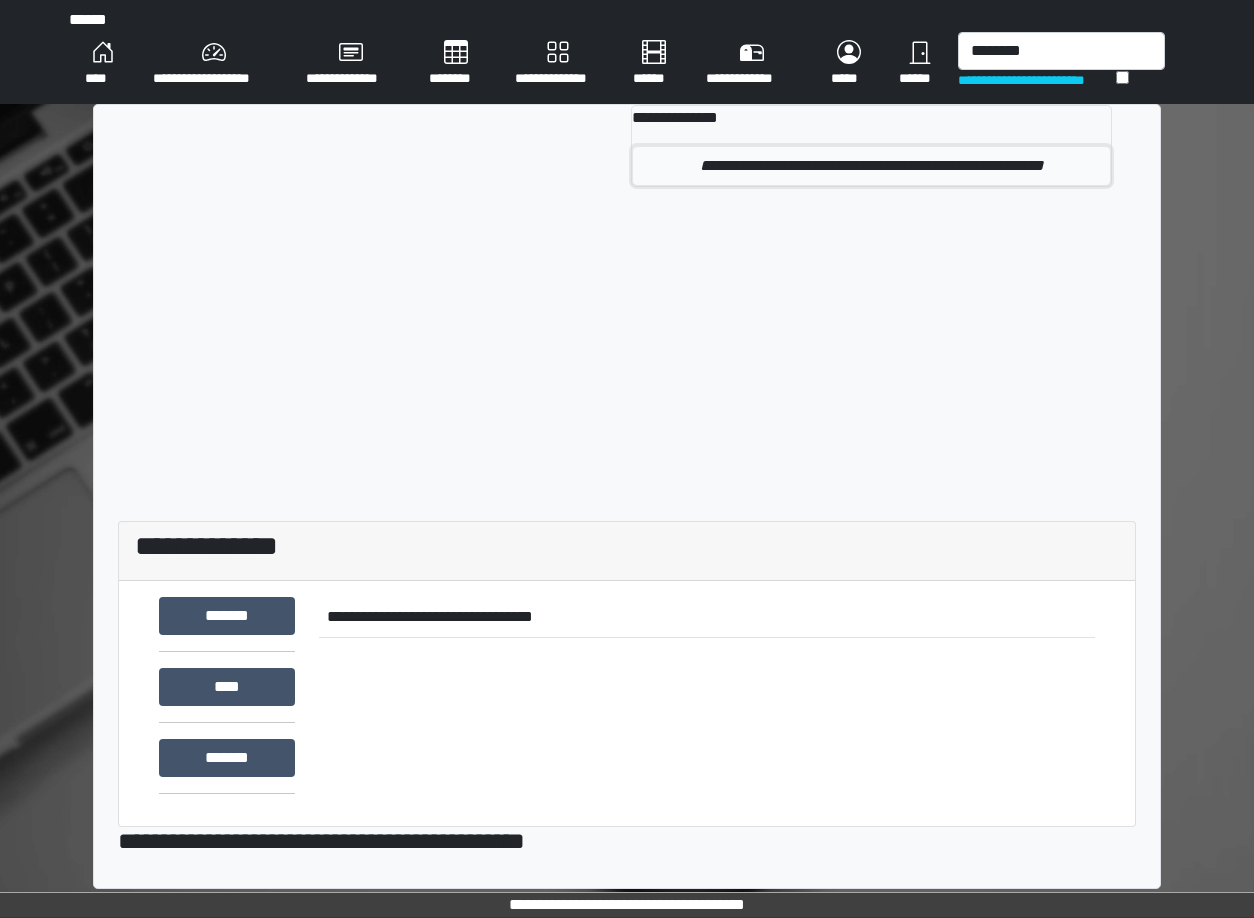 click on "**********" at bounding box center [871, 166] 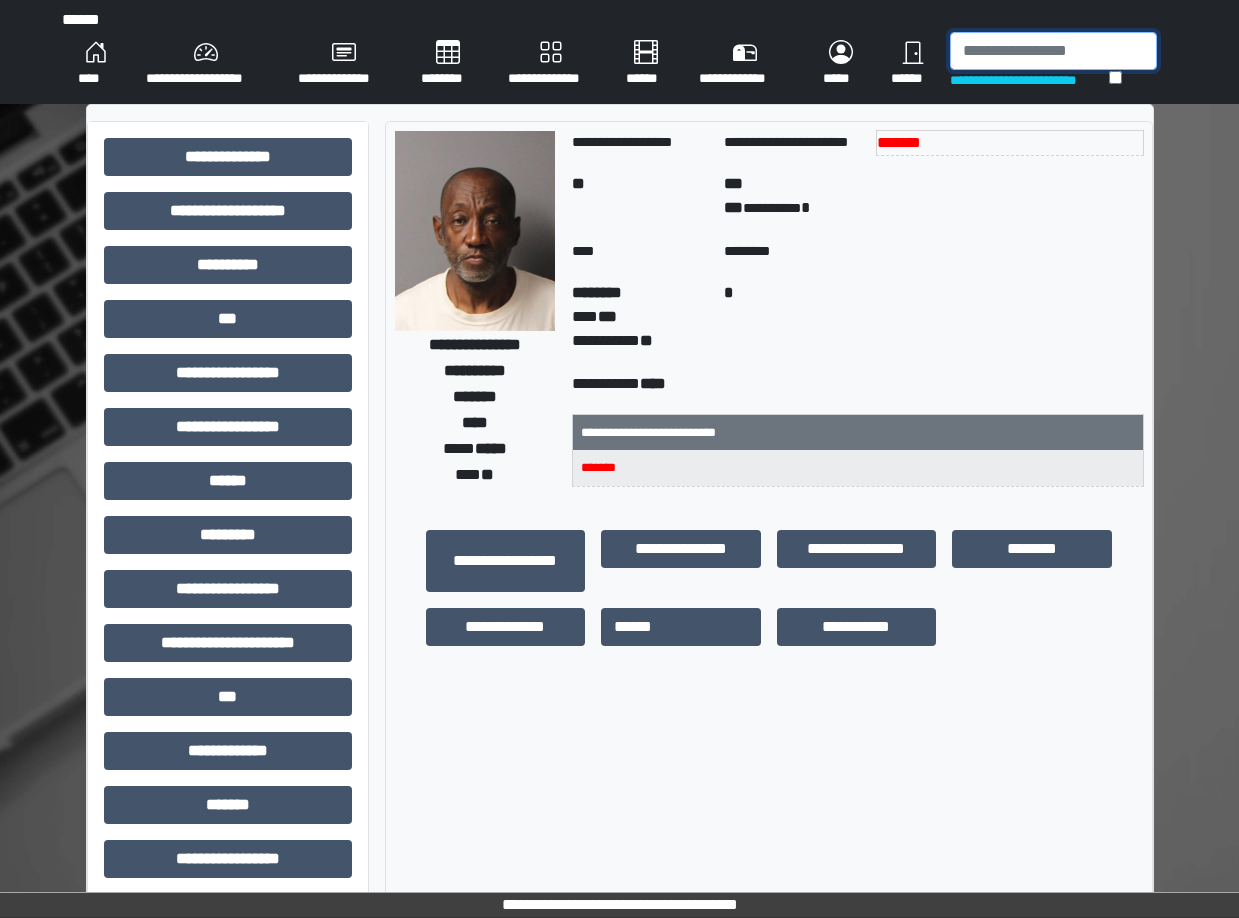 click at bounding box center (1053, 51) 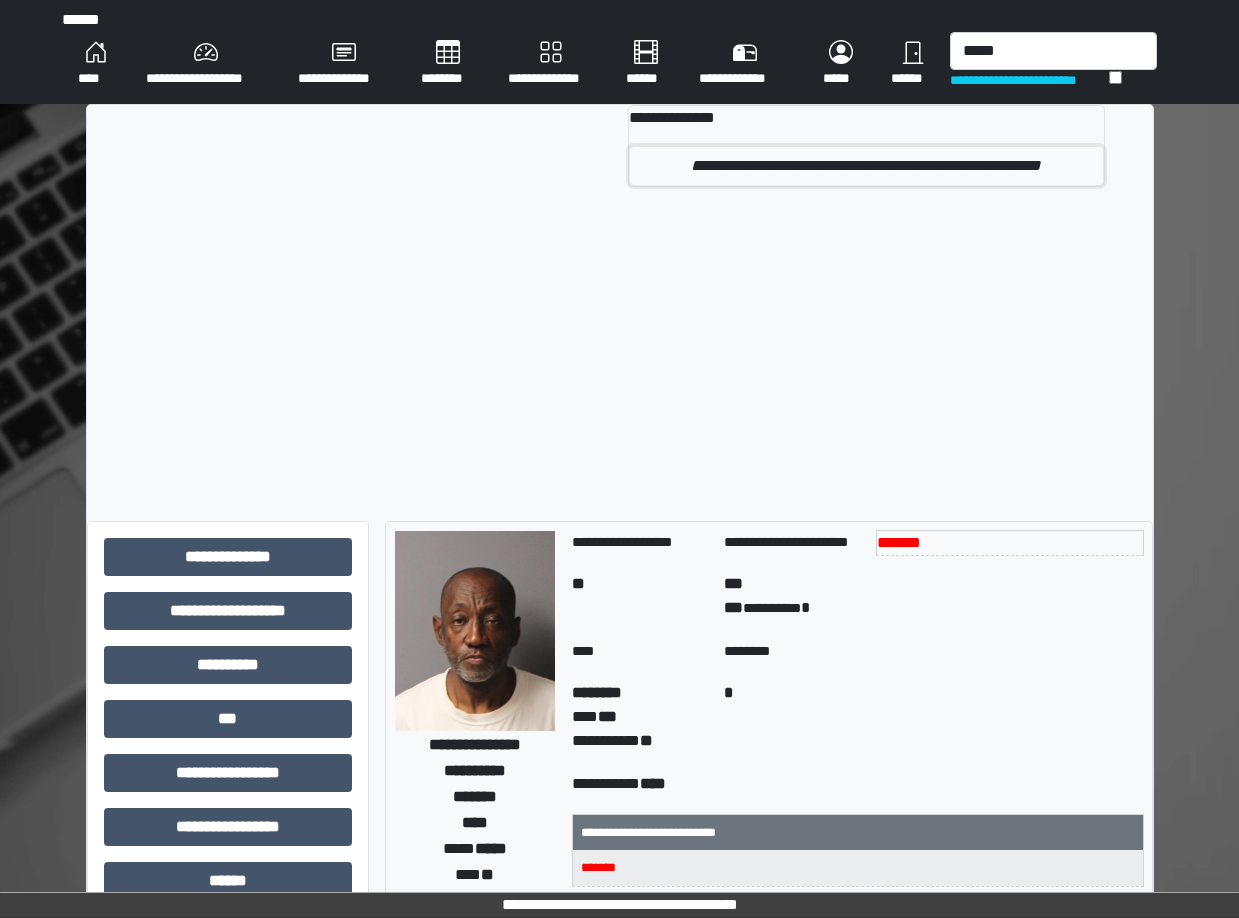 click on "**********" at bounding box center (866, 166) 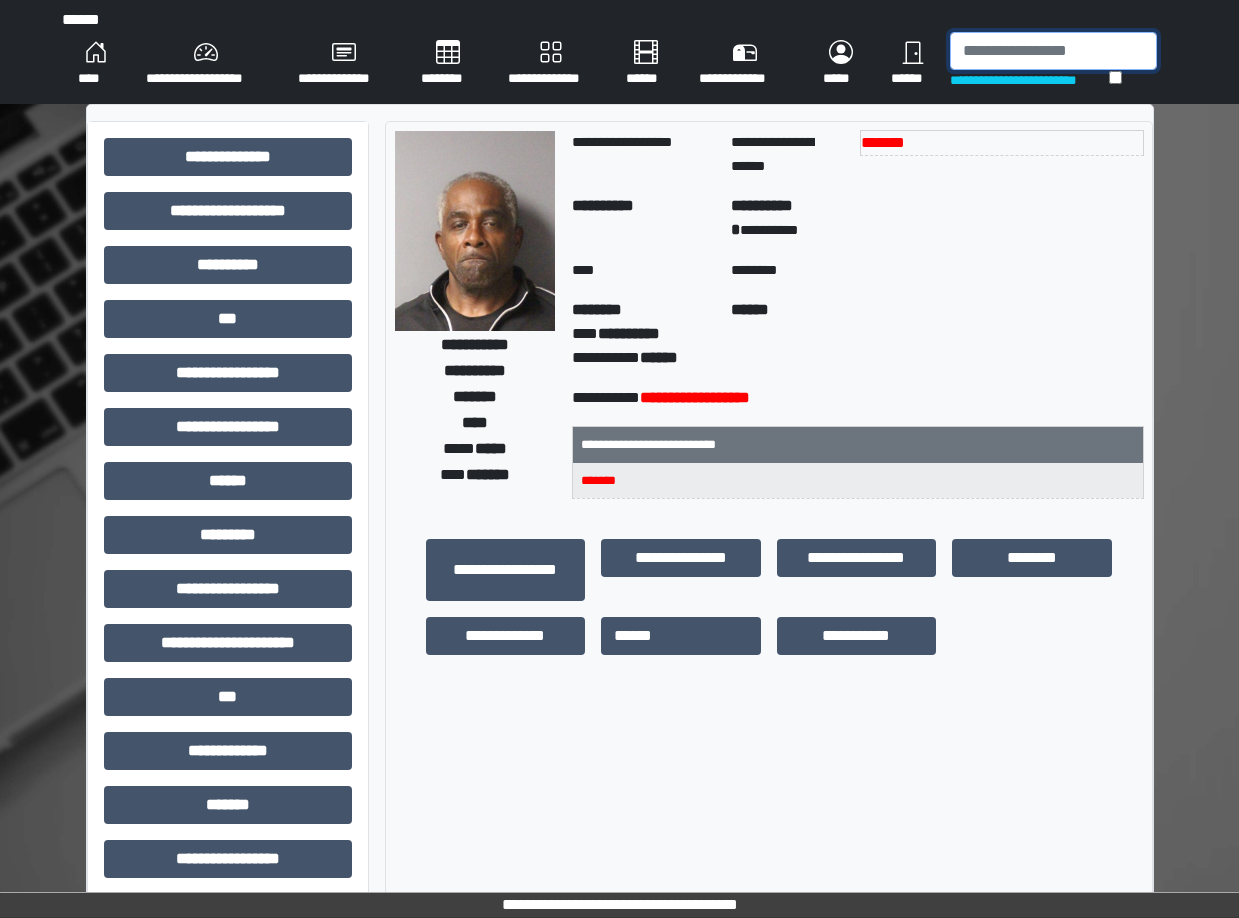 click at bounding box center [1053, 51] 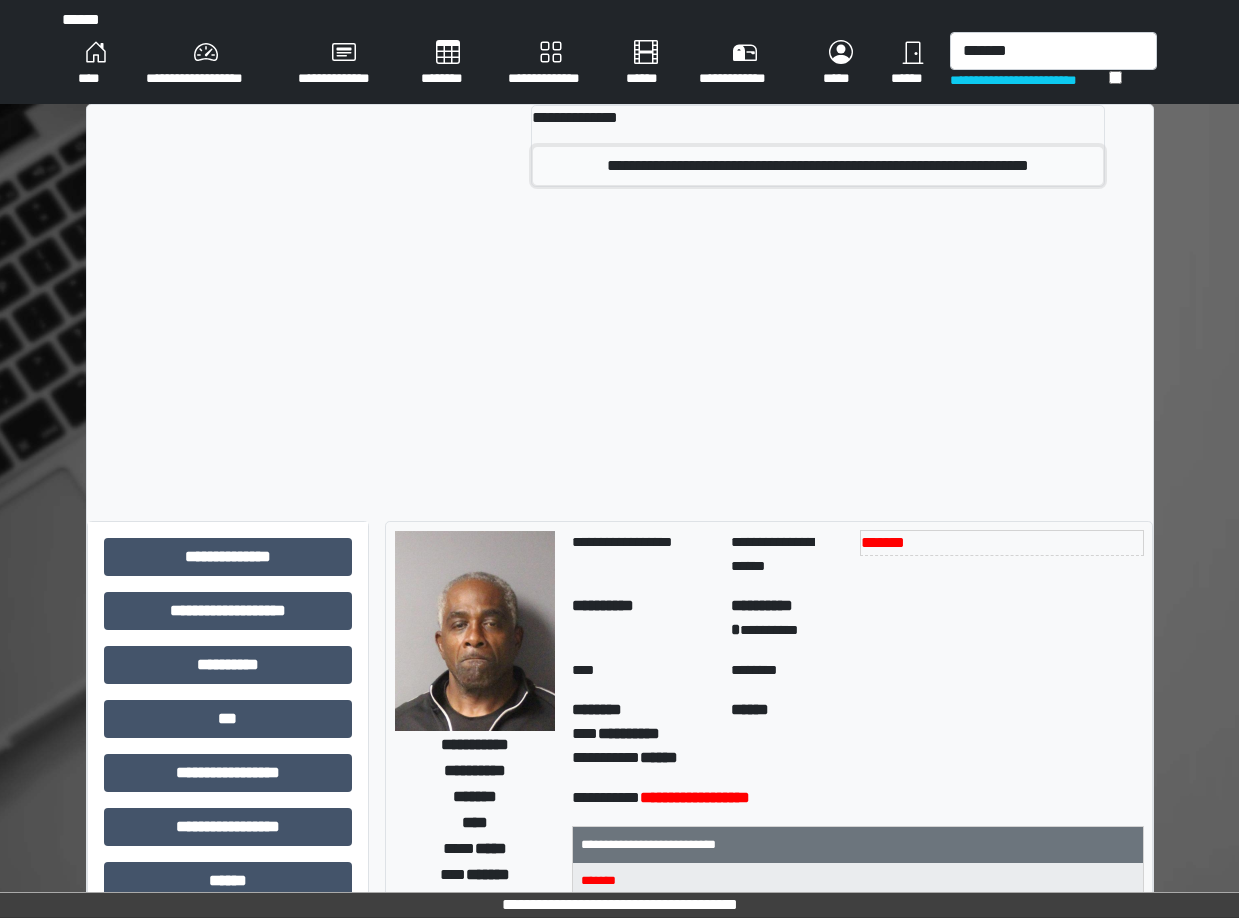click on "**********" at bounding box center (817, 166) 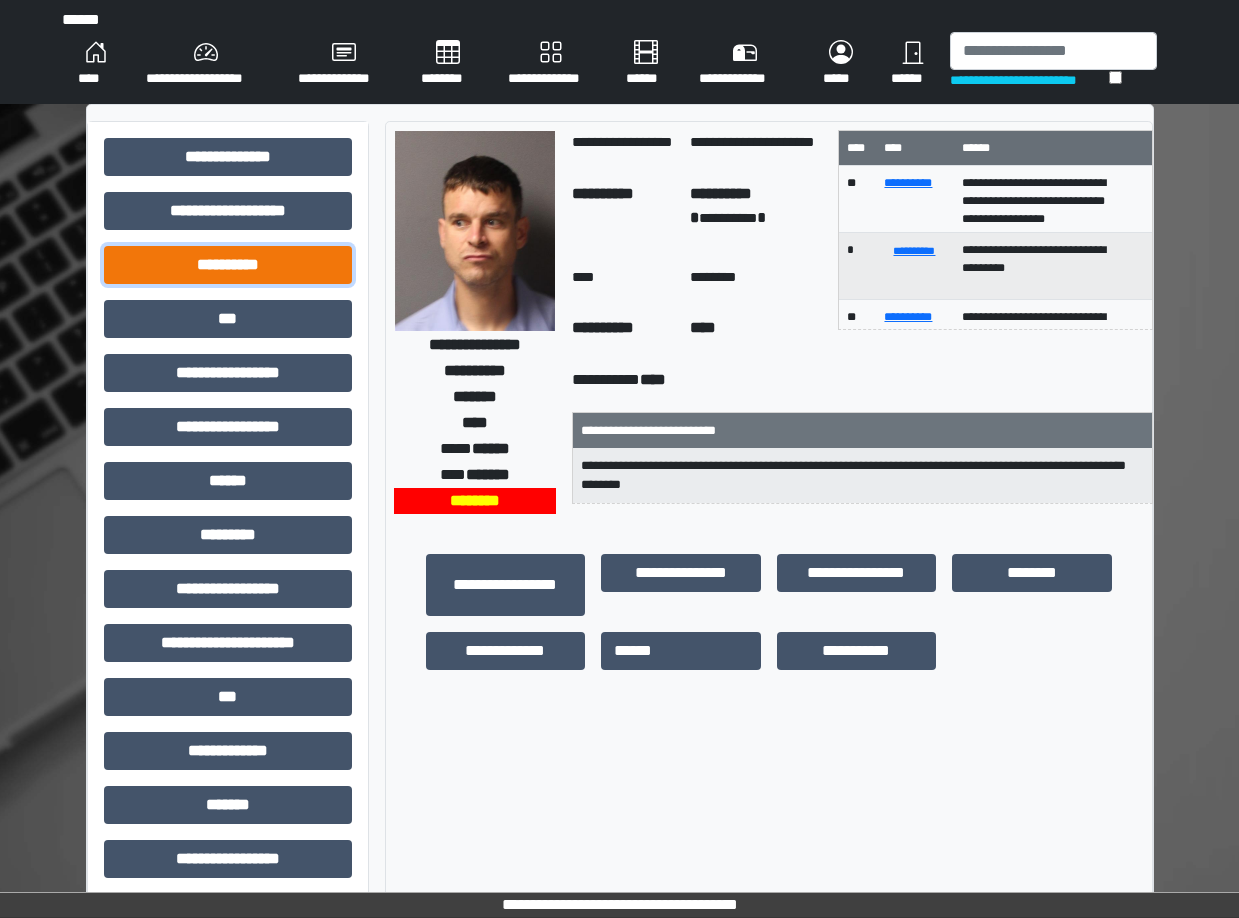 click on "**********" at bounding box center (228, 157) 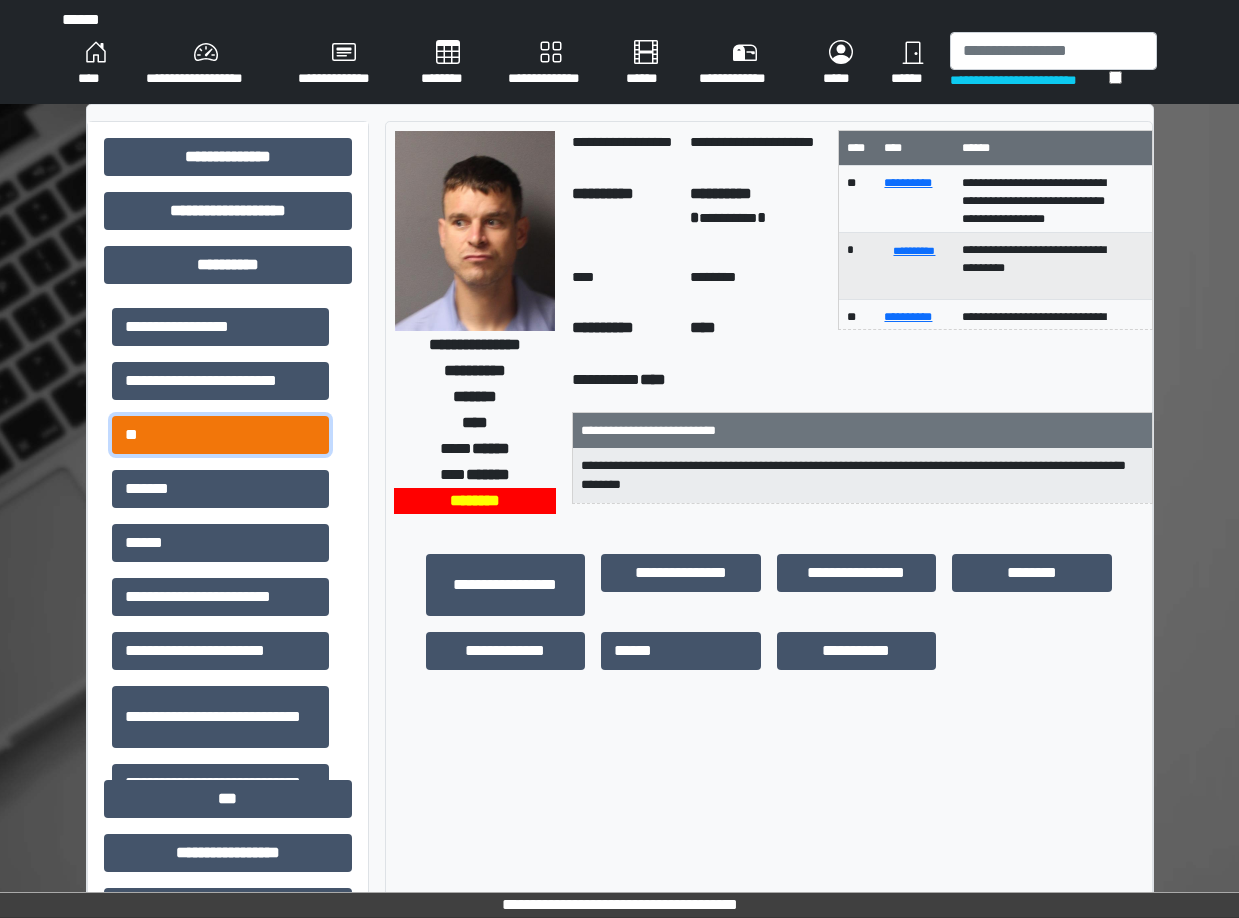 click on "**" at bounding box center (220, 327) 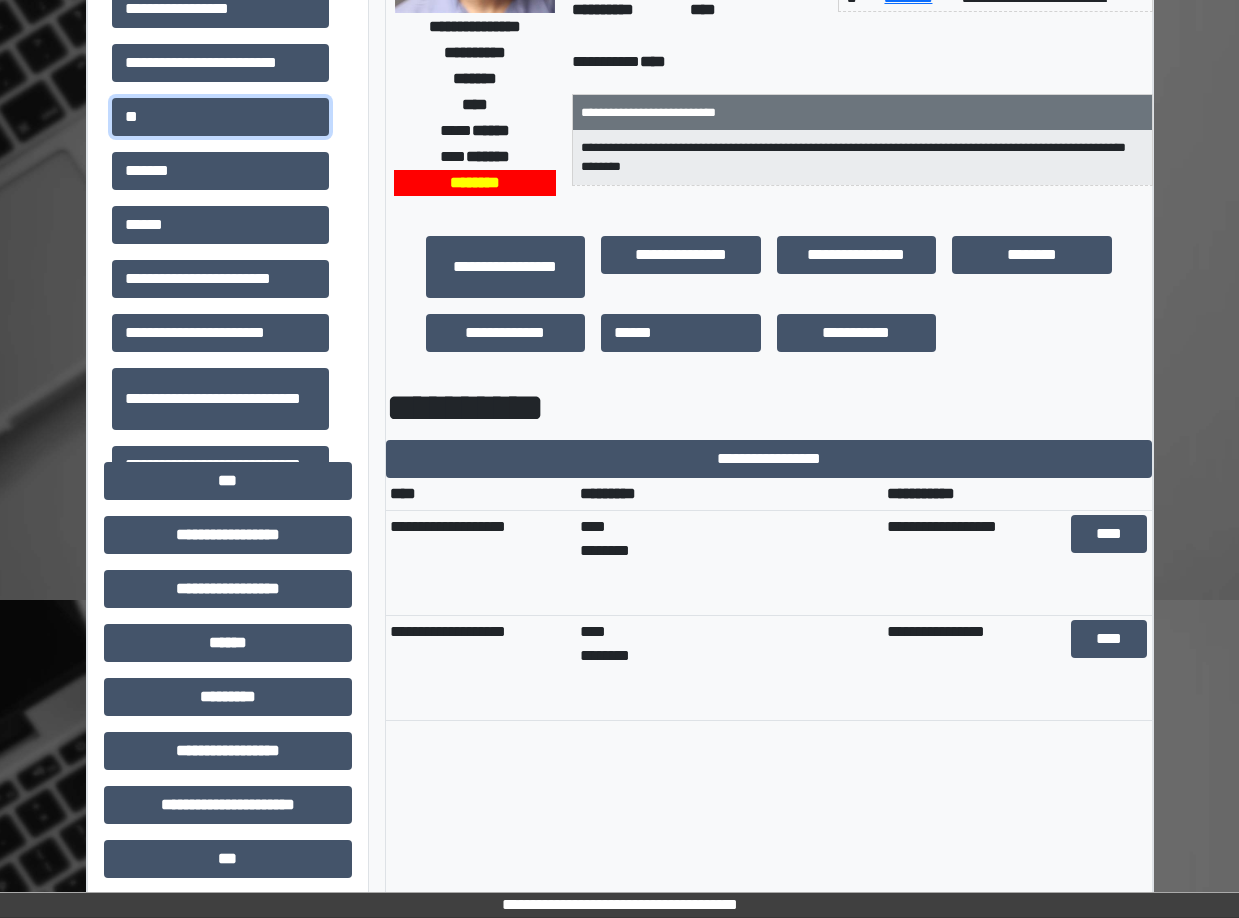 scroll, scrollTop: 324, scrollLeft: 0, axis: vertical 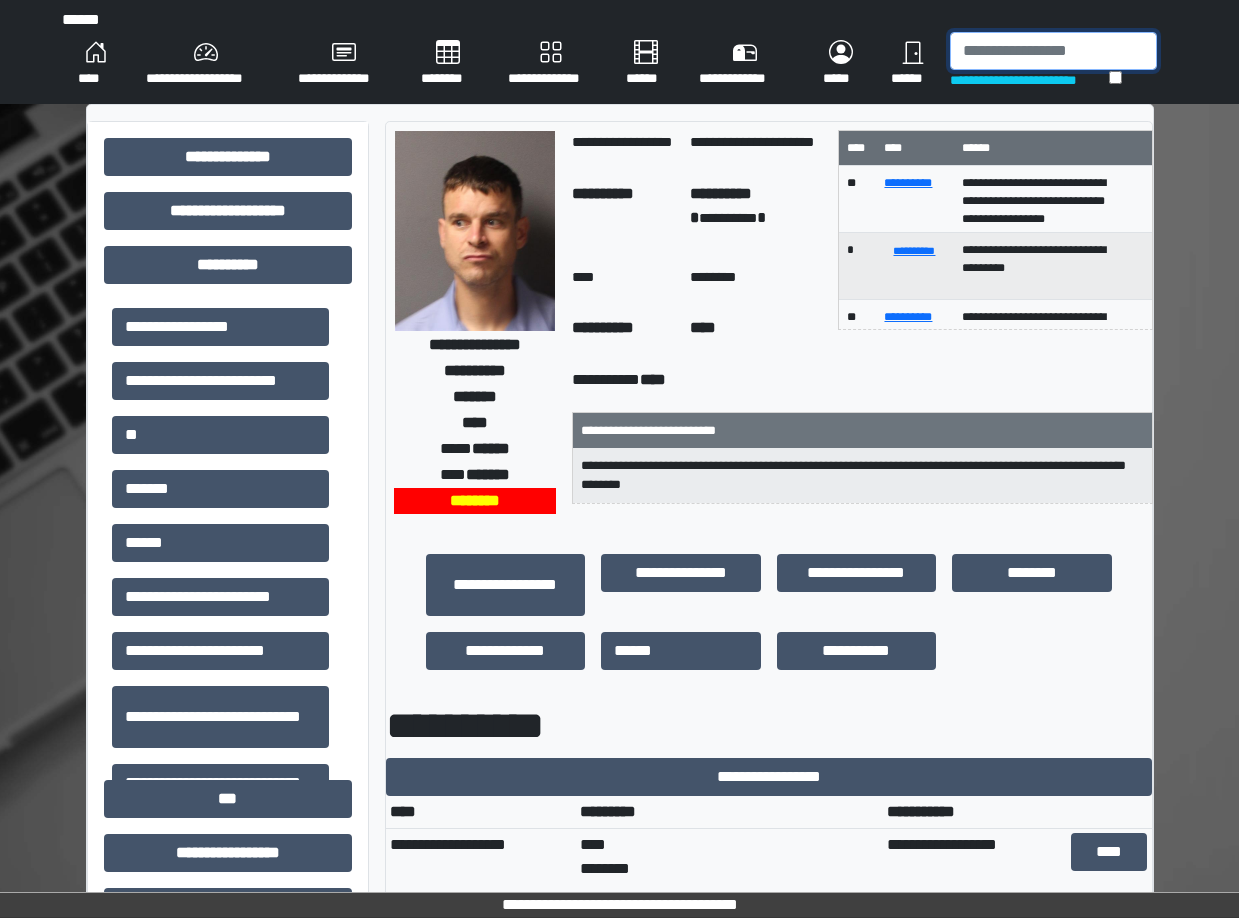 click at bounding box center (1053, 51) 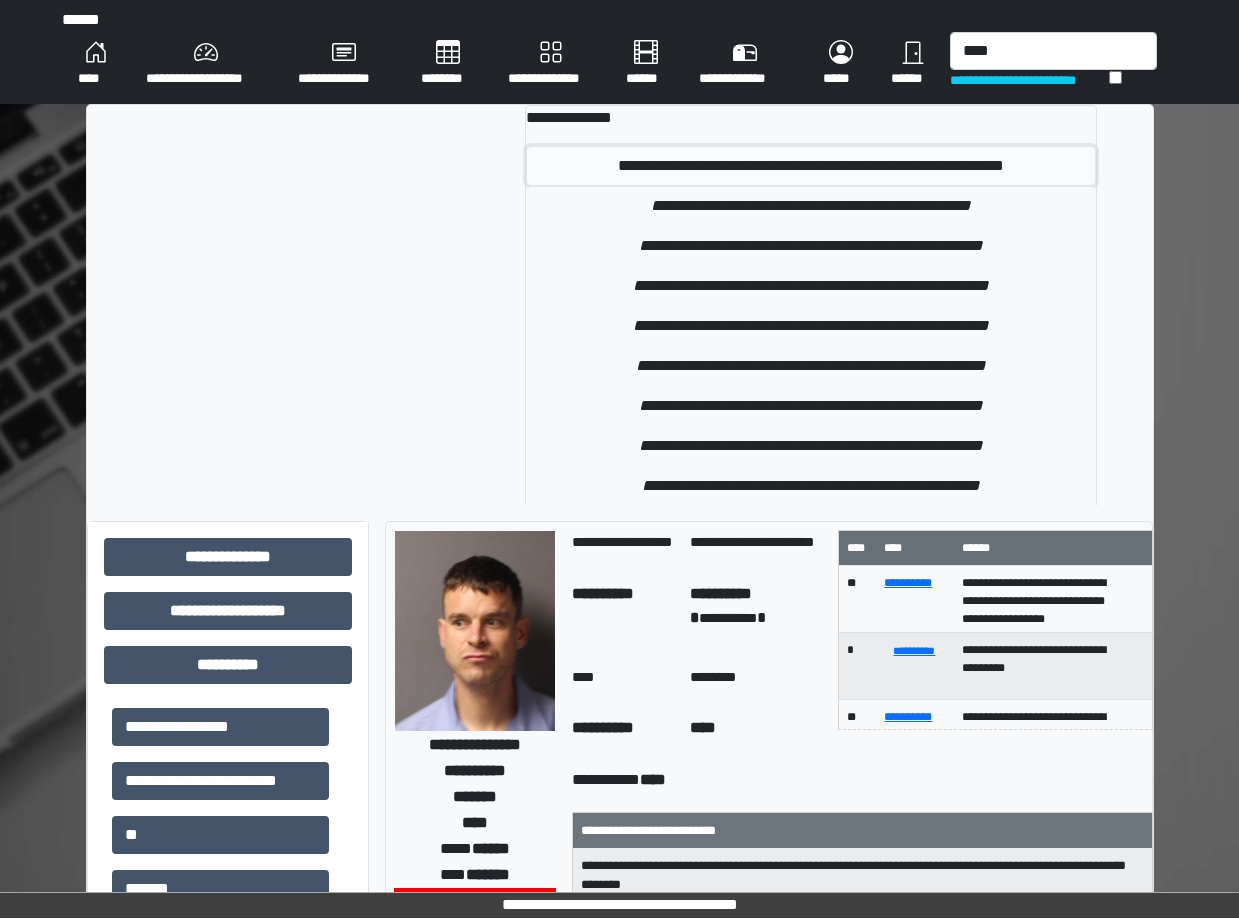 click on "**********" at bounding box center [811, 166] 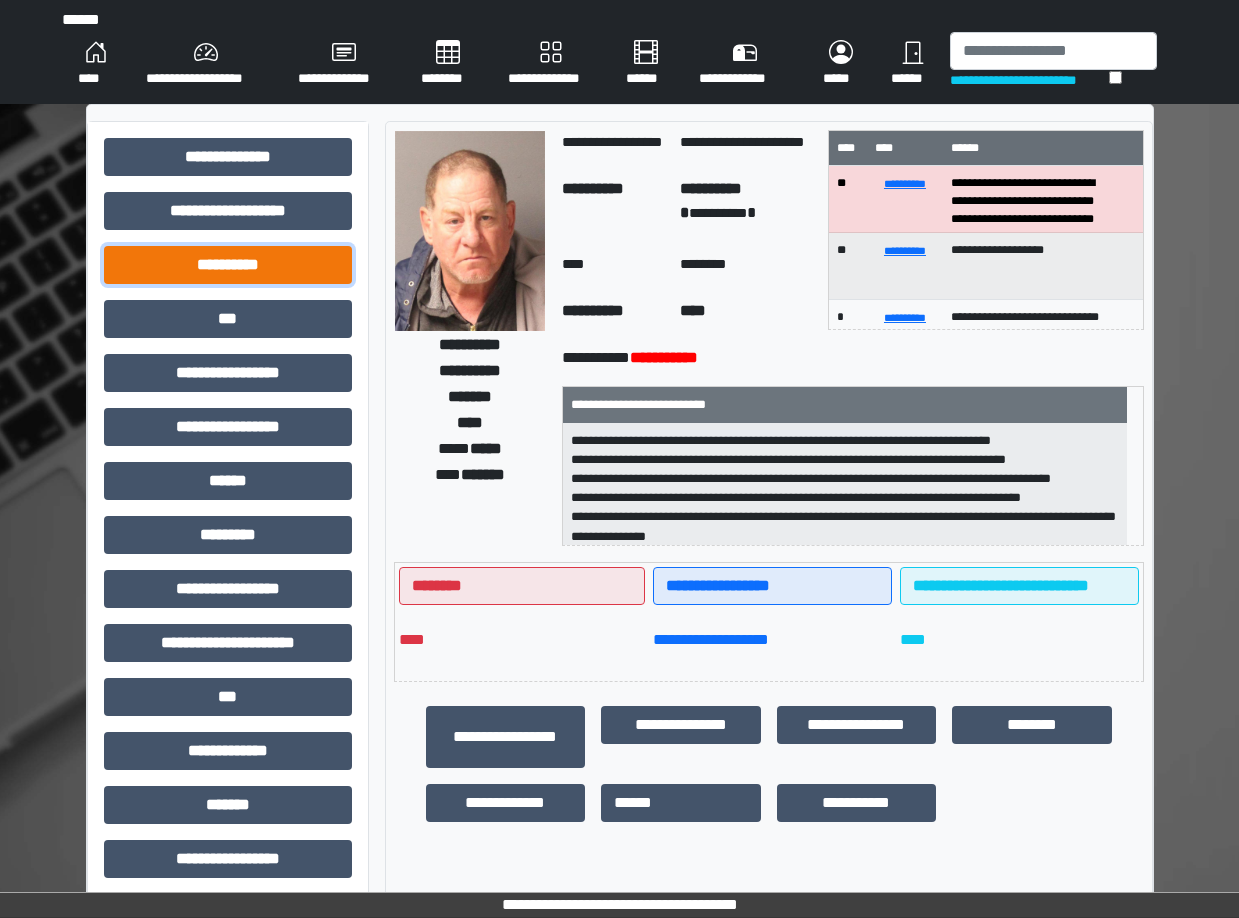 click on "**********" at bounding box center [228, 157] 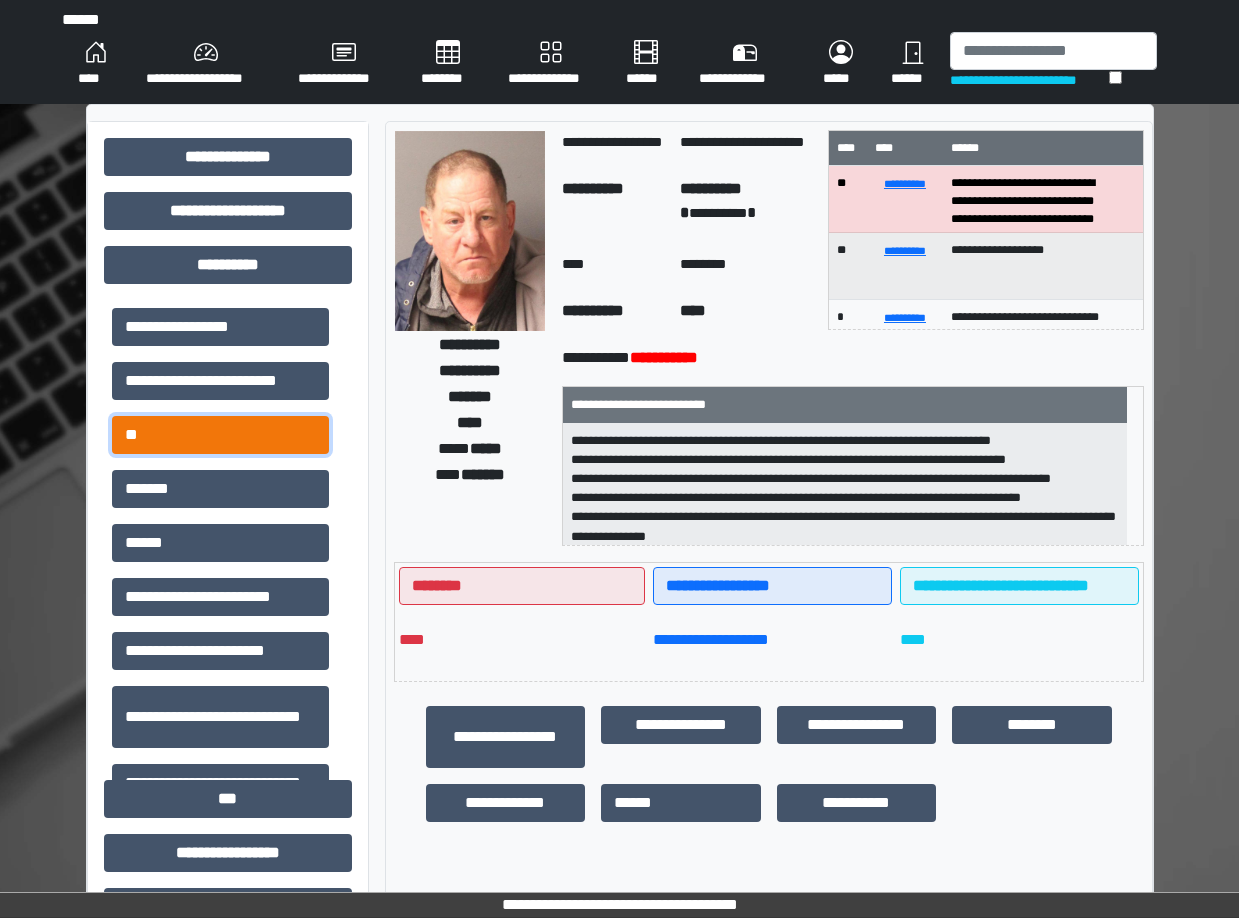click on "**" at bounding box center (220, 327) 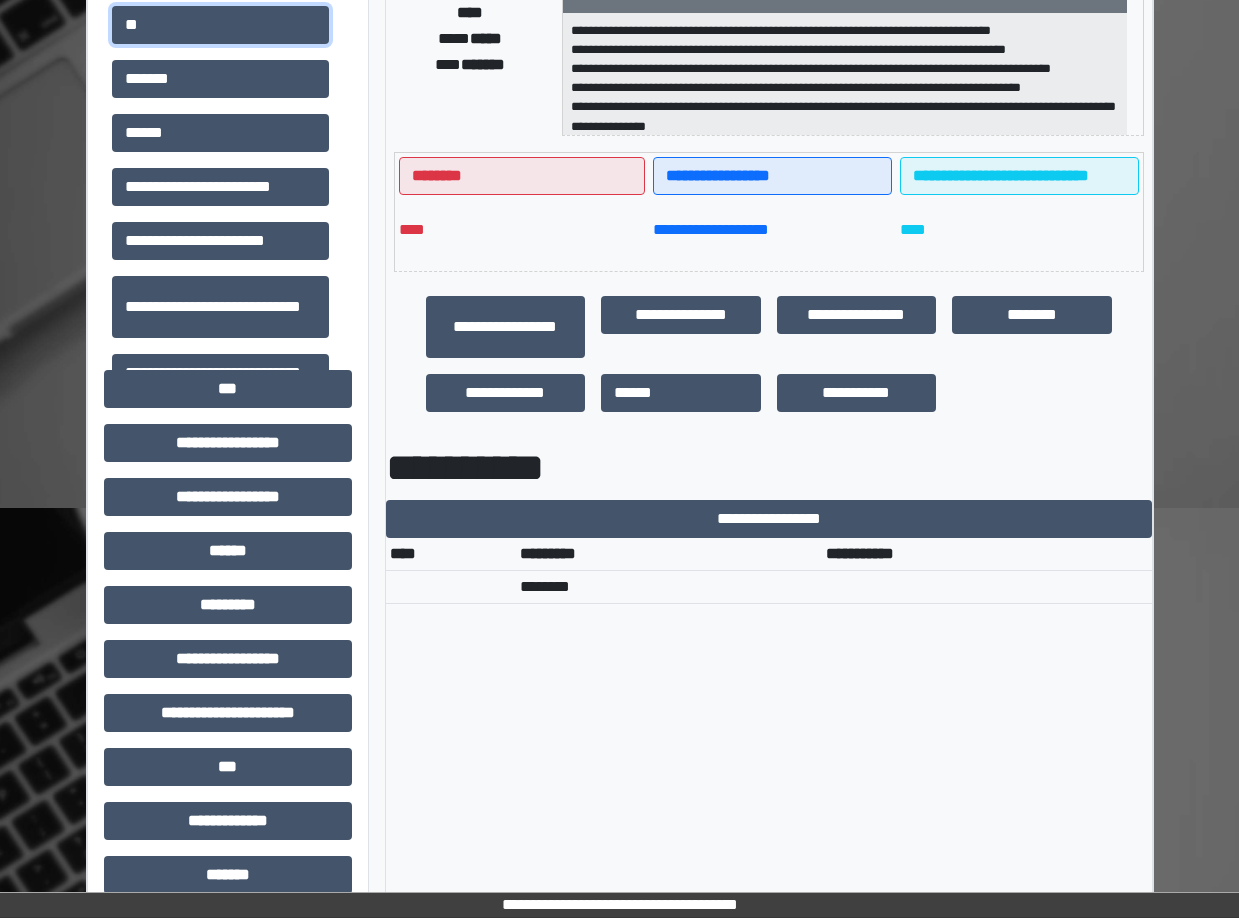 scroll, scrollTop: 423, scrollLeft: 0, axis: vertical 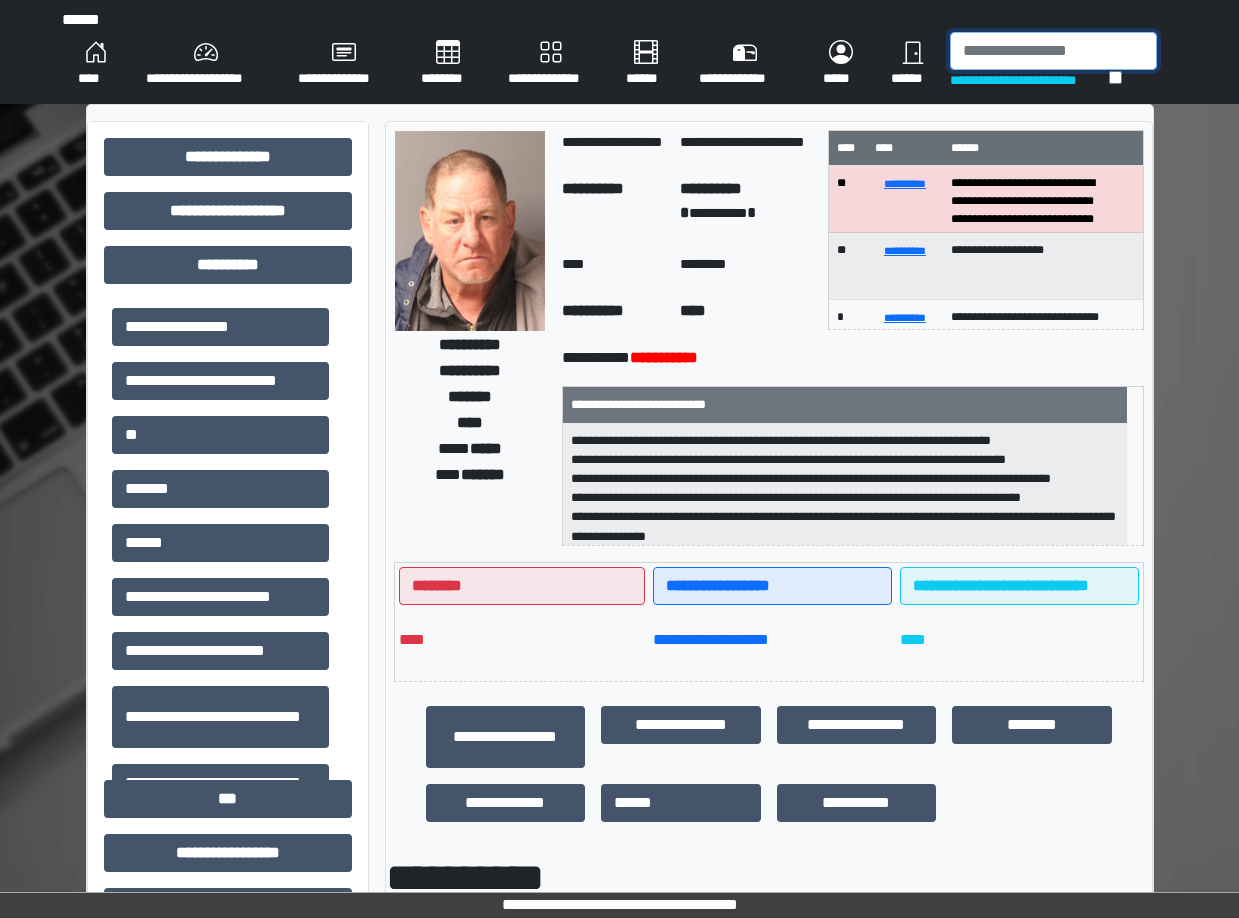 click at bounding box center (1053, 51) 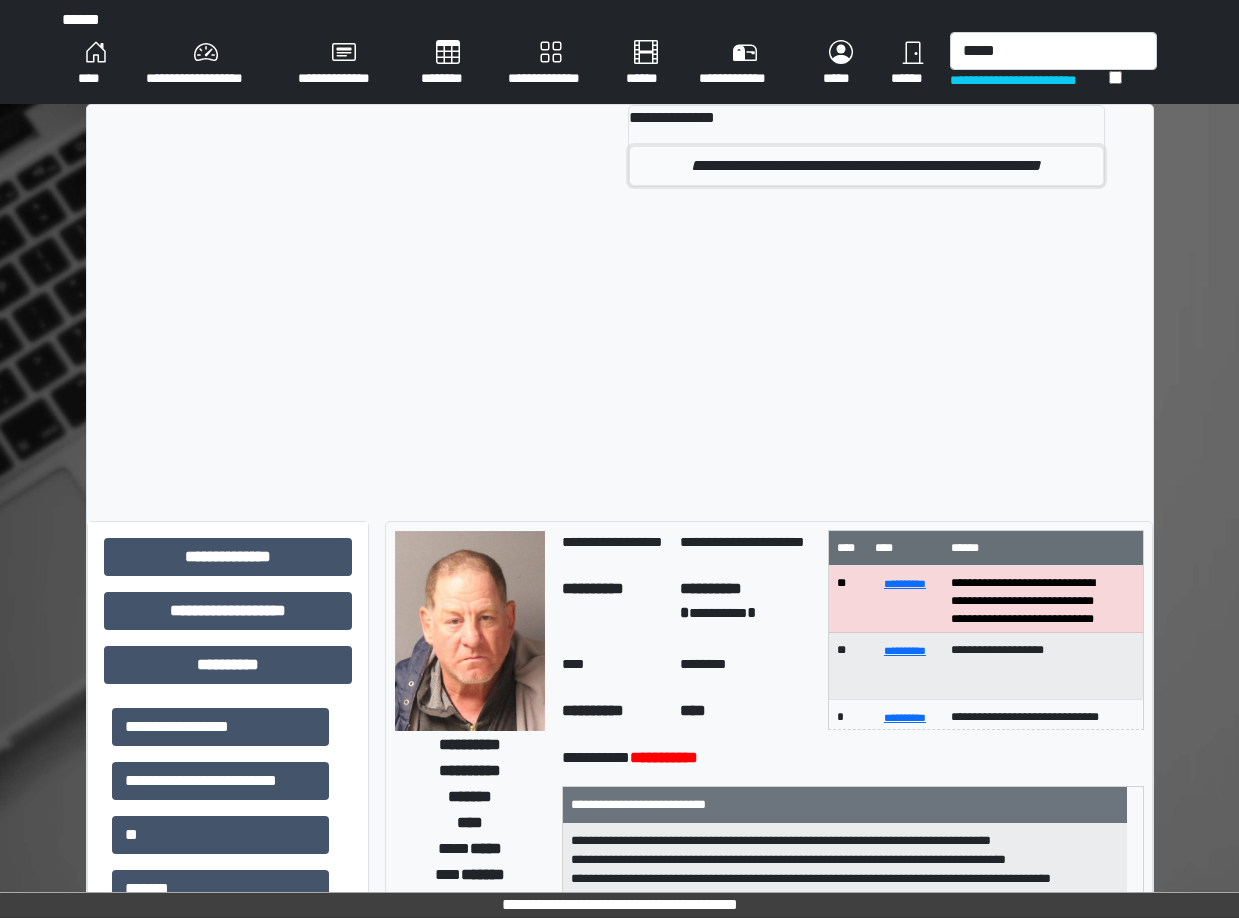 click on "**********" at bounding box center [866, 166] 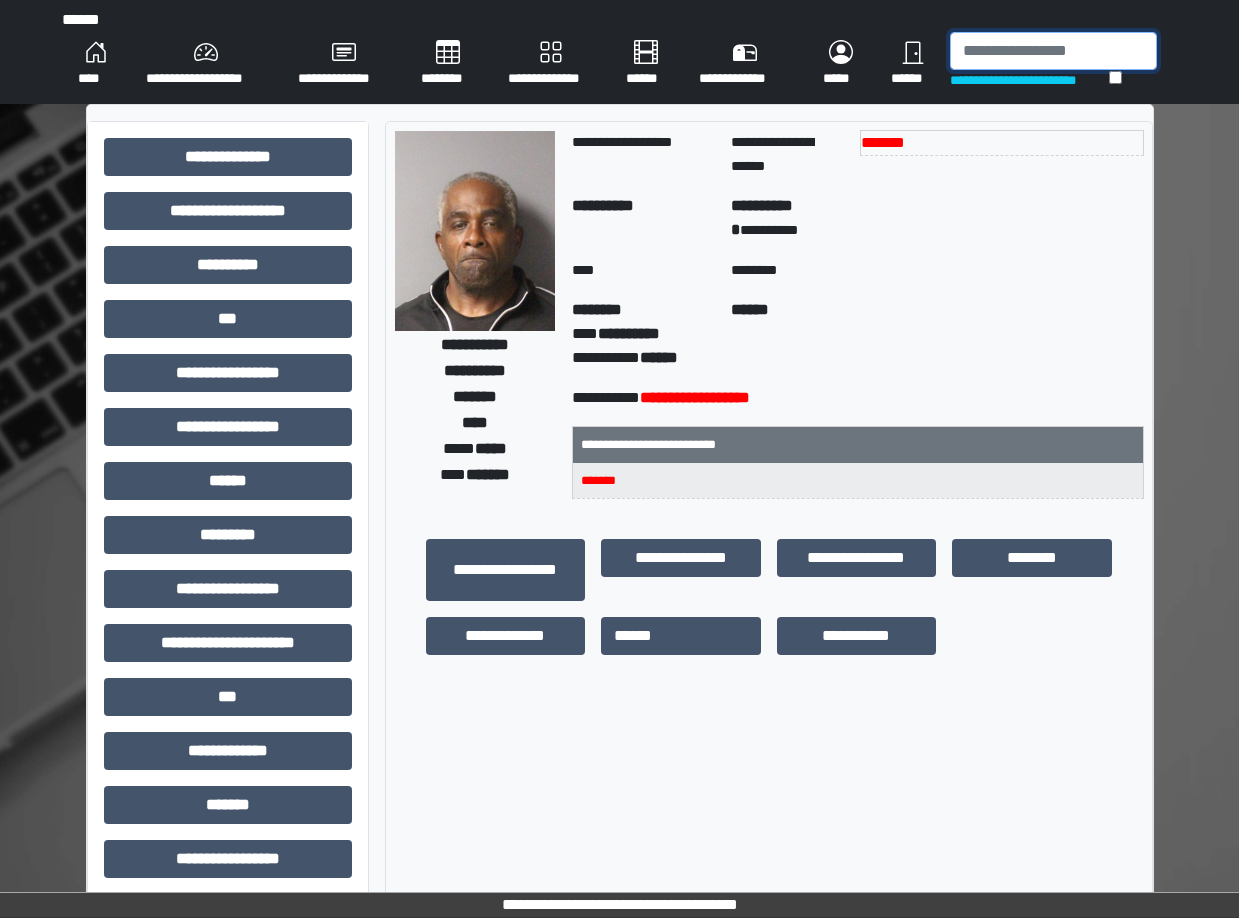 click at bounding box center (1053, 51) 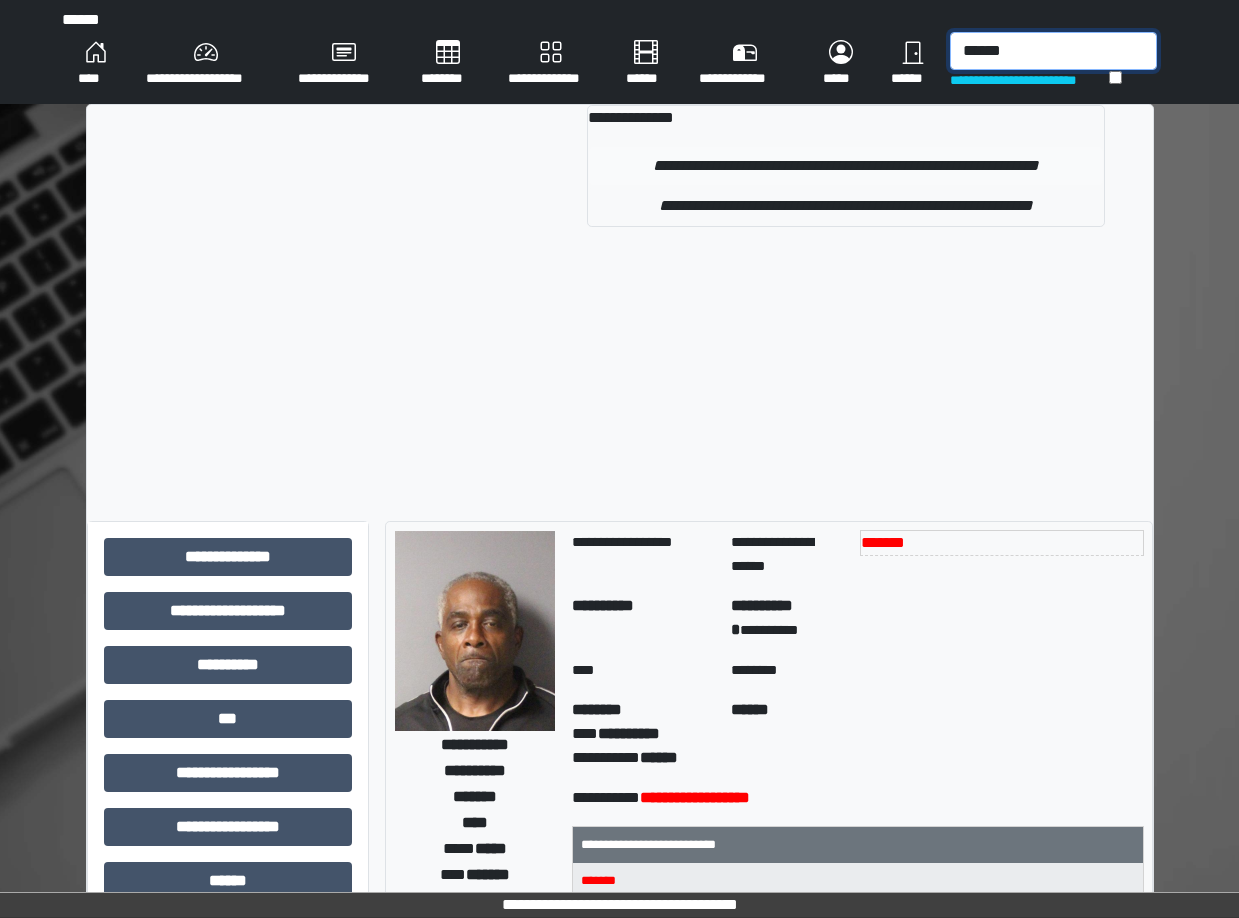 type on "******" 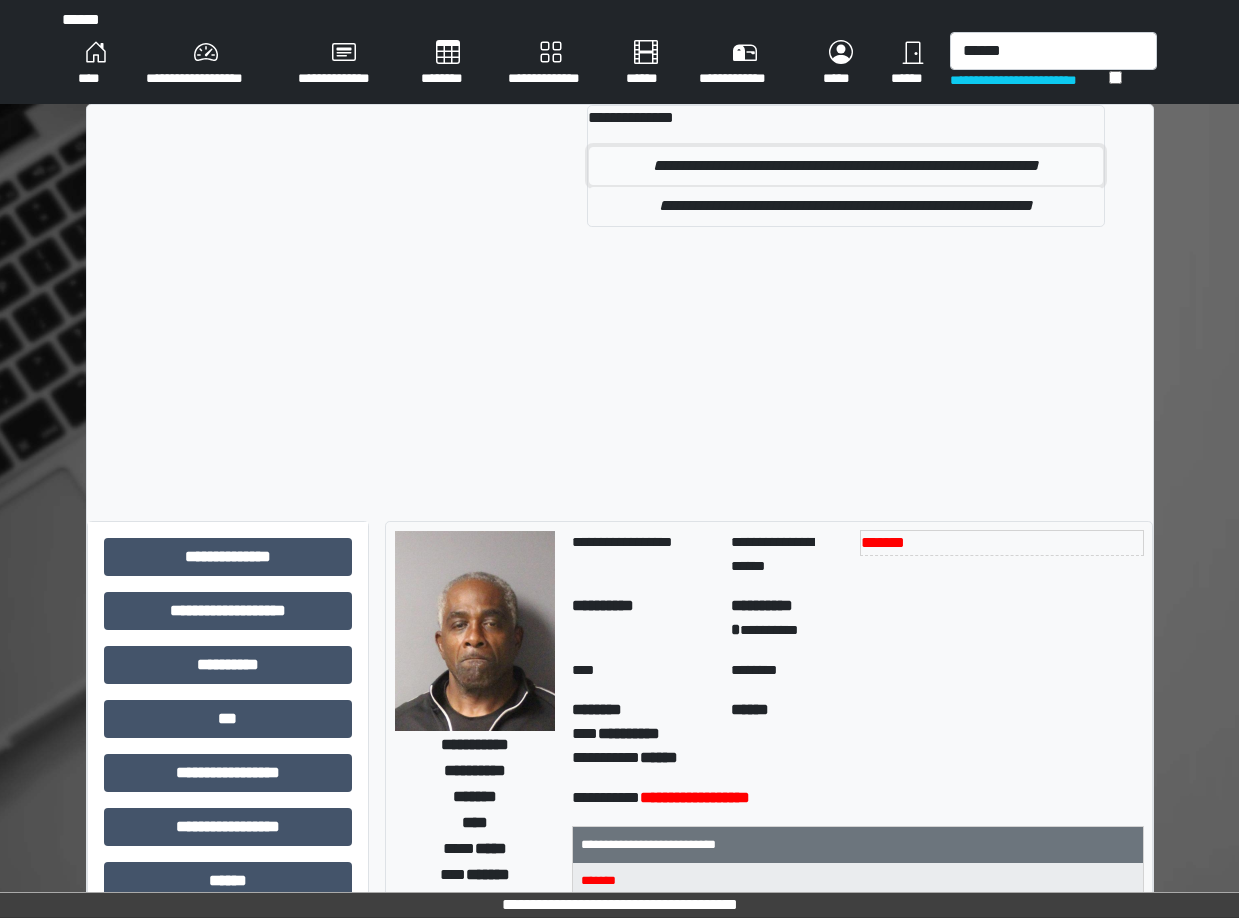 click on "**********" at bounding box center (845, 166) 